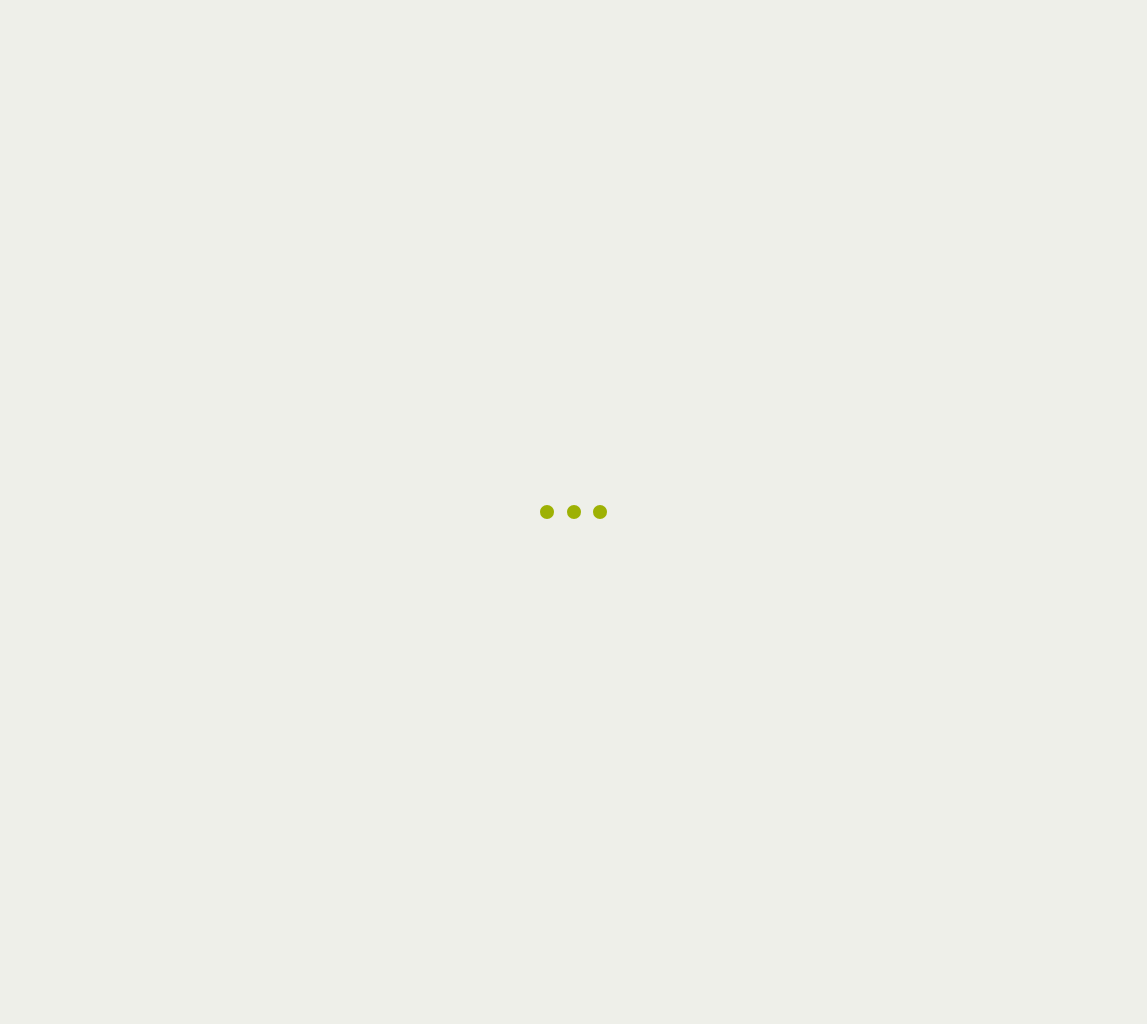 scroll, scrollTop: 0, scrollLeft: 0, axis: both 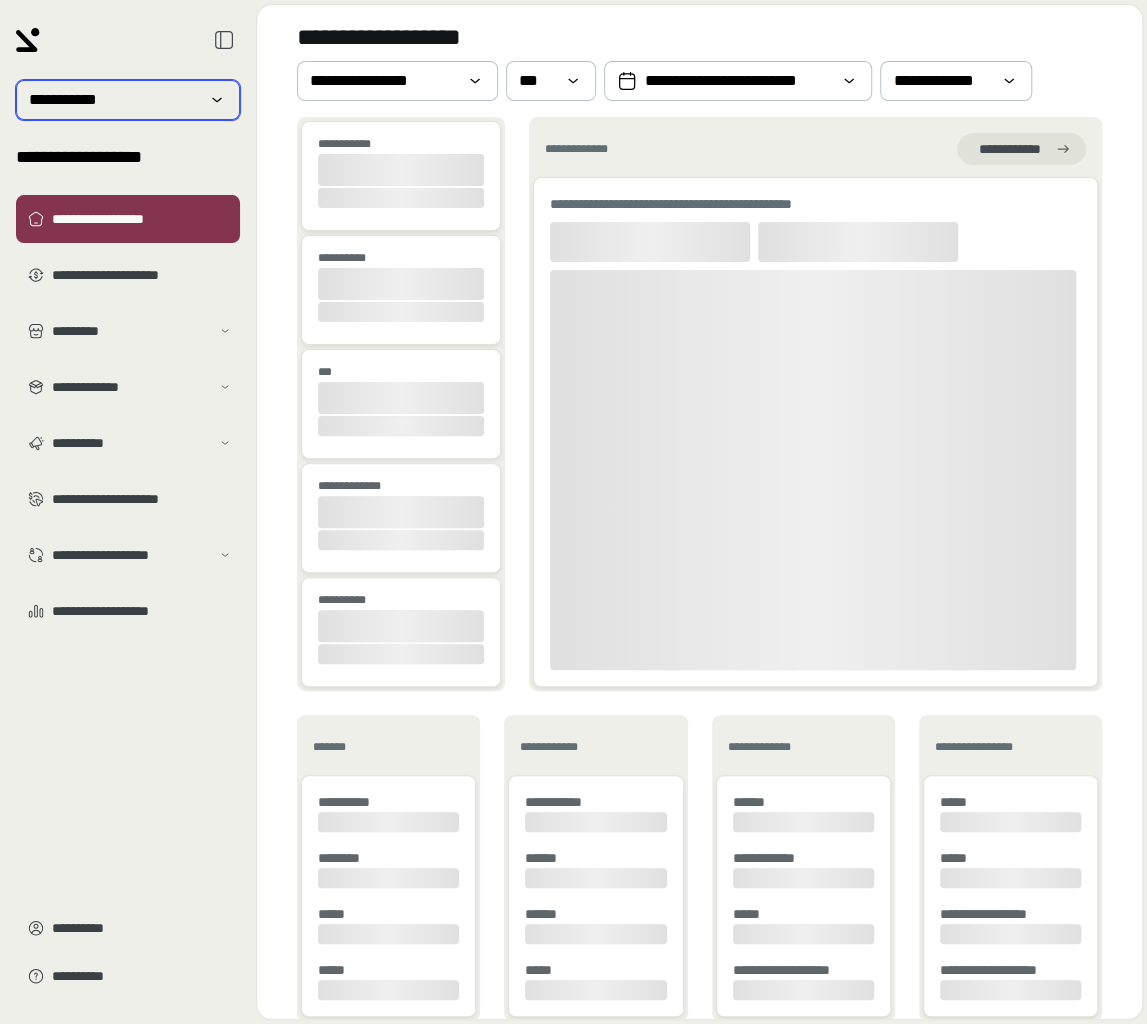 click on "**********" at bounding box center (128, 100) 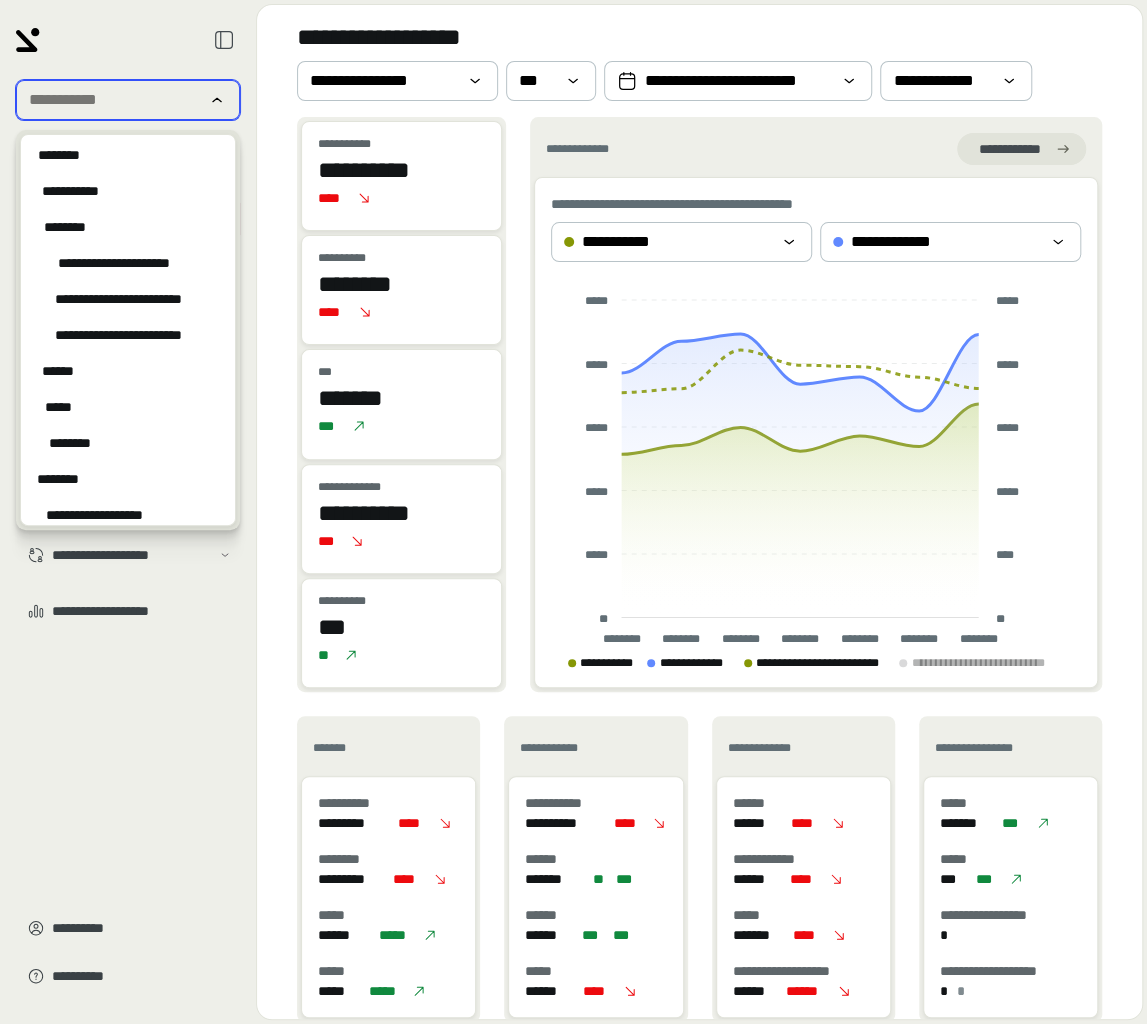 click at bounding box center [114, 100] 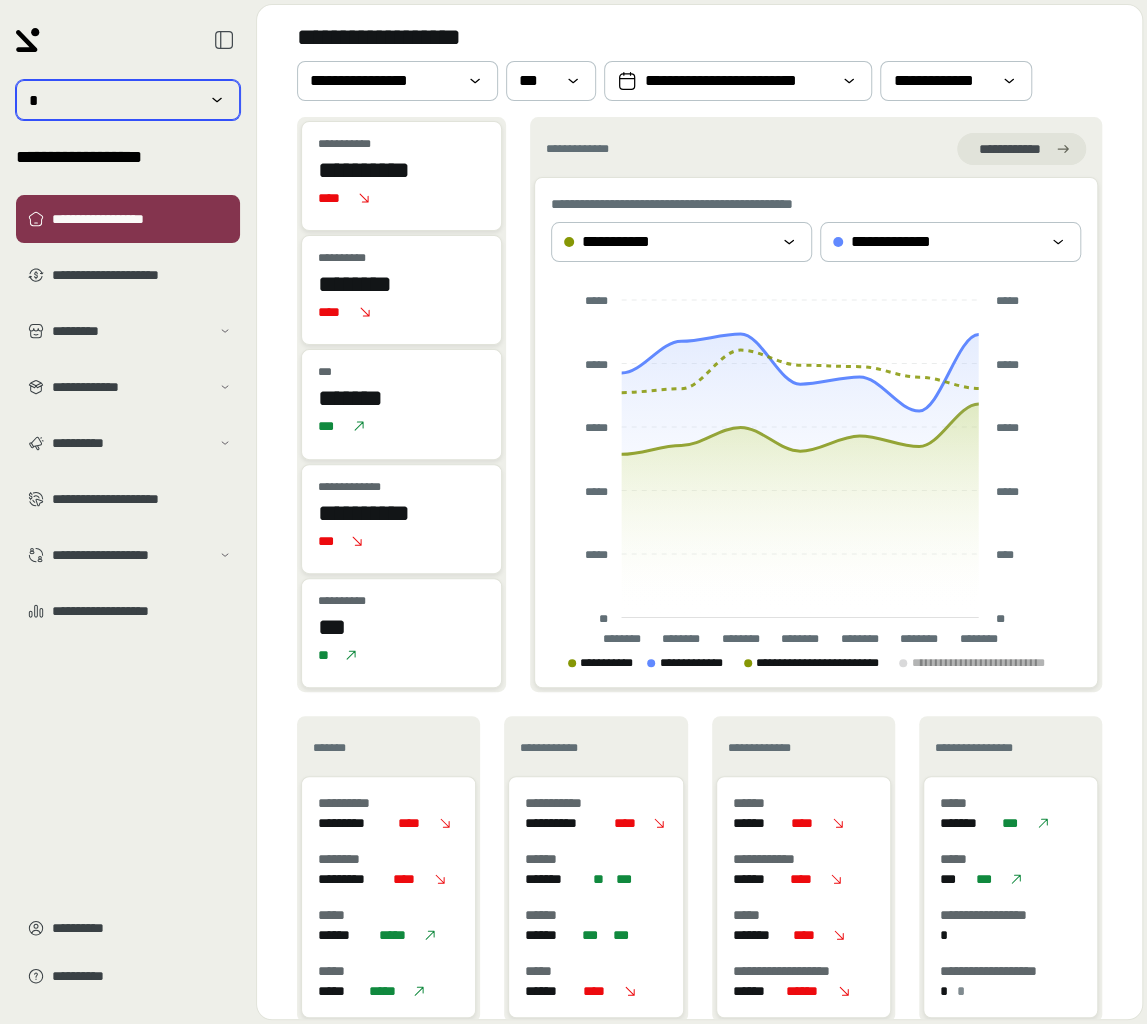 click on "*" at bounding box center (114, 100) 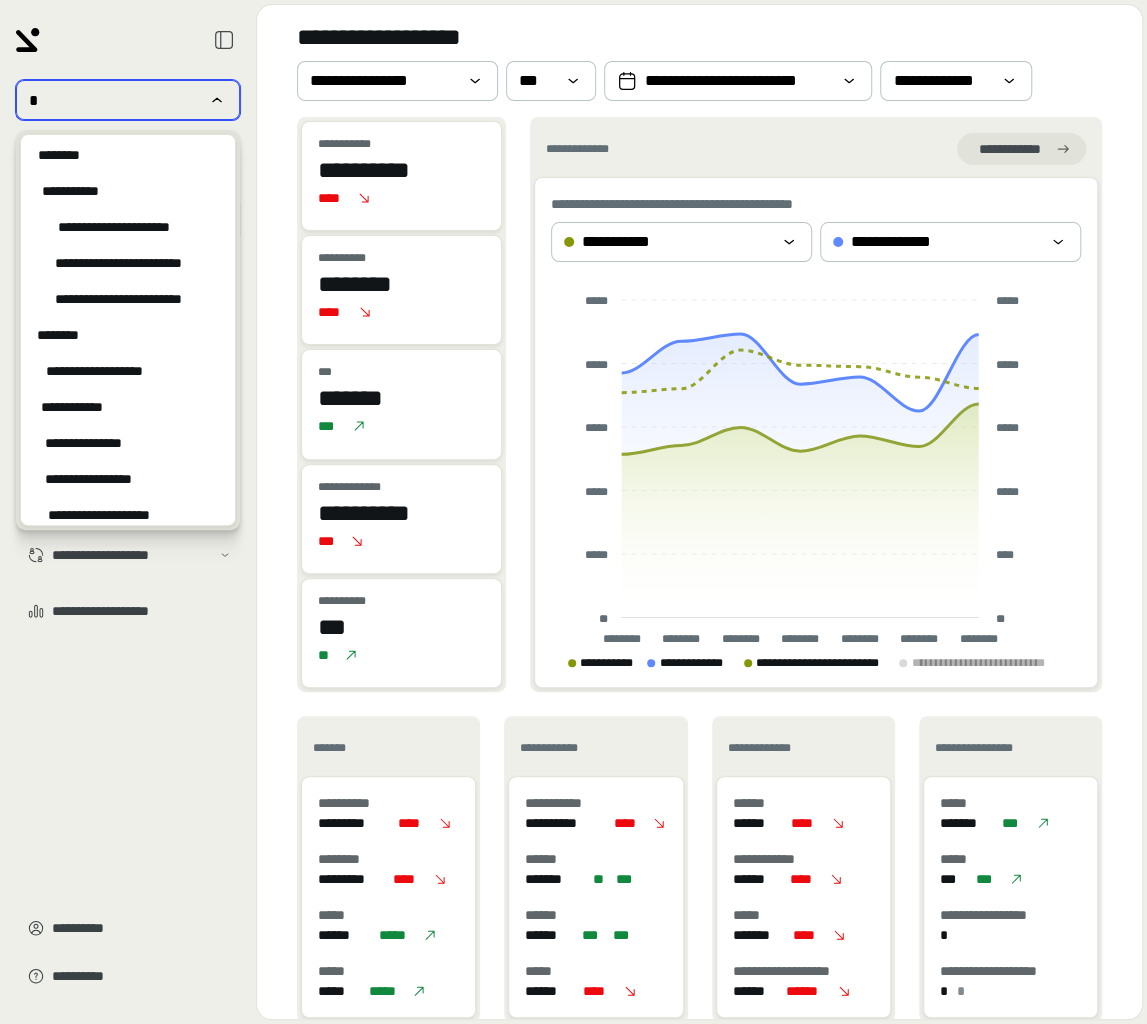 type on "*" 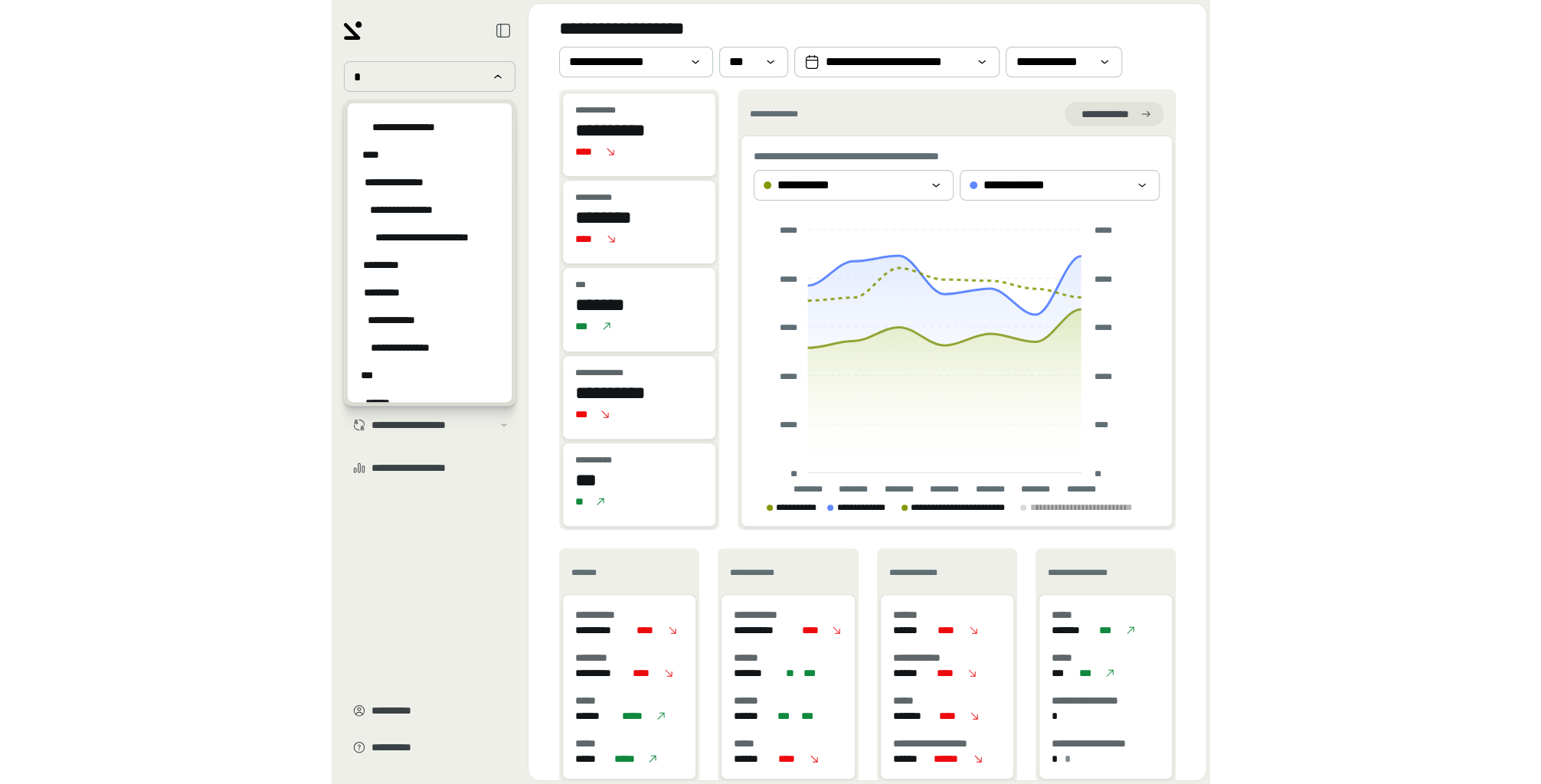 scroll, scrollTop: 1059, scrollLeft: 0, axis: vertical 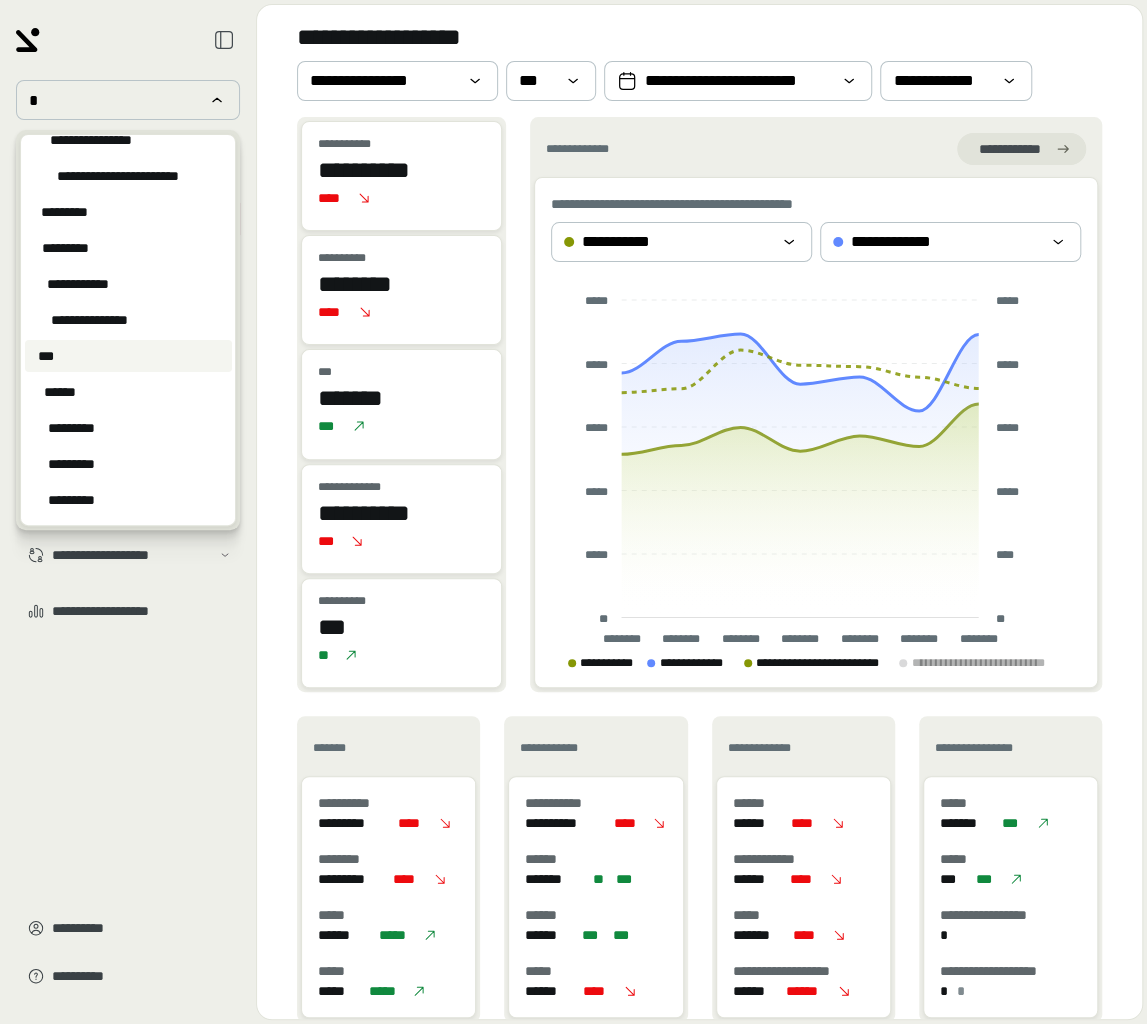 click on "***" at bounding box center [128, 356] 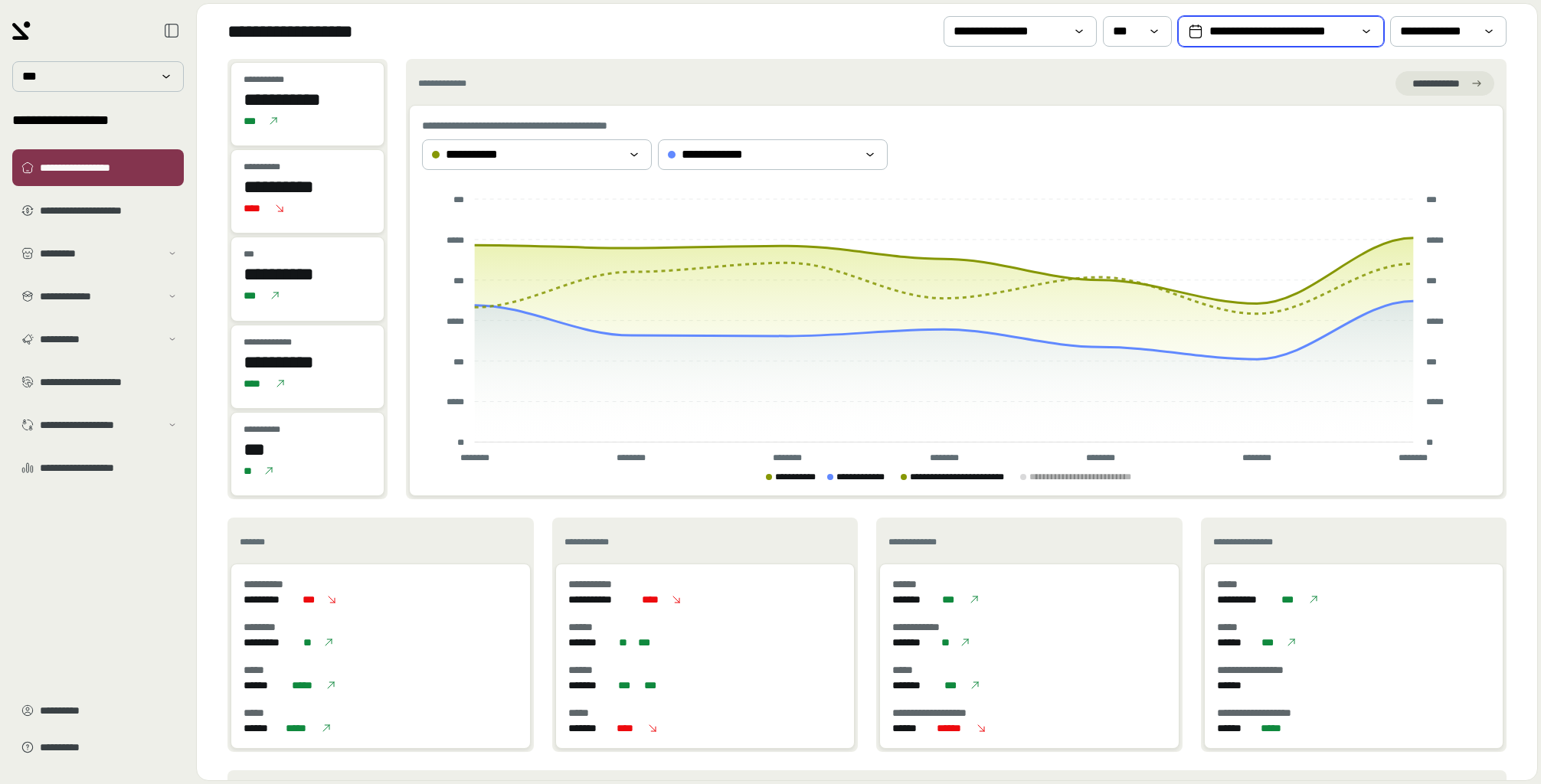 click on "**********" at bounding box center [1281, 31] 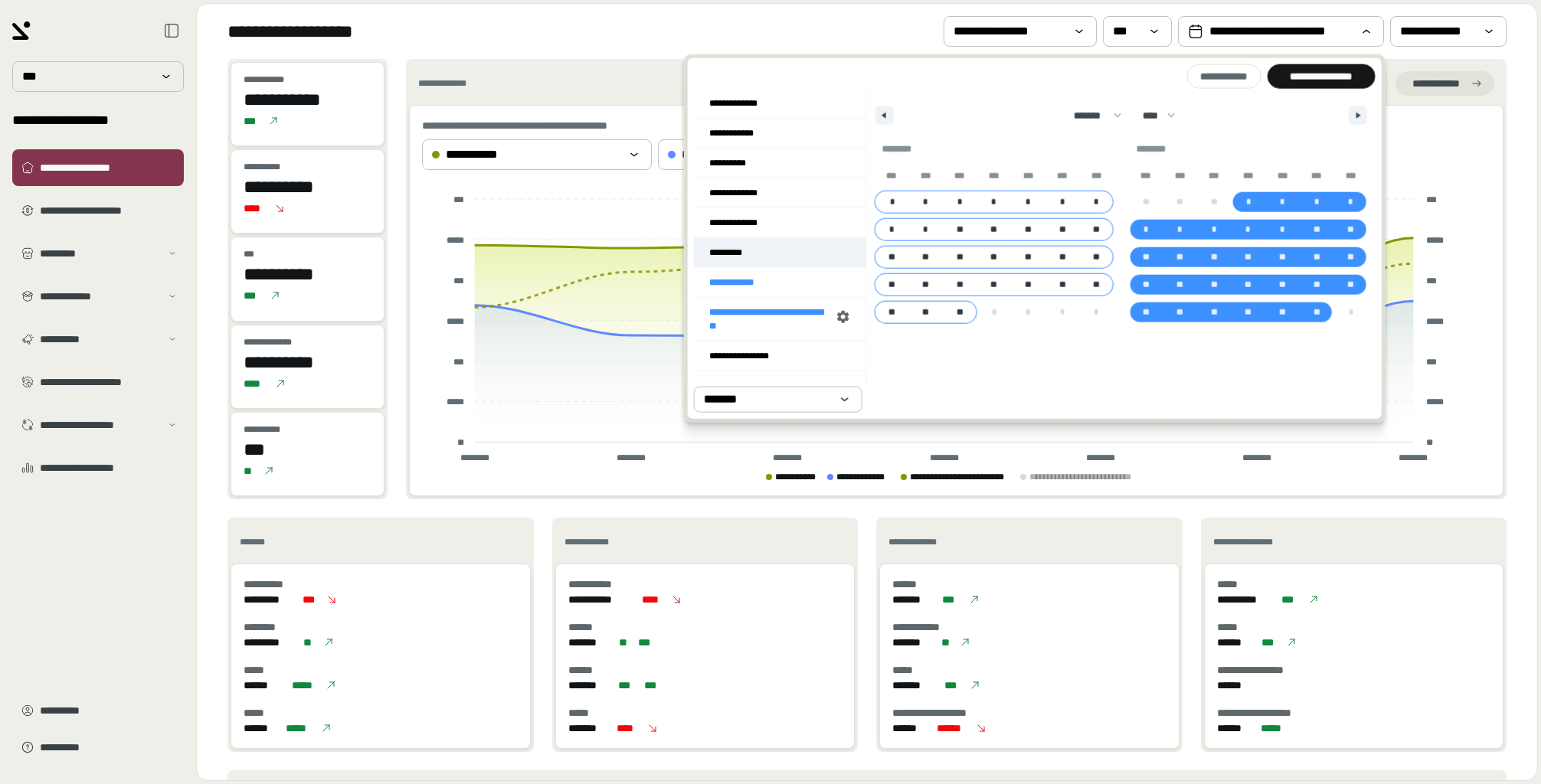 click on "*********" at bounding box center (780, 253) 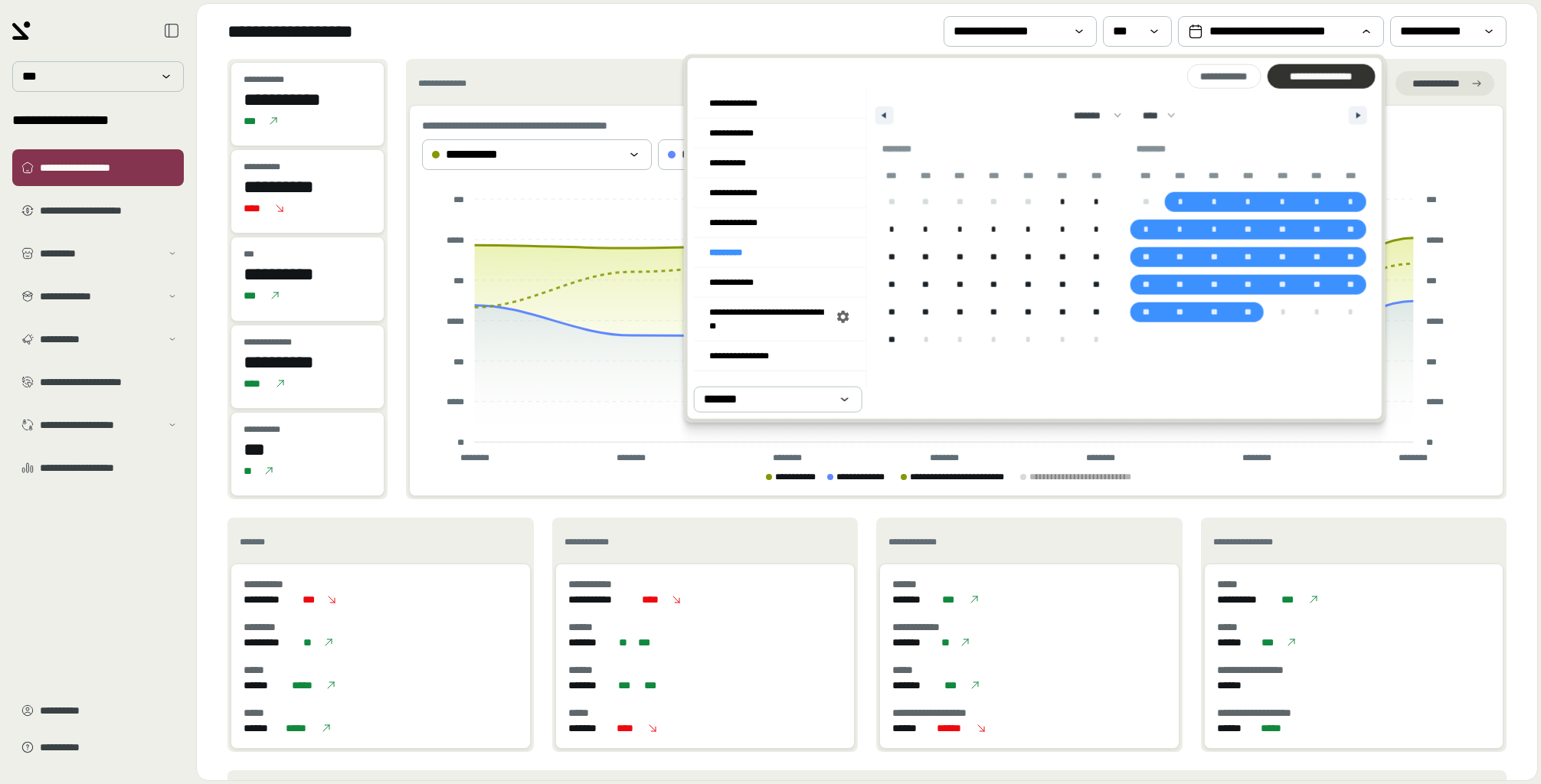 click on "**********" at bounding box center (1320, 77) 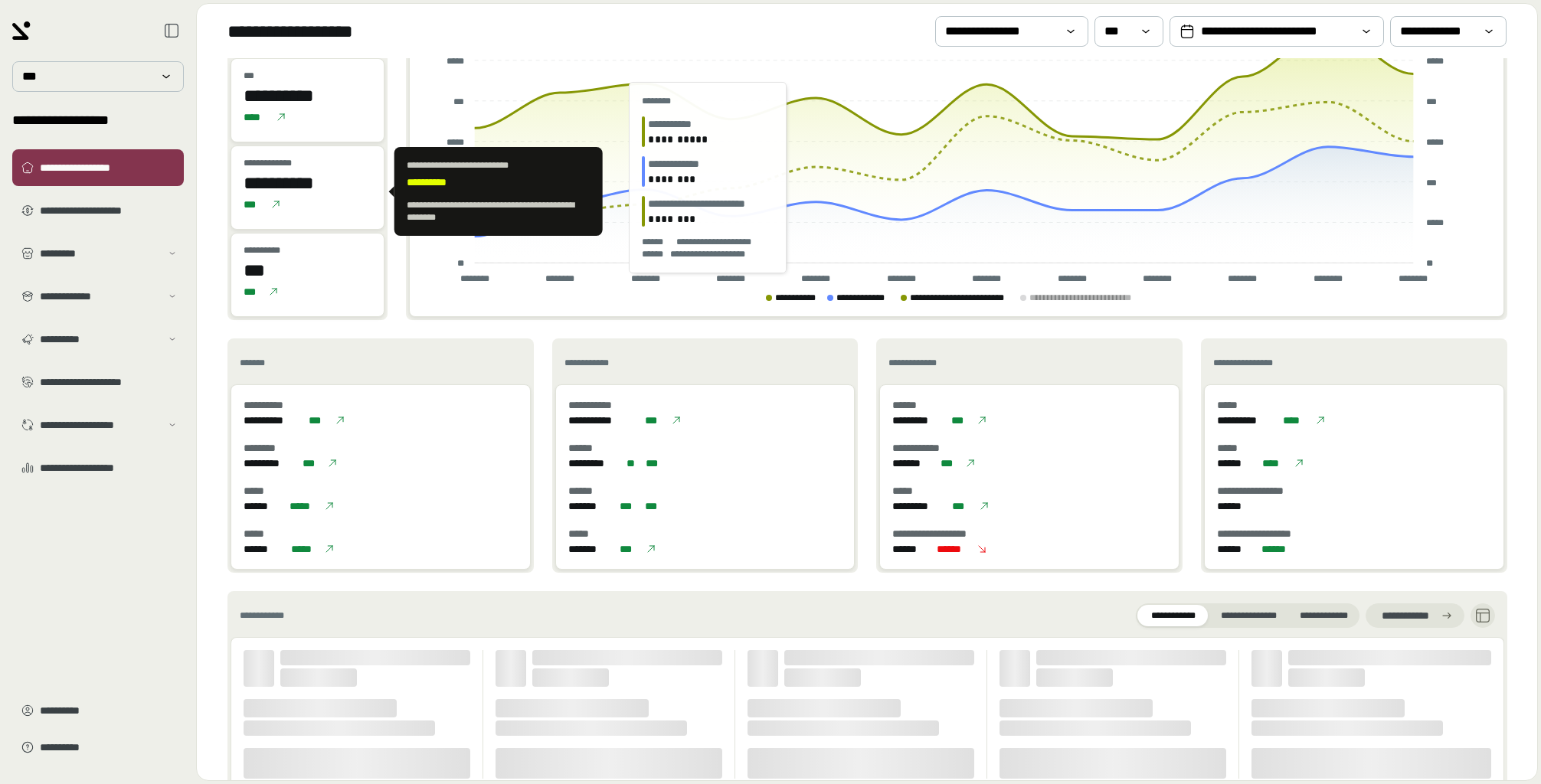 scroll, scrollTop: 411, scrollLeft: 0, axis: vertical 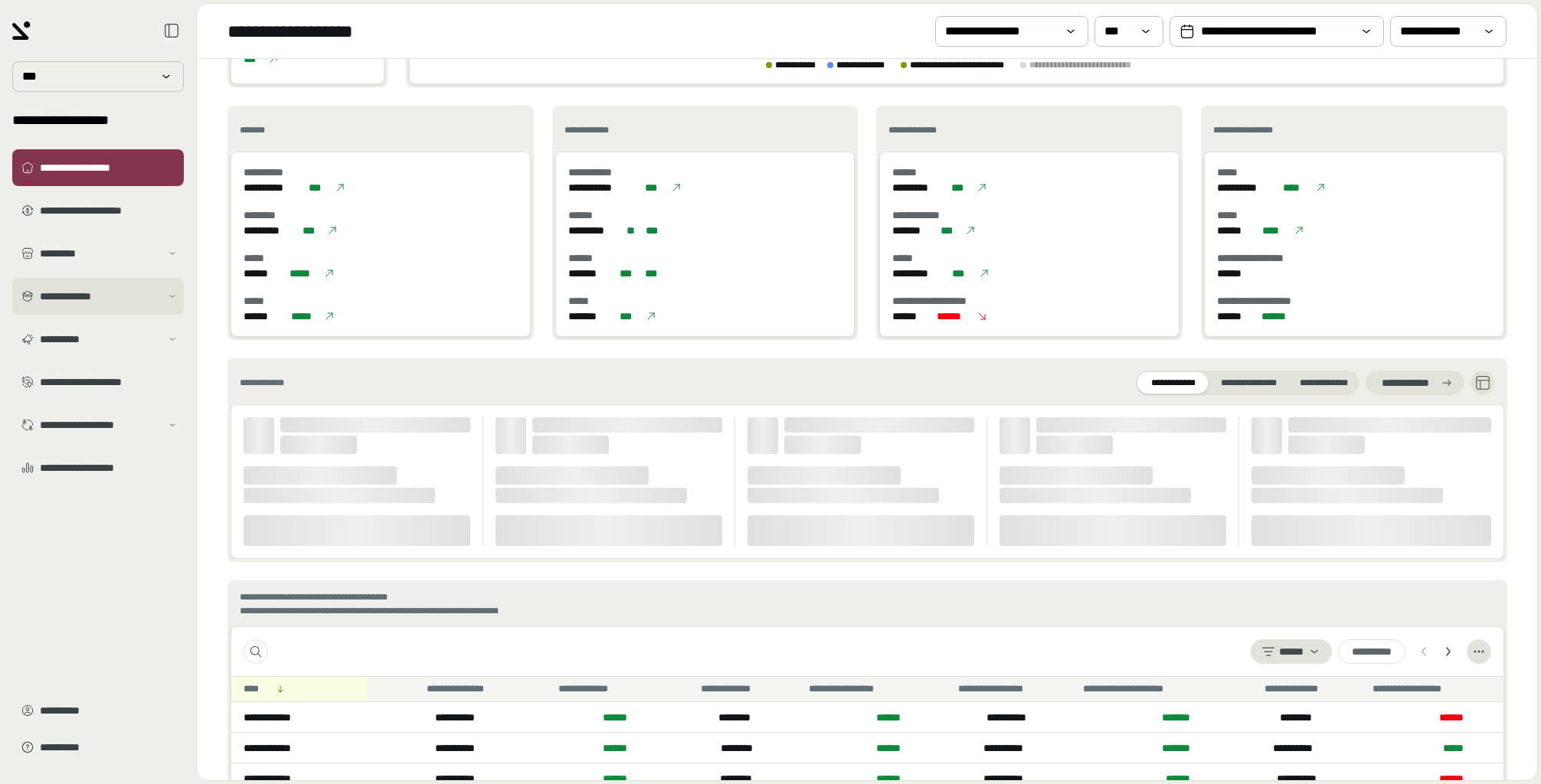 click on "**********" at bounding box center (100, 296) 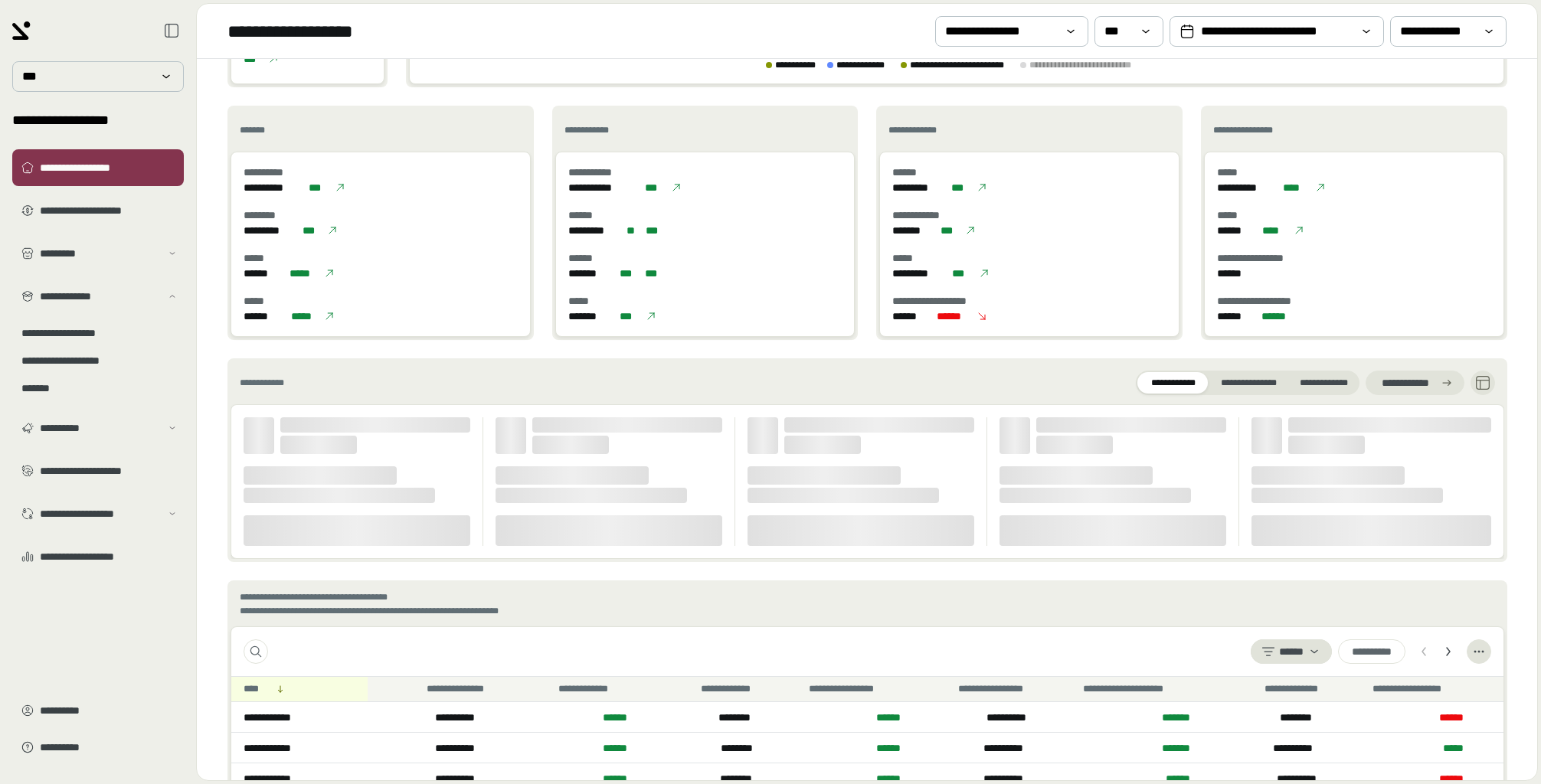 click on "**********" at bounding box center (98, 362) 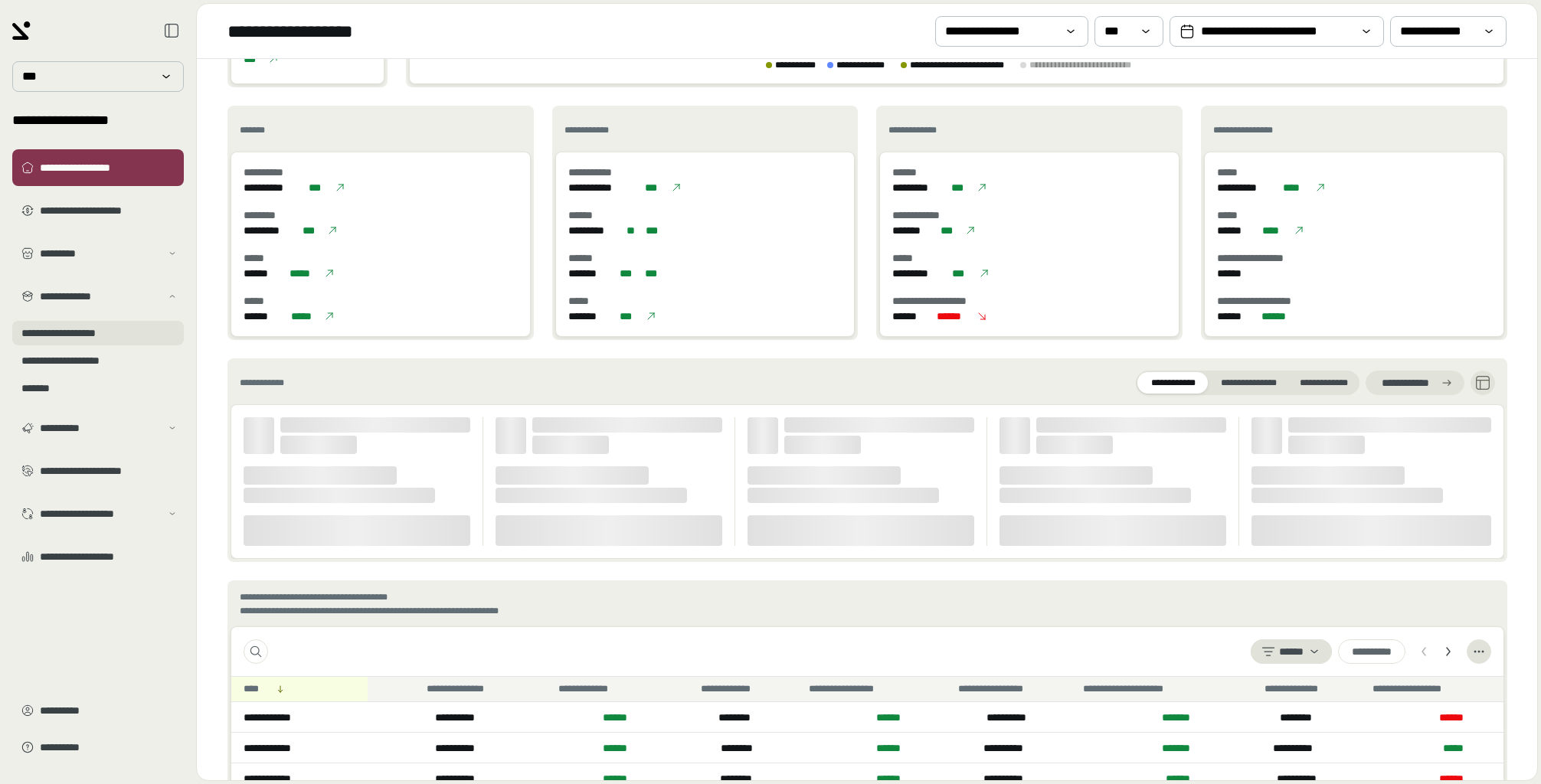 click on "**********" at bounding box center [98, 333] 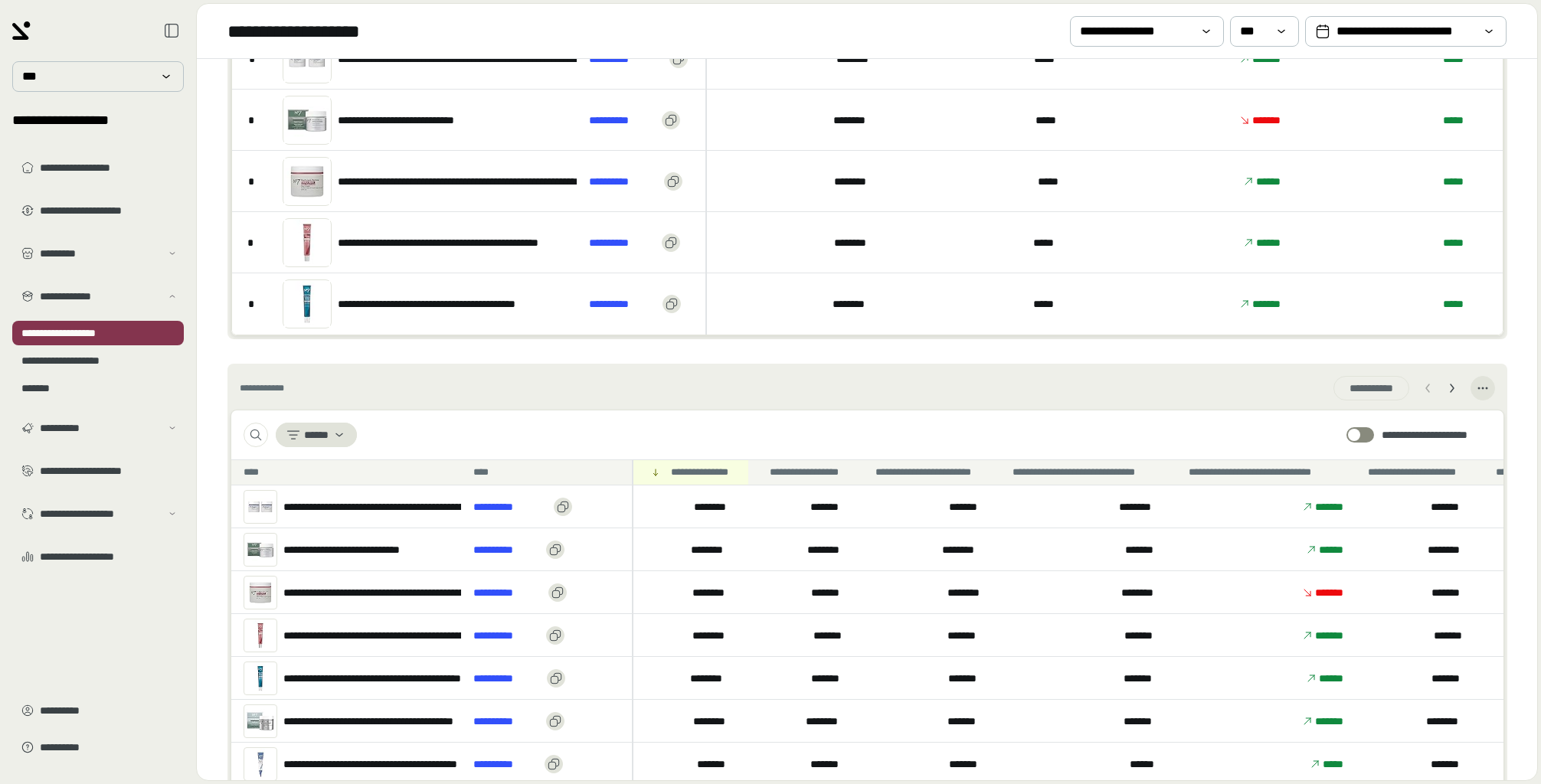 scroll, scrollTop: 407, scrollLeft: 0, axis: vertical 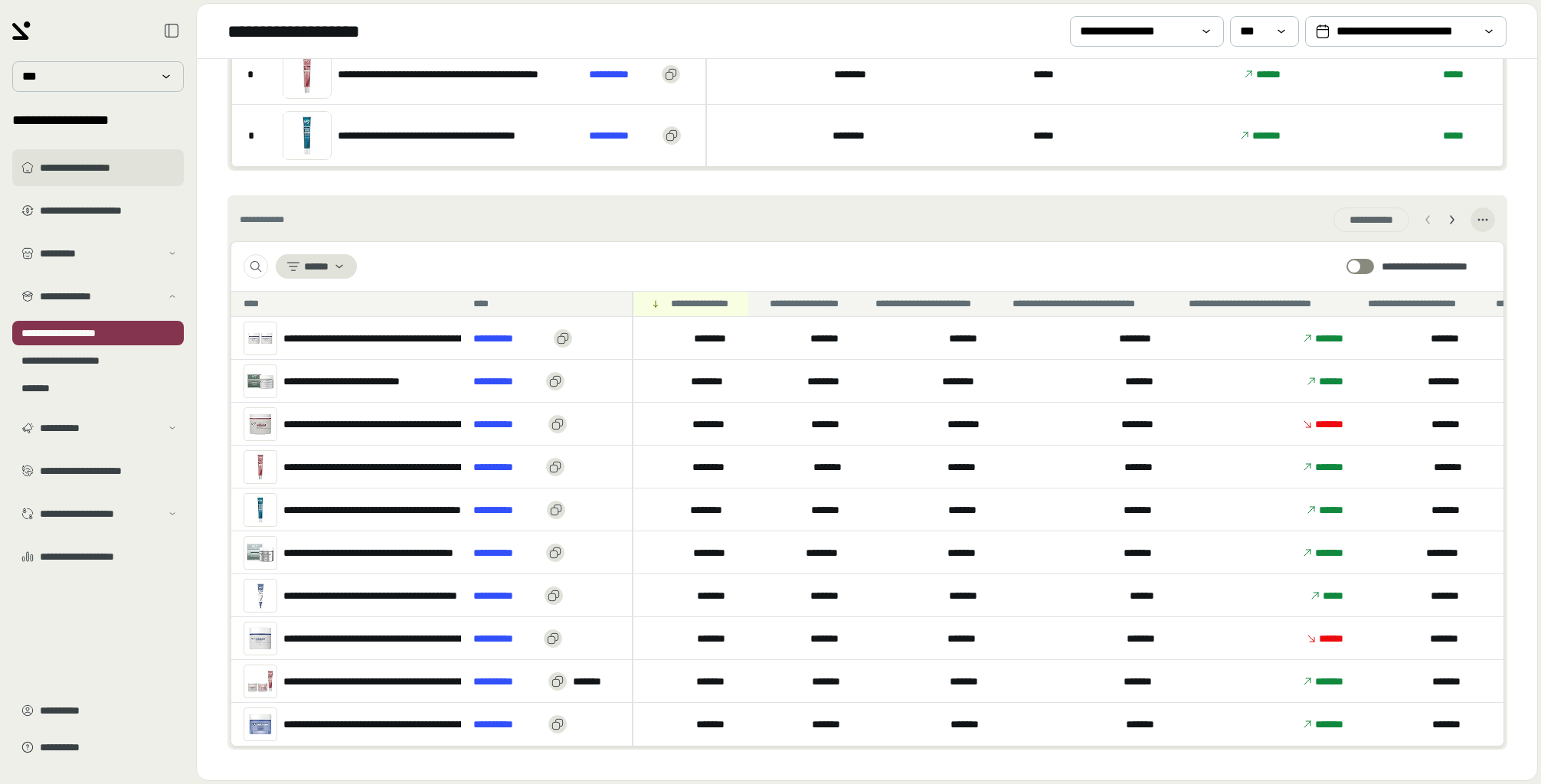 click on "**********" at bounding box center (109, 168) 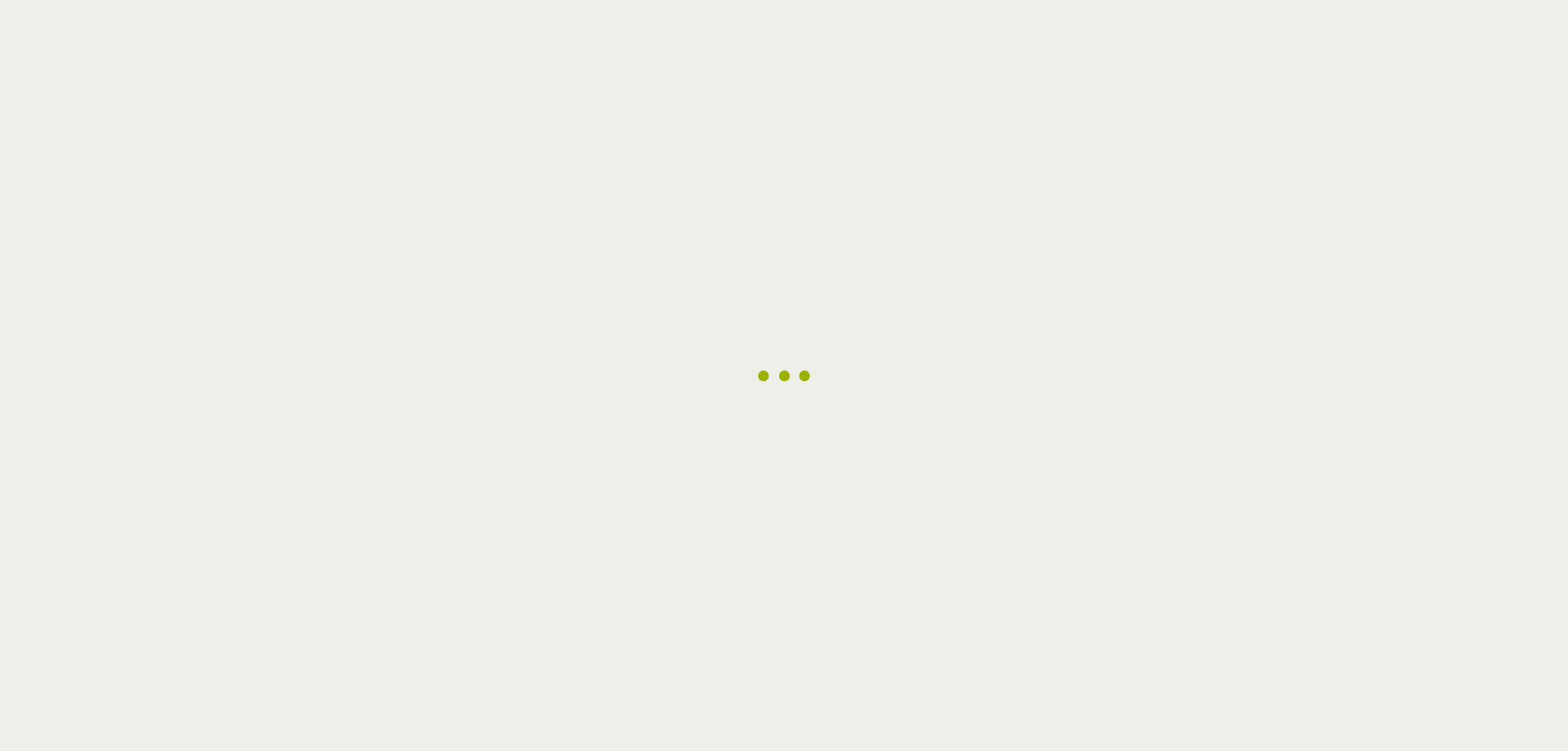 scroll, scrollTop: 0, scrollLeft: 0, axis: both 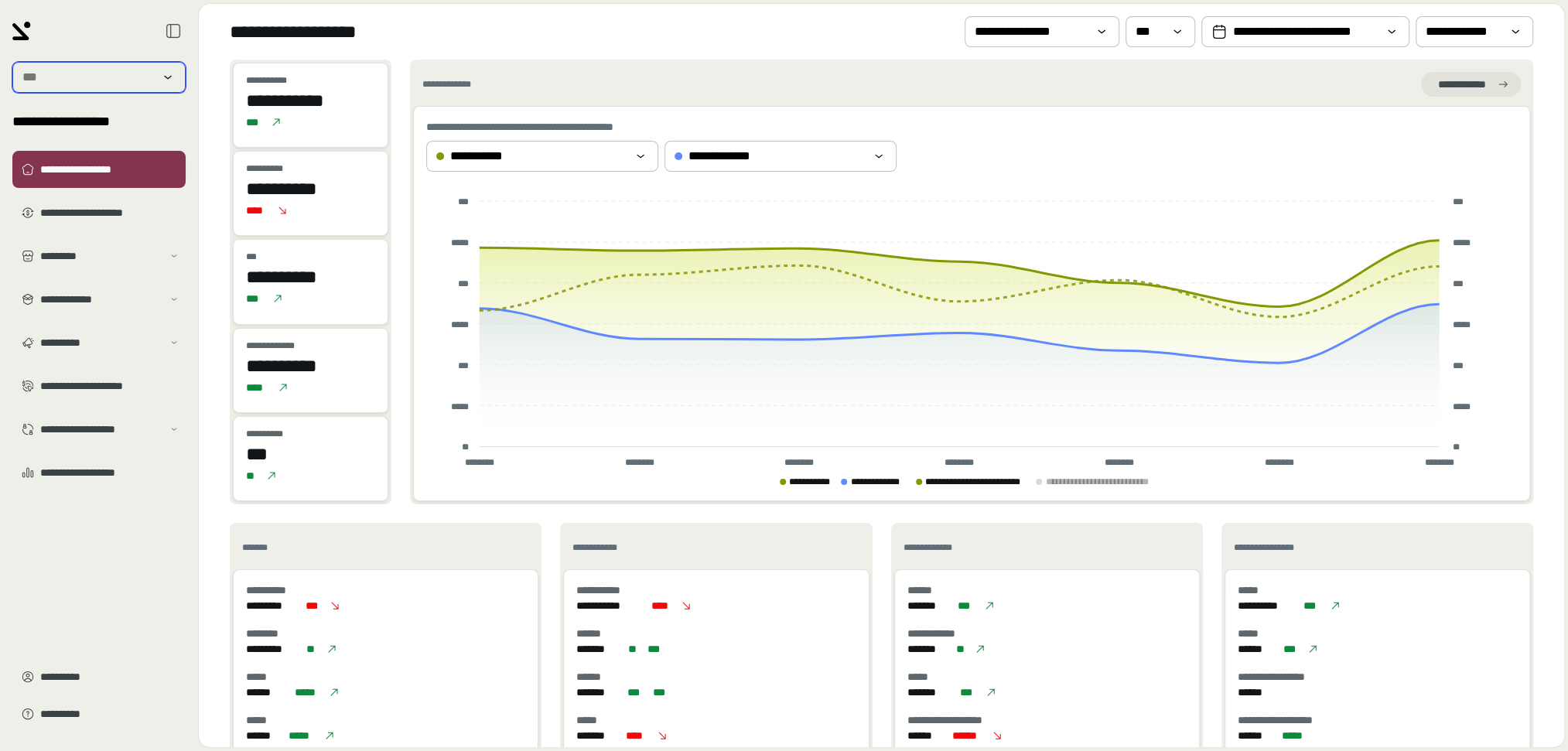 click at bounding box center [88, 77] 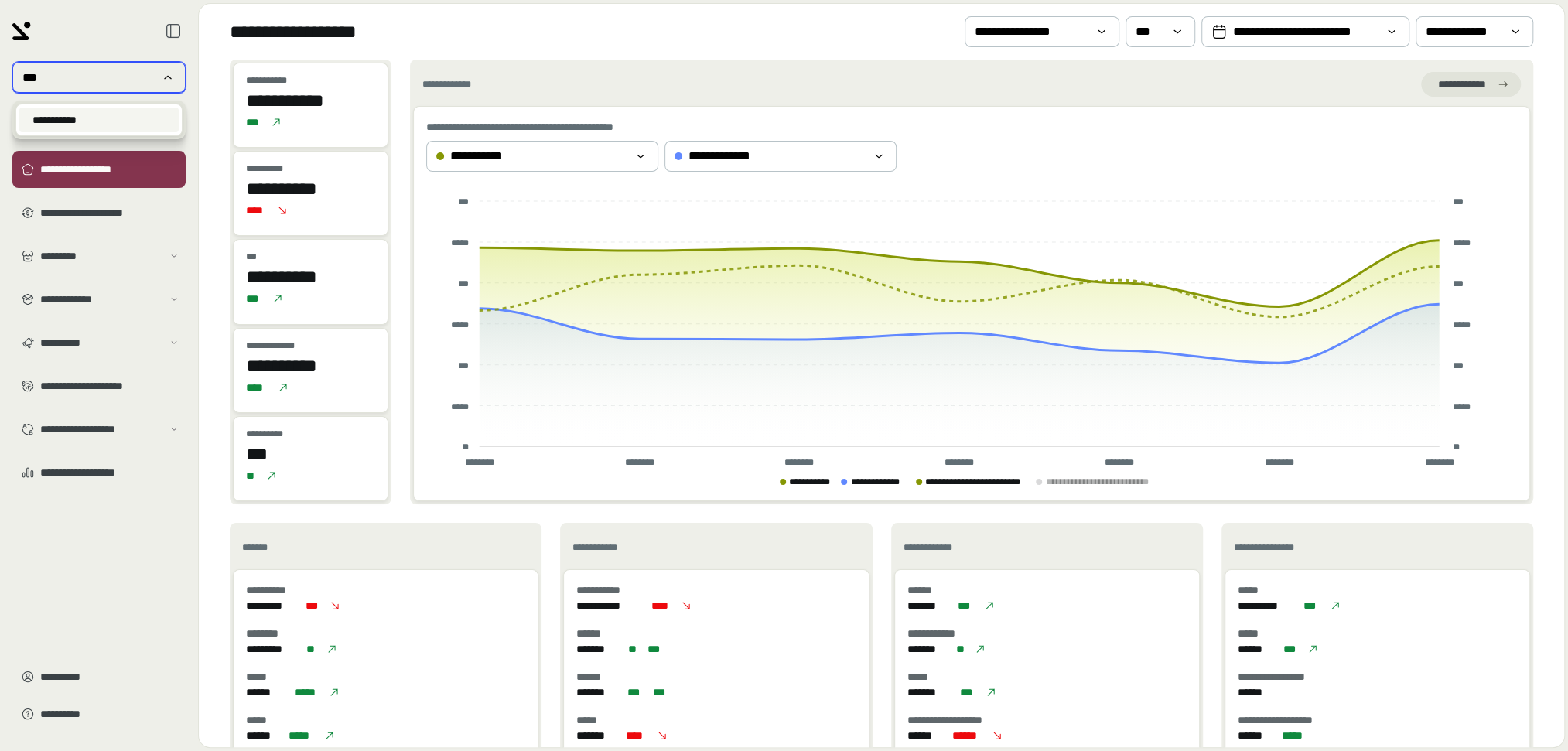 type on "***" 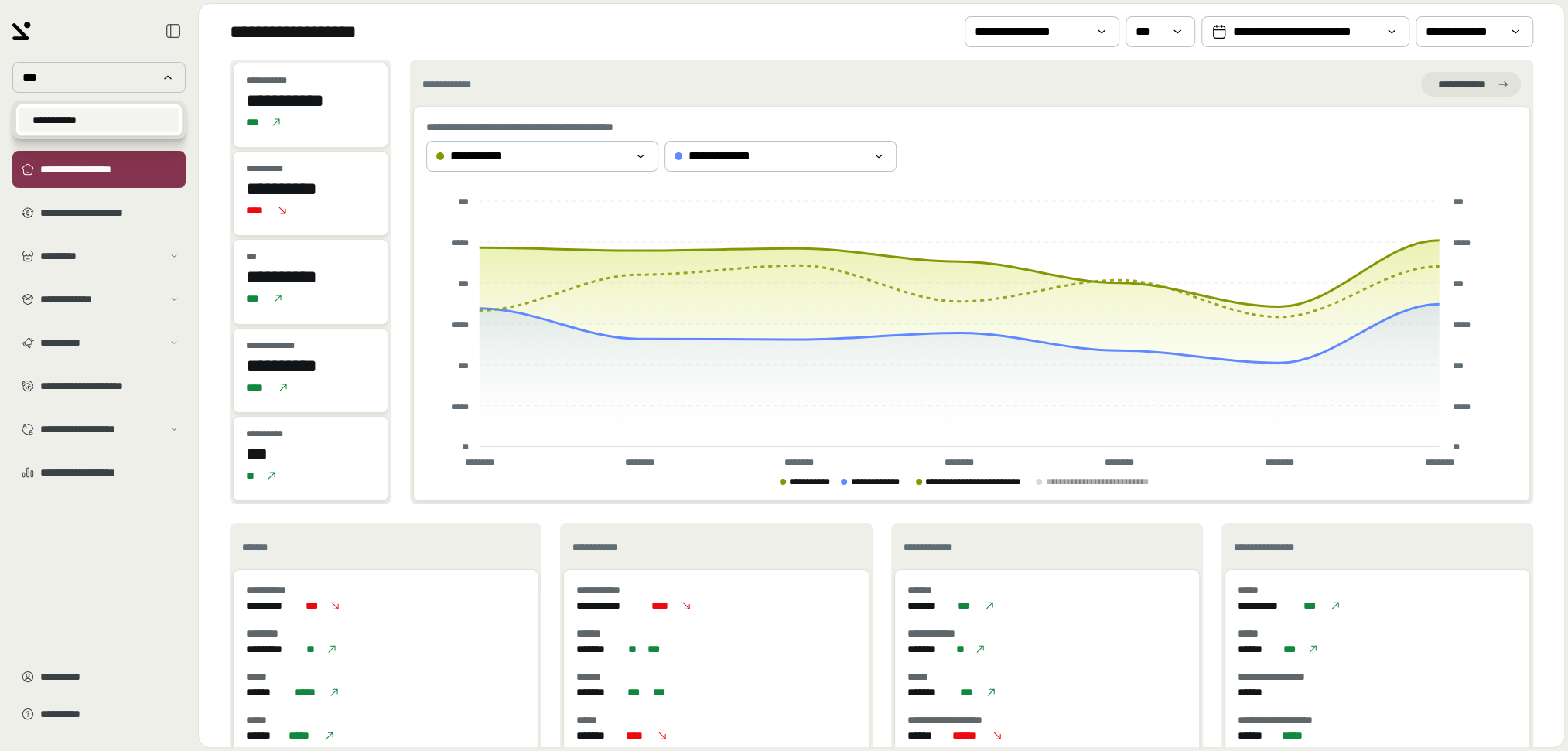 click on "**********" at bounding box center [99, 120] 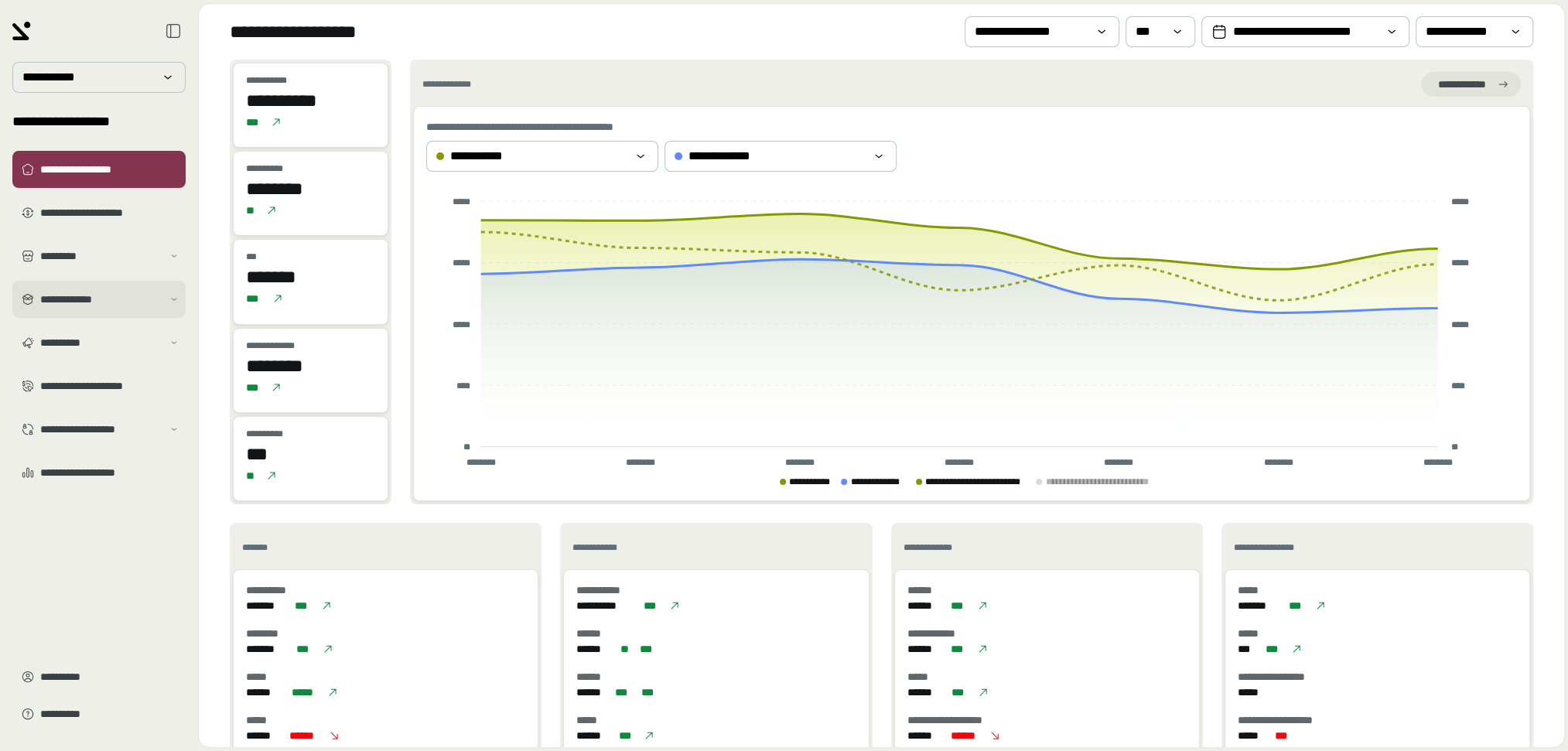 click on "**********" at bounding box center [101, 299] 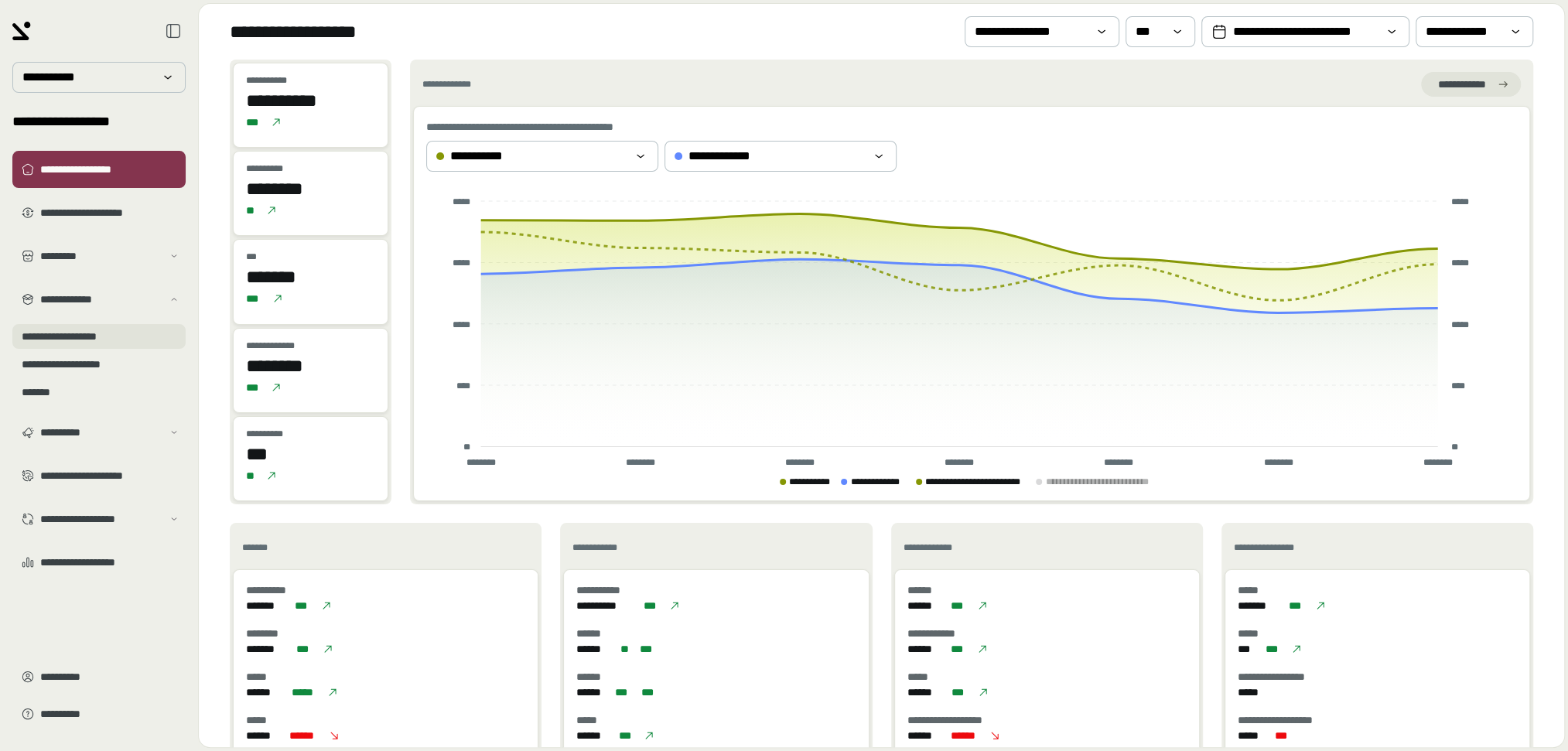 click on "**********" at bounding box center [99, 336] 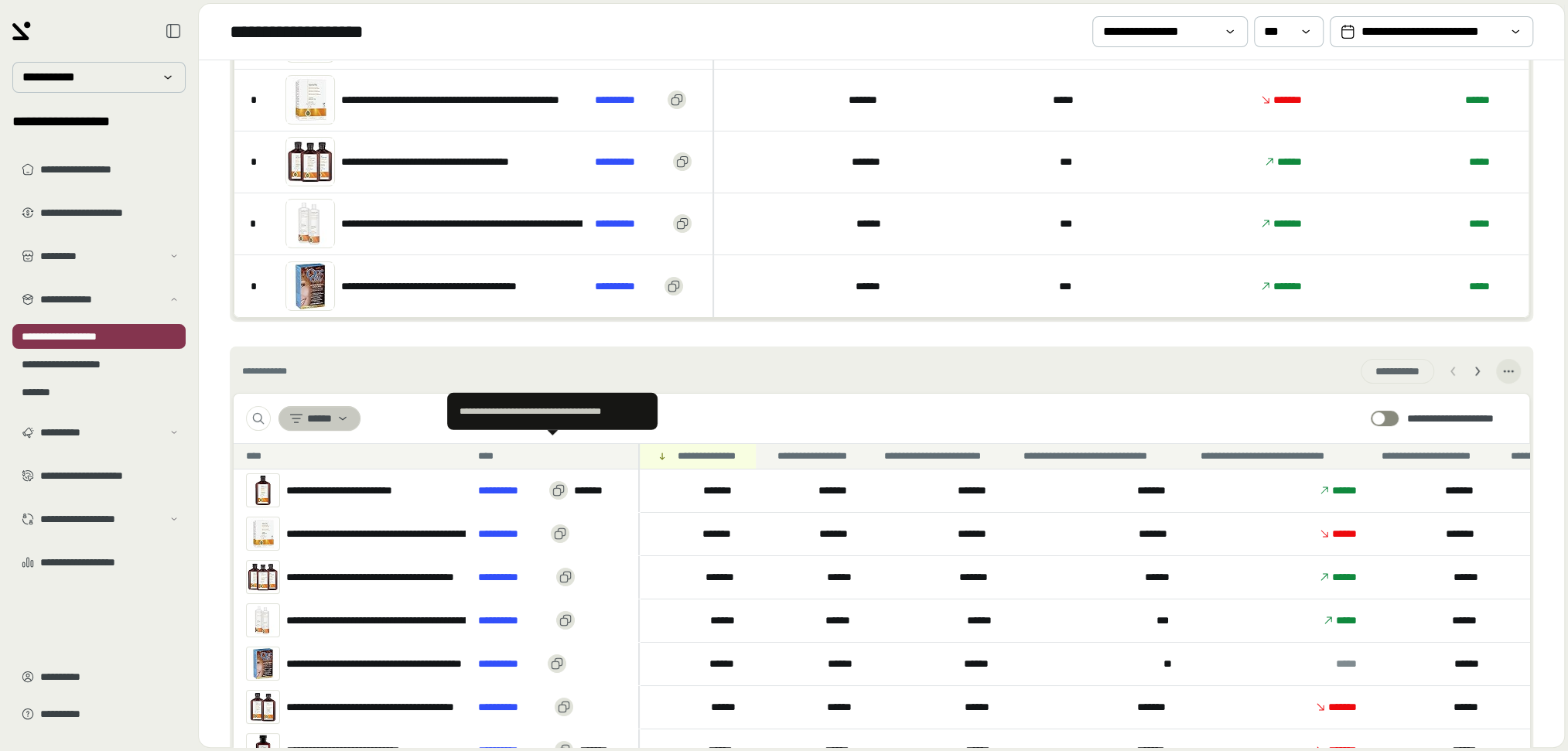 scroll, scrollTop: 252, scrollLeft: 0, axis: vertical 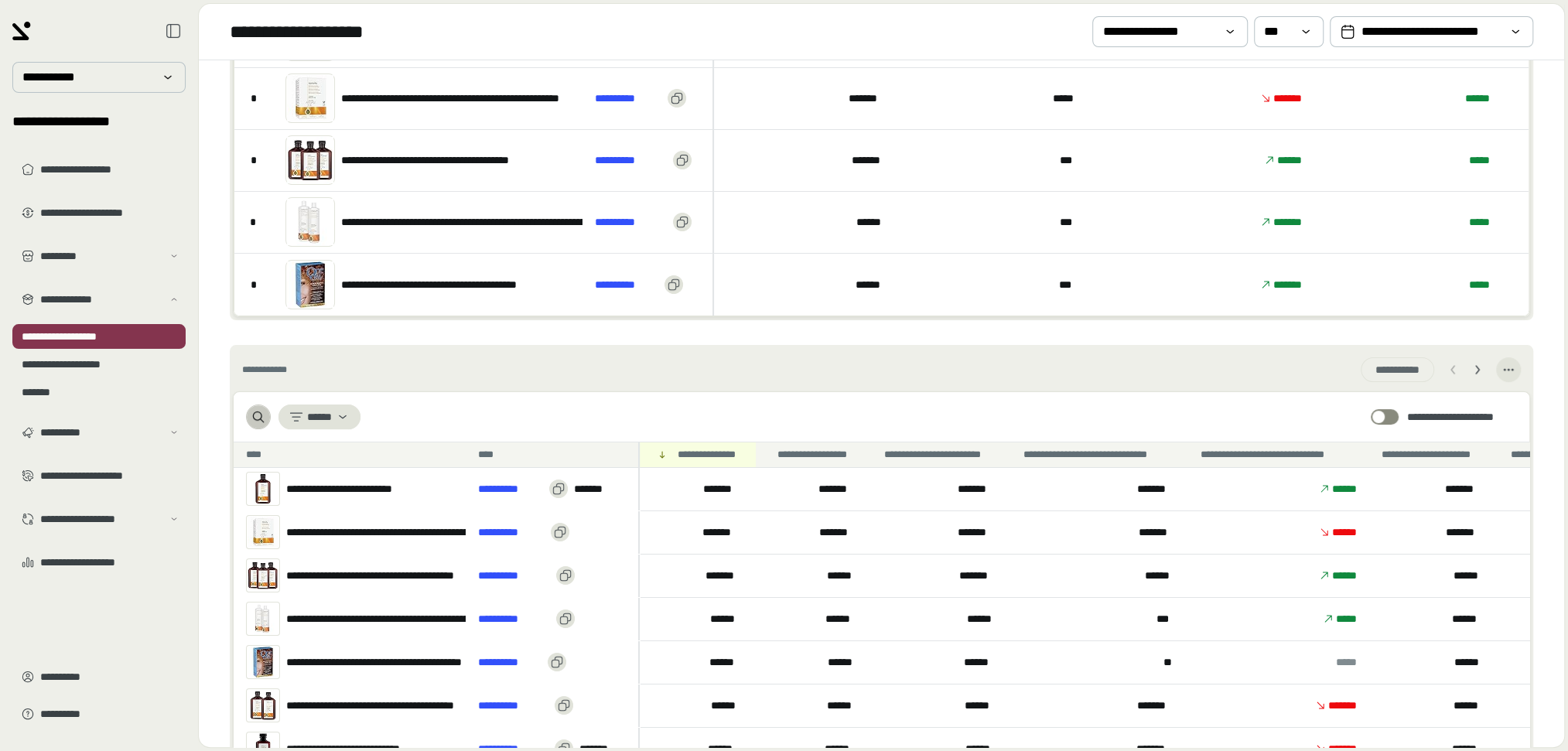 click at bounding box center [258, 417] 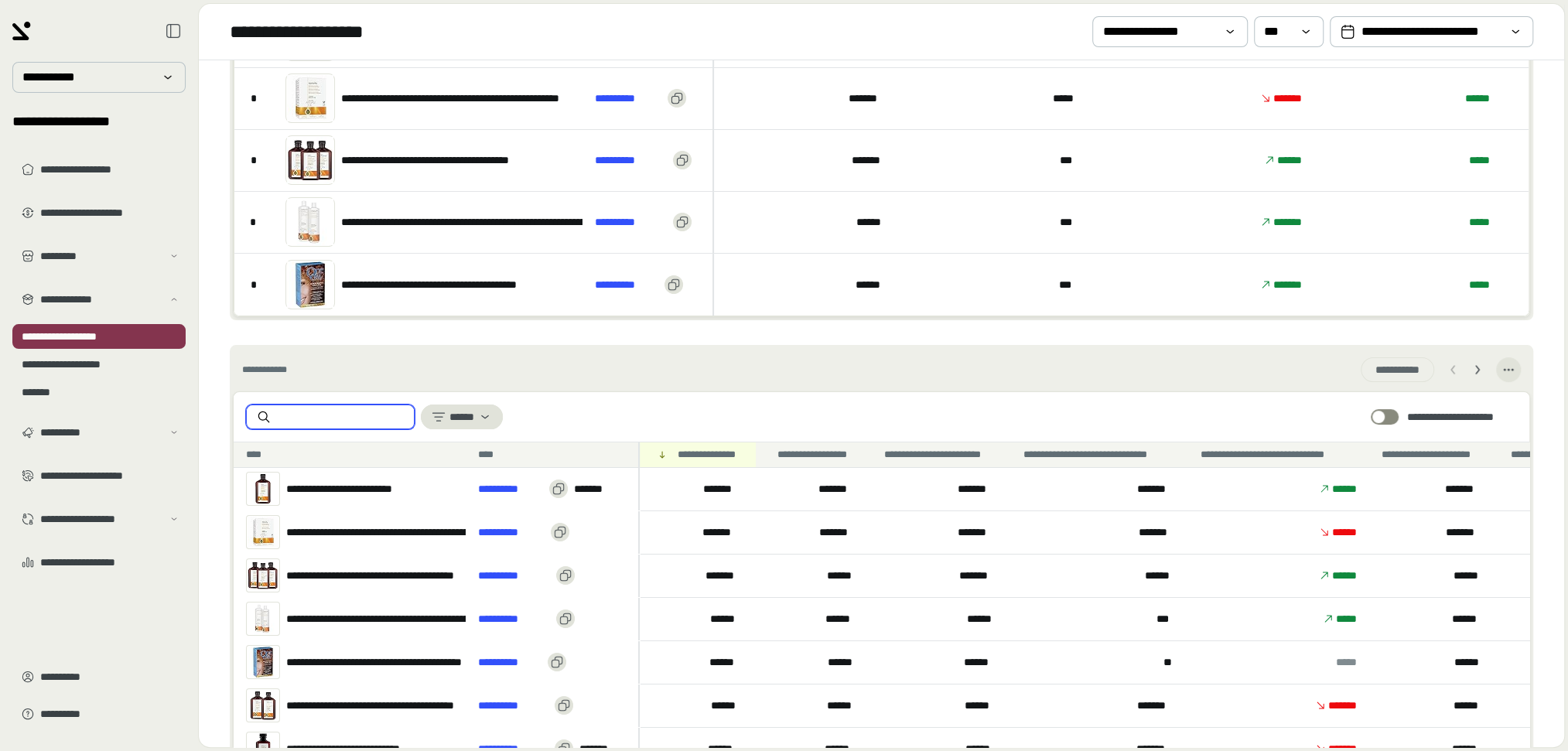paste on "**********" 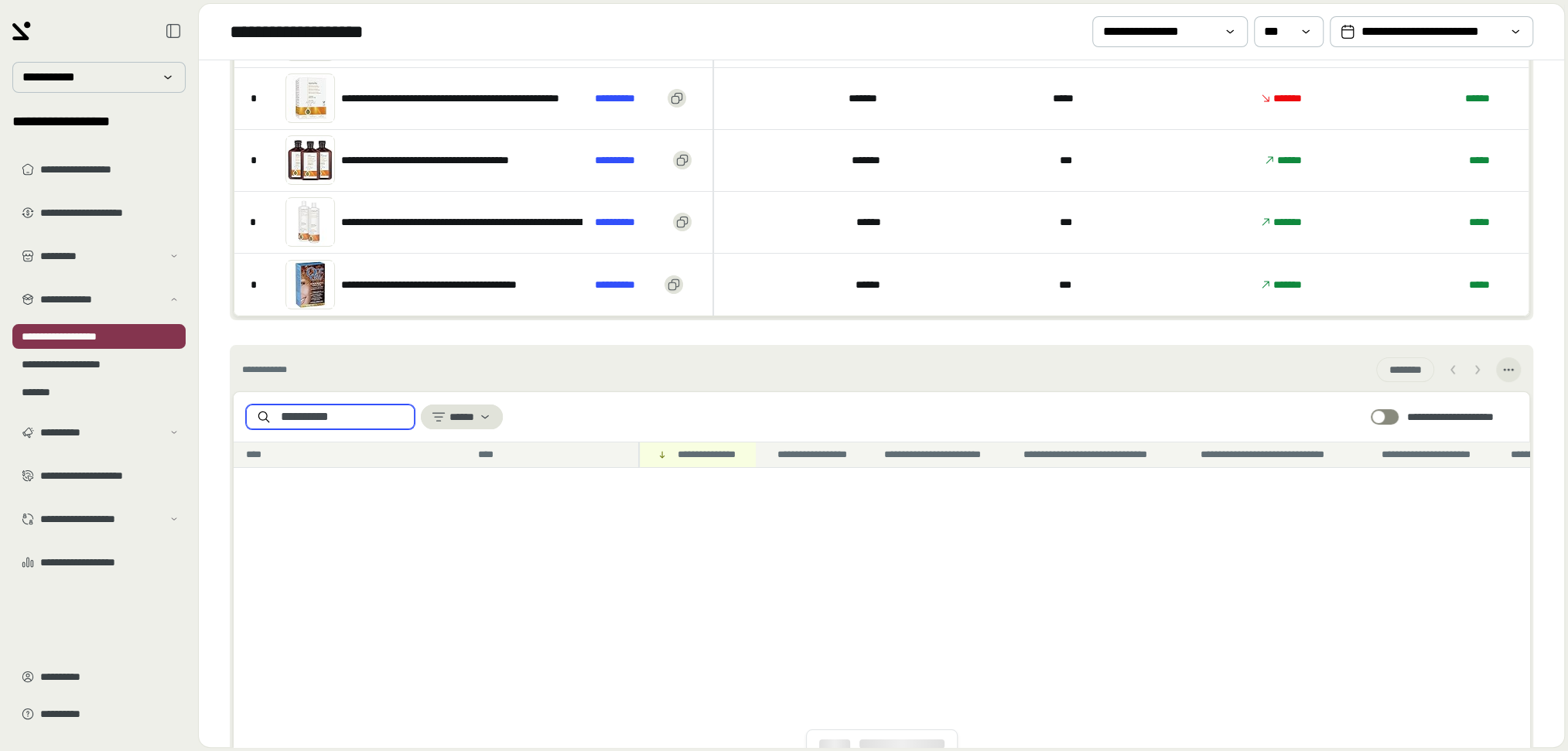 click on "**********" at bounding box center [343, 417] 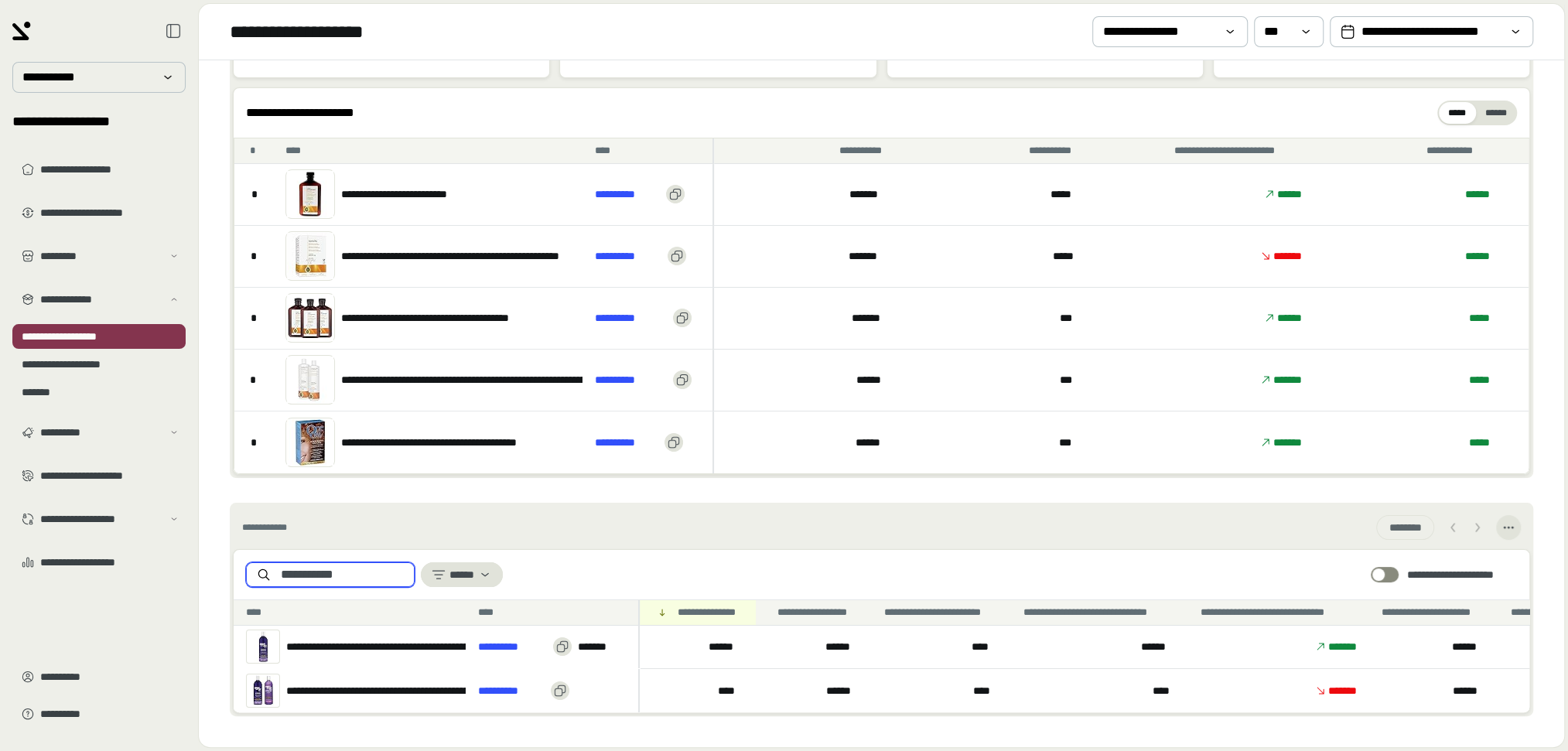 type on "**********" 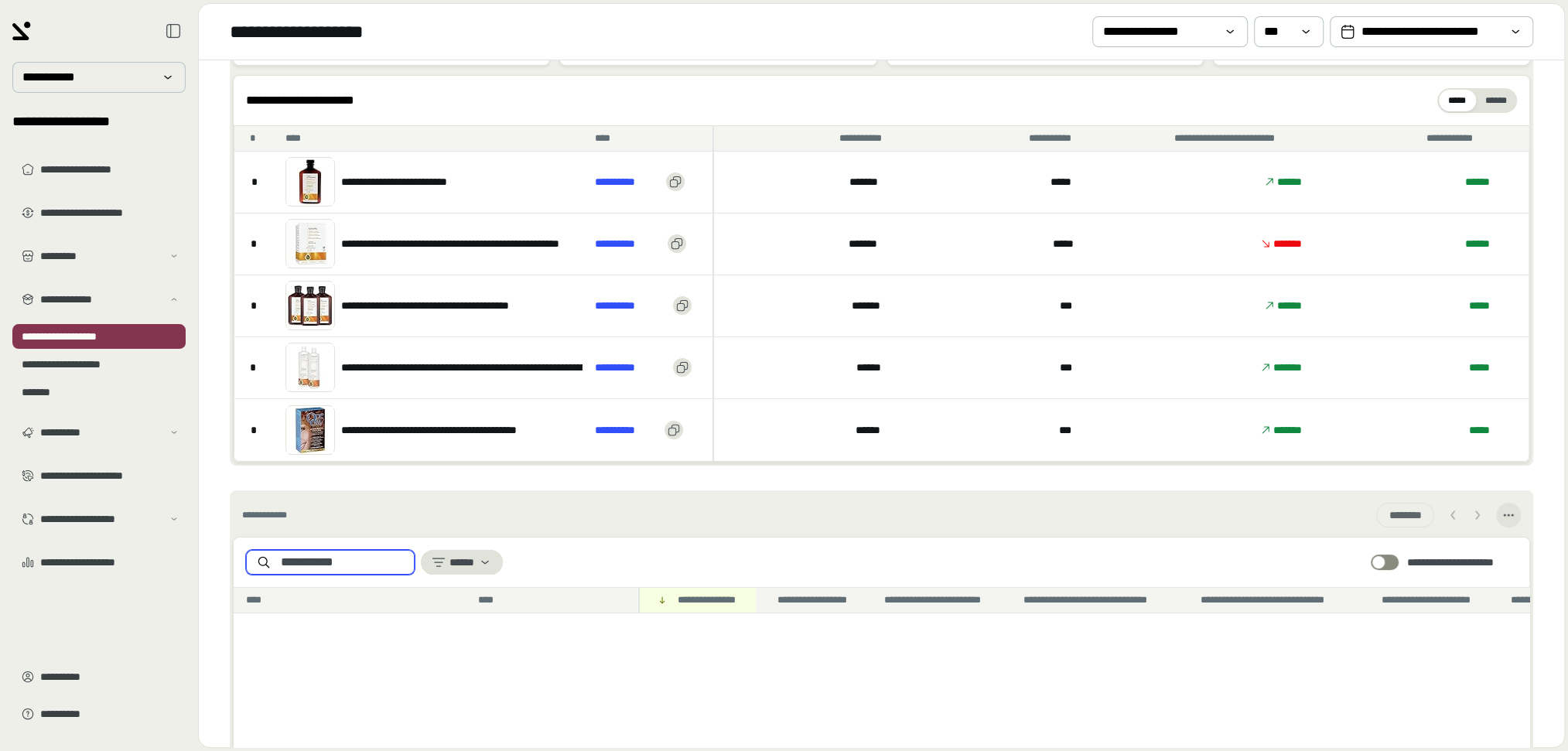 scroll, scrollTop: 252, scrollLeft: 0, axis: vertical 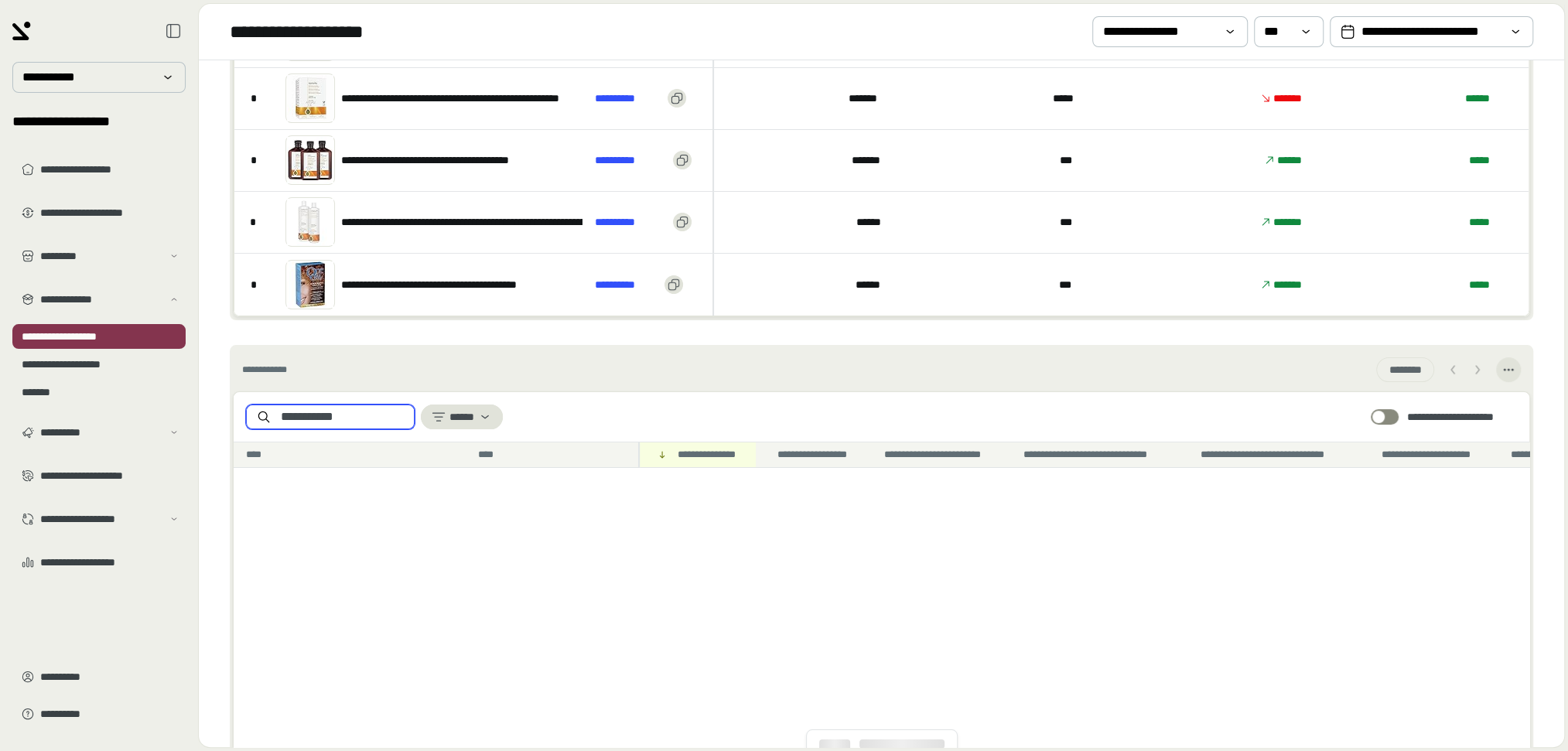 click on "**********" at bounding box center (343, 417) 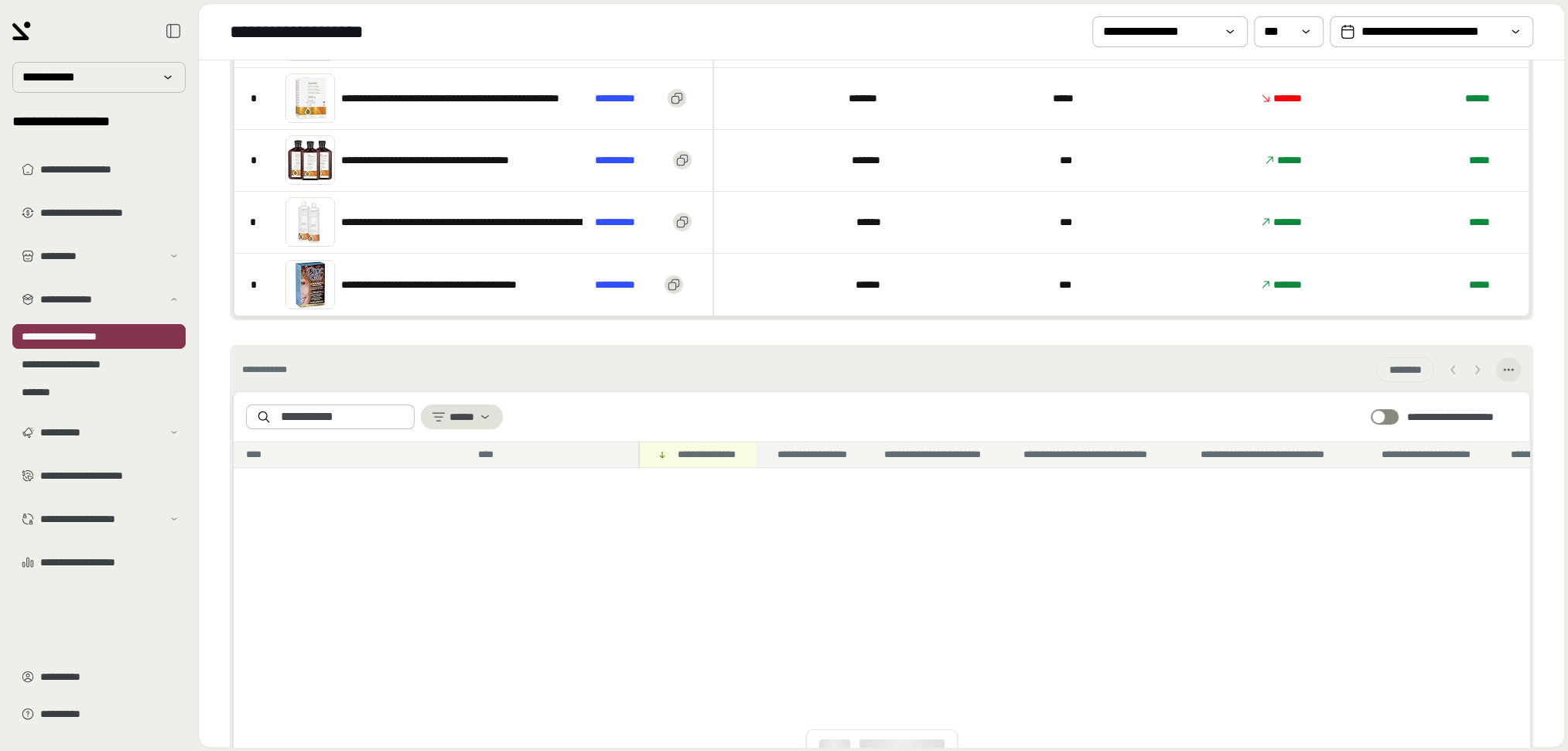click on "**********" at bounding box center [99, 336] 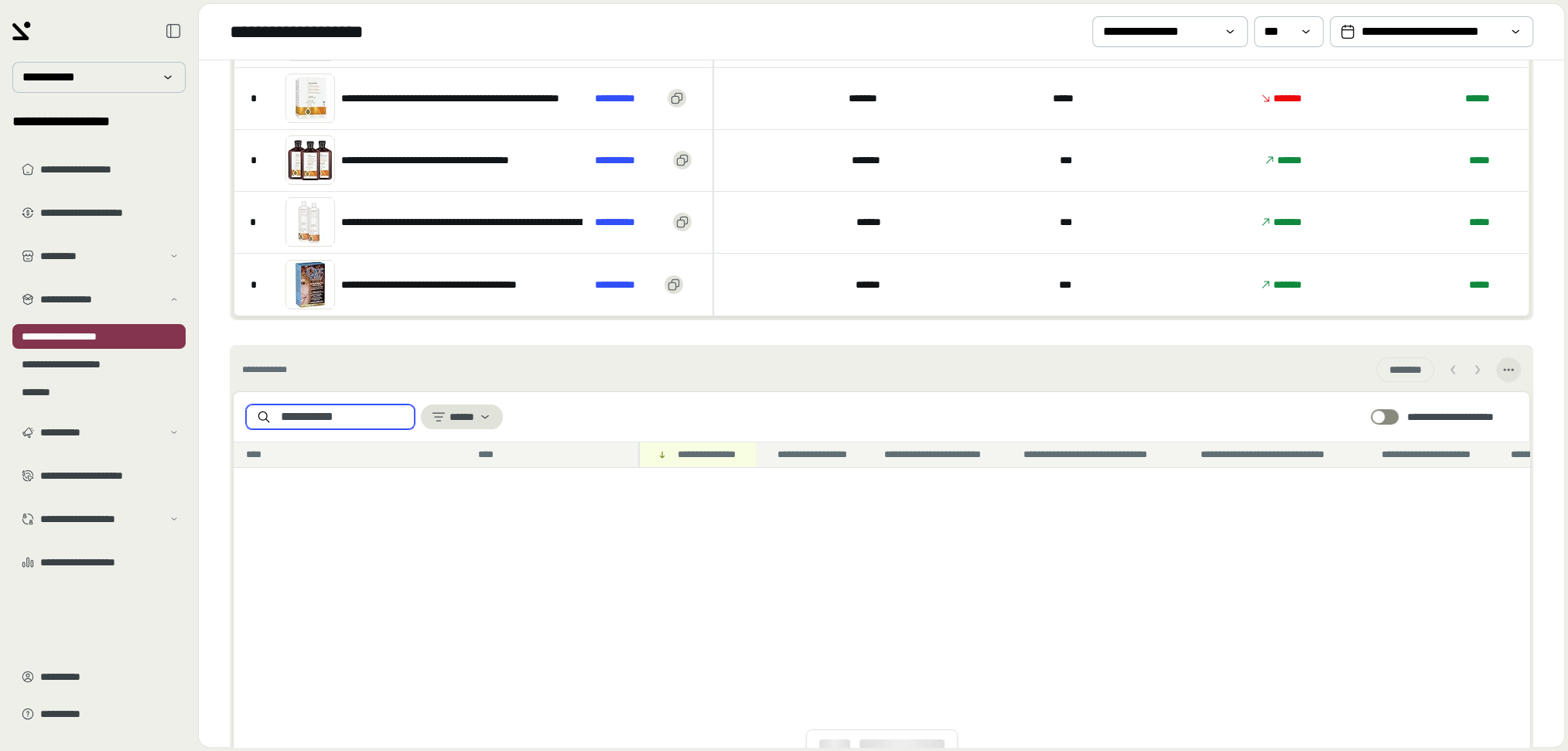 click on "**********" at bounding box center [343, 417] 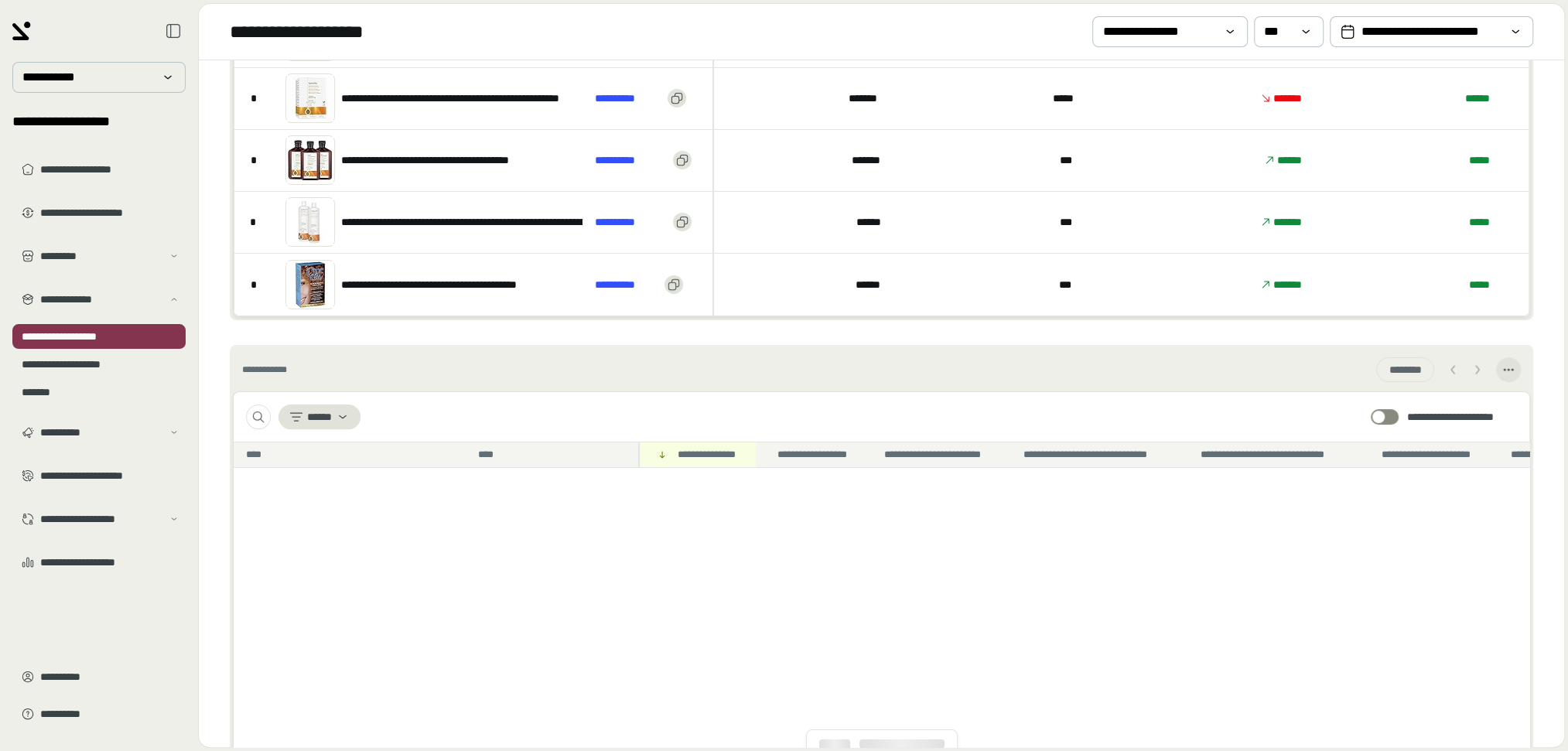 paste on "**********" 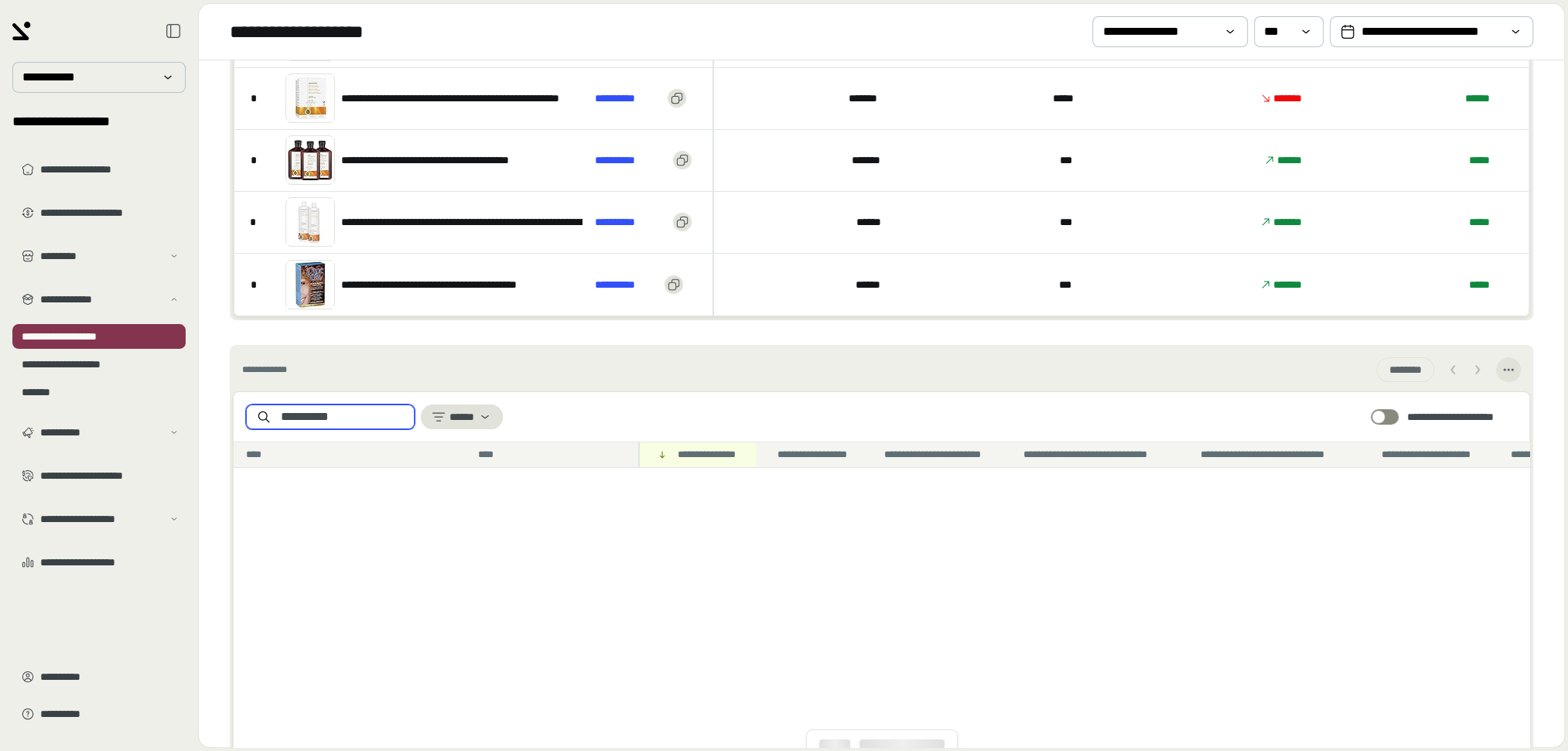 scroll, scrollTop: 0, scrollLeft: 0, axis: both 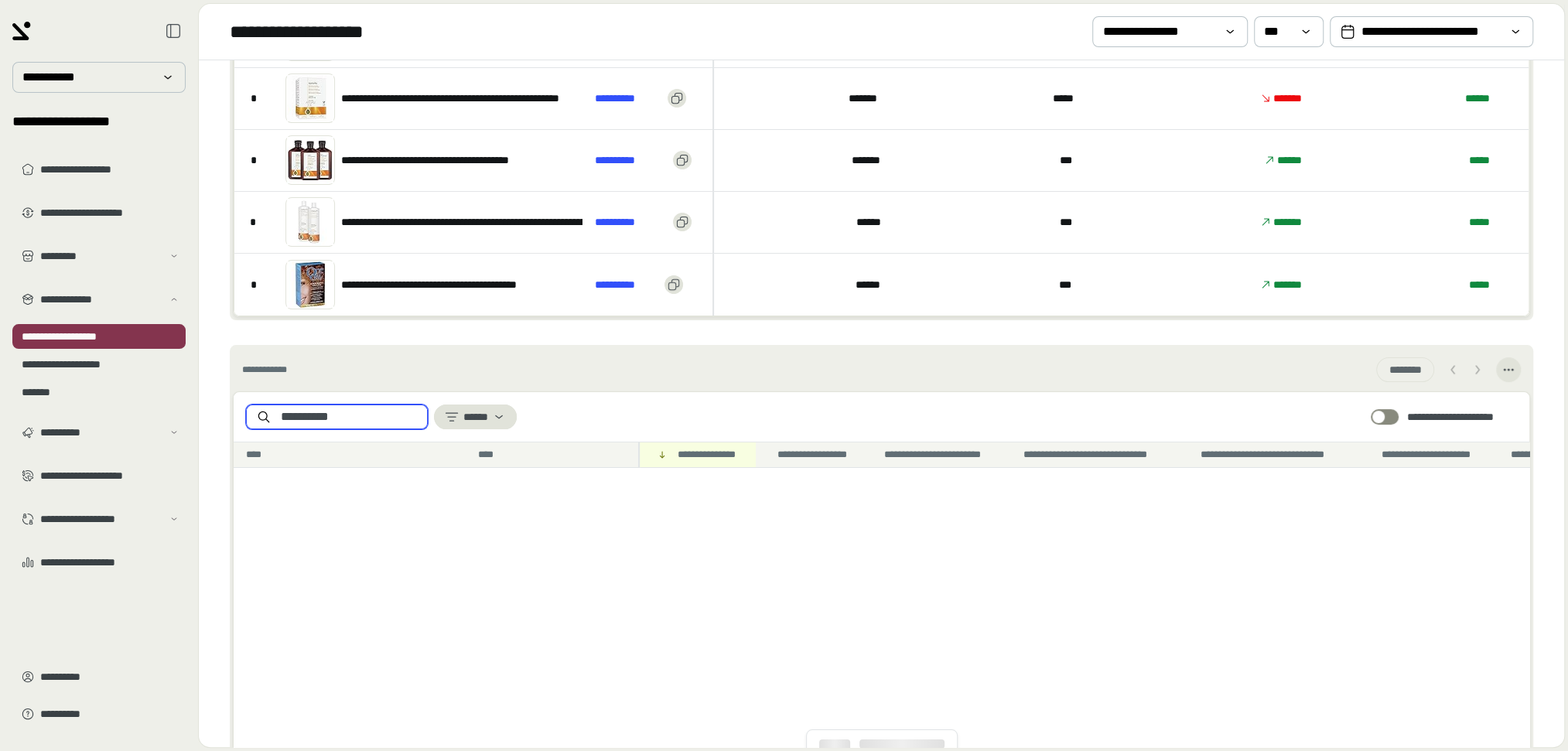click on "**********" at bounding box center [349, 417] 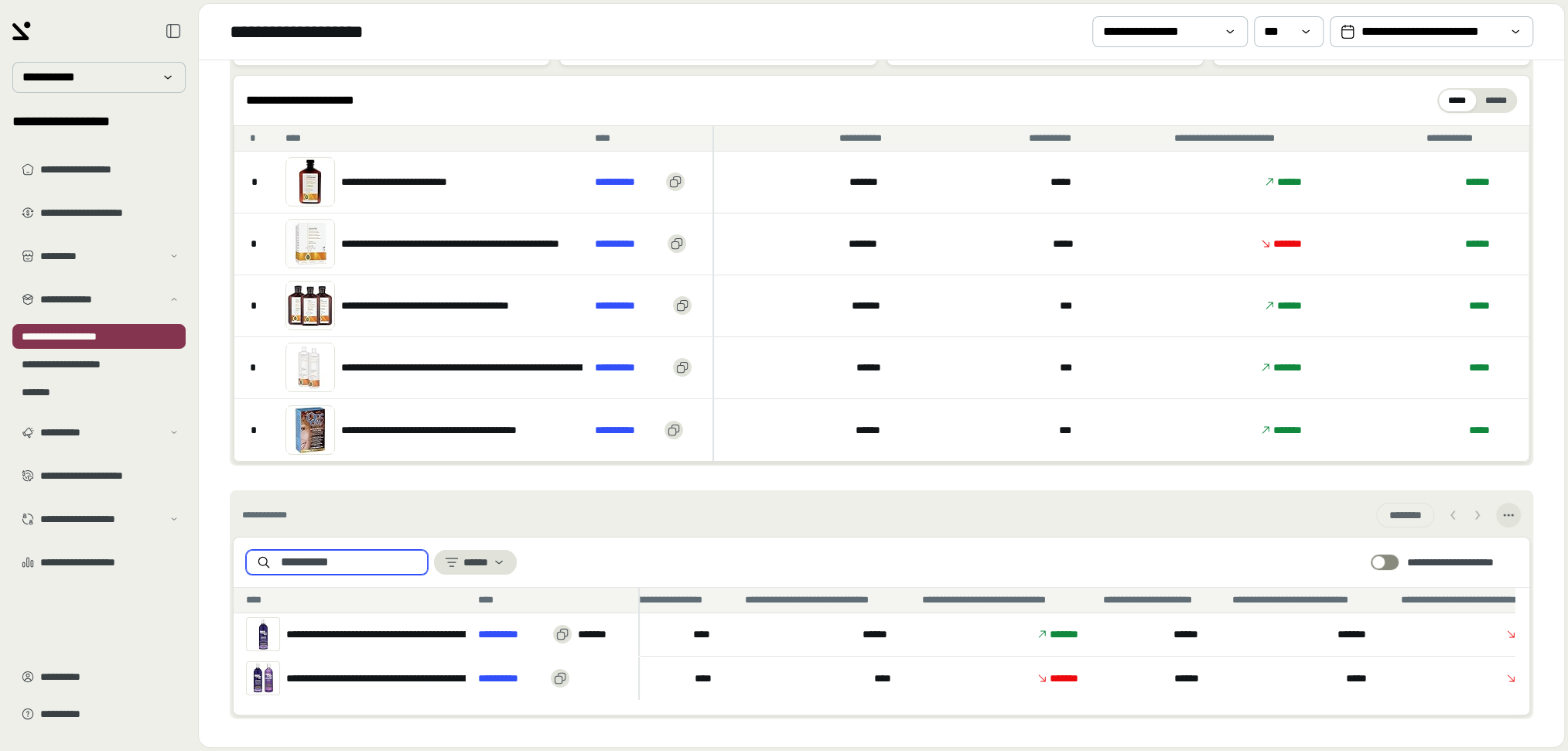 scroll, scrollTop: 0, scrollLeft: 0, axis: both 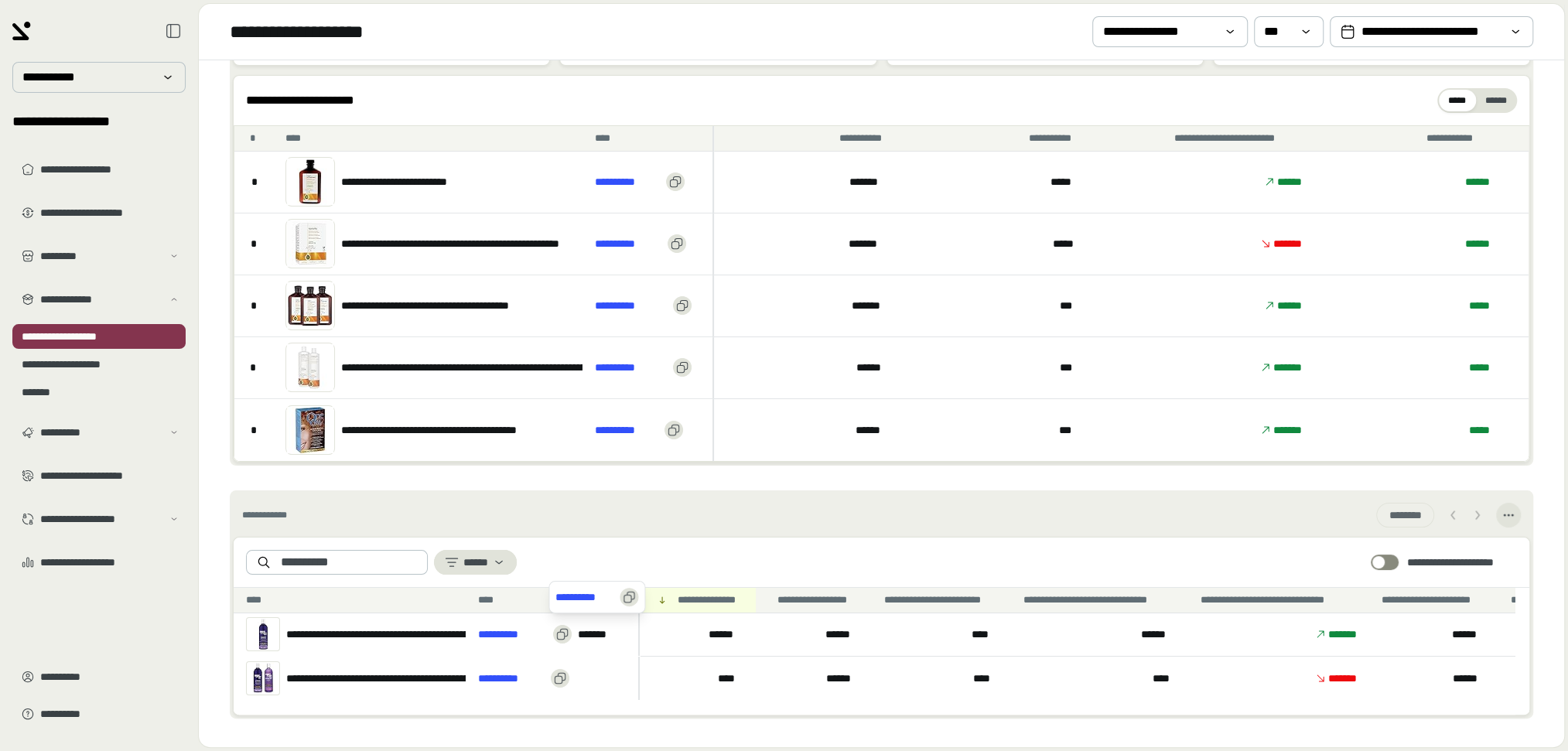 click on "* * ****" at bounding box center [597, 634] 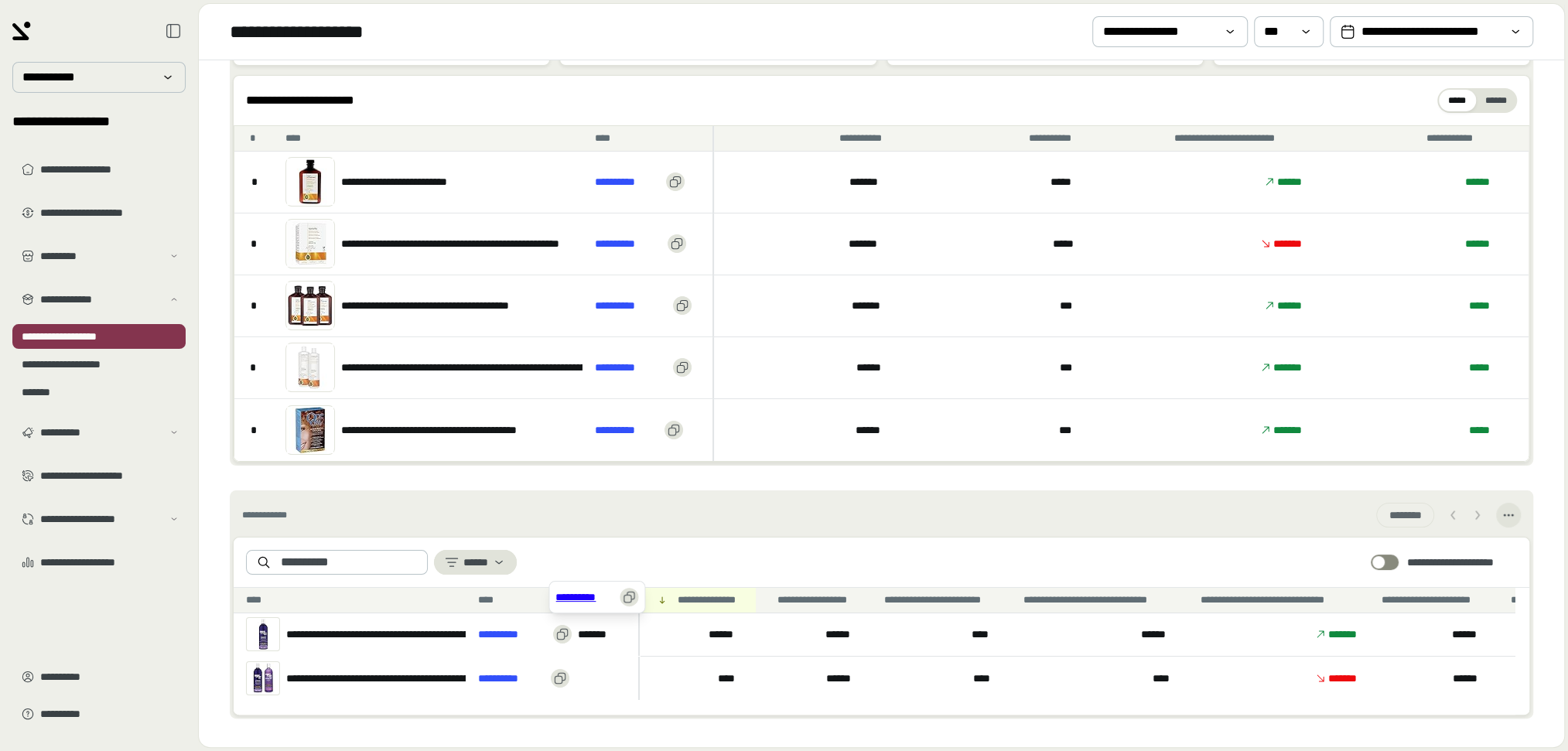 click on "**********" at bounding box center [584, 597] 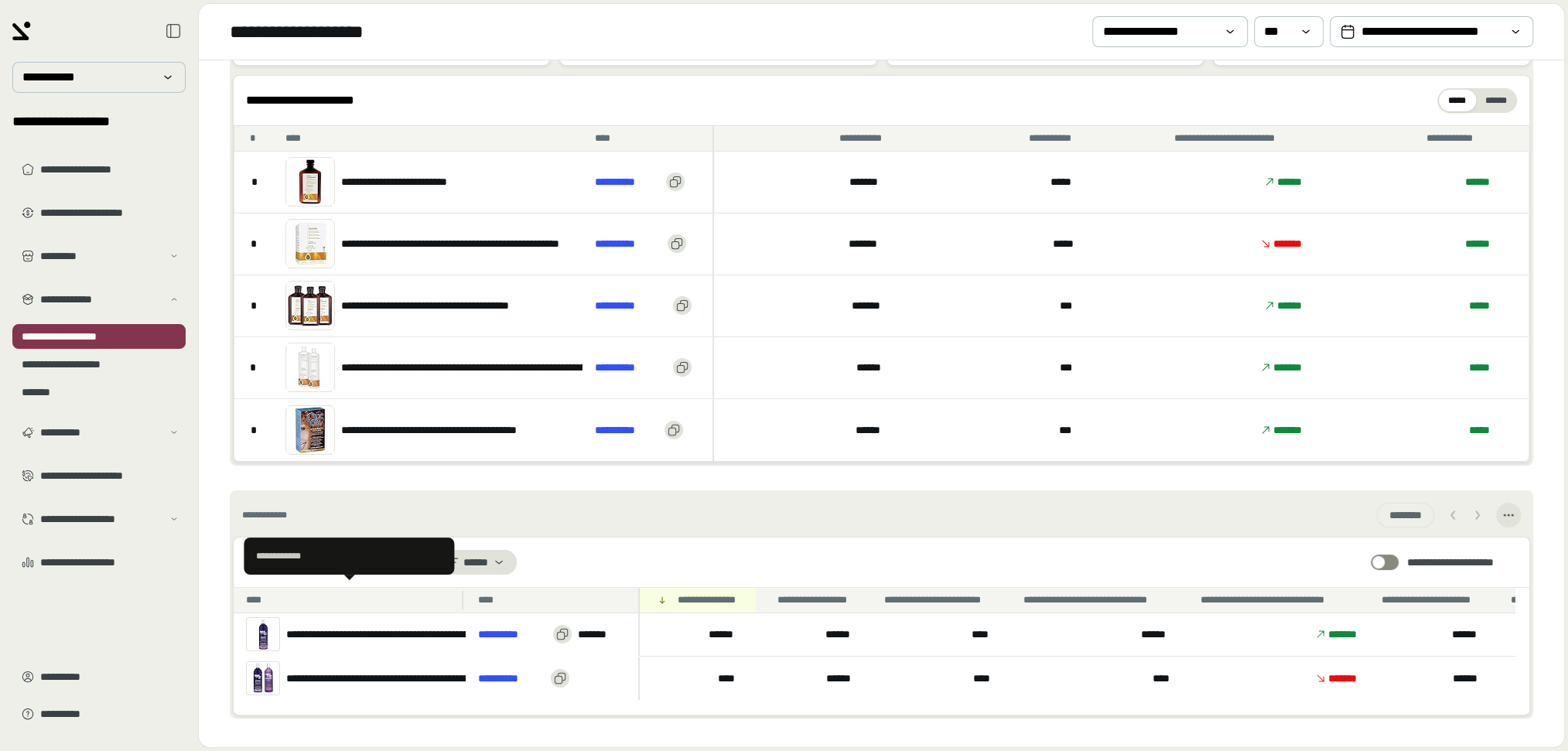 click on "****" at bounding box center (350, 600) 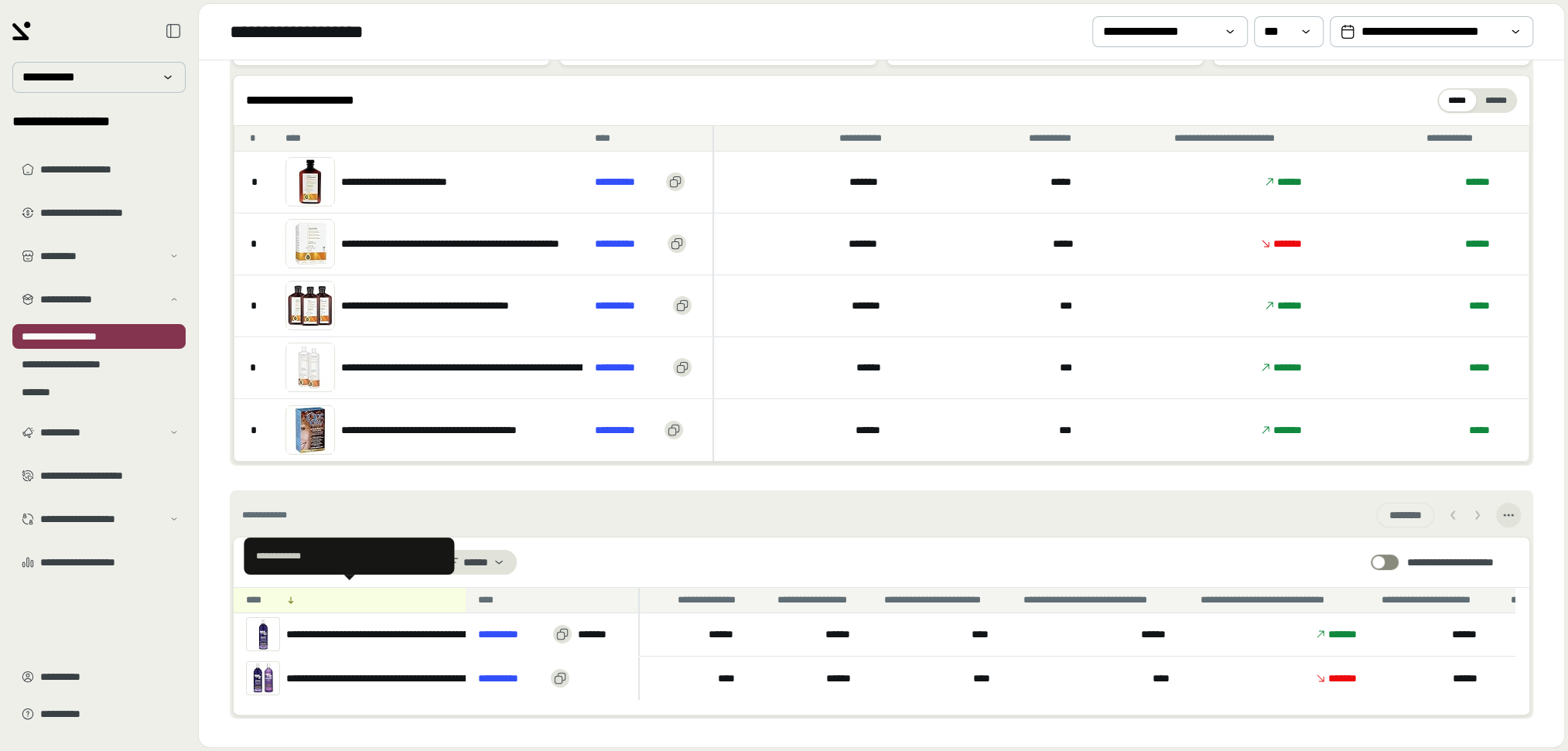 click on "**********" at bounding box center (349, 556) 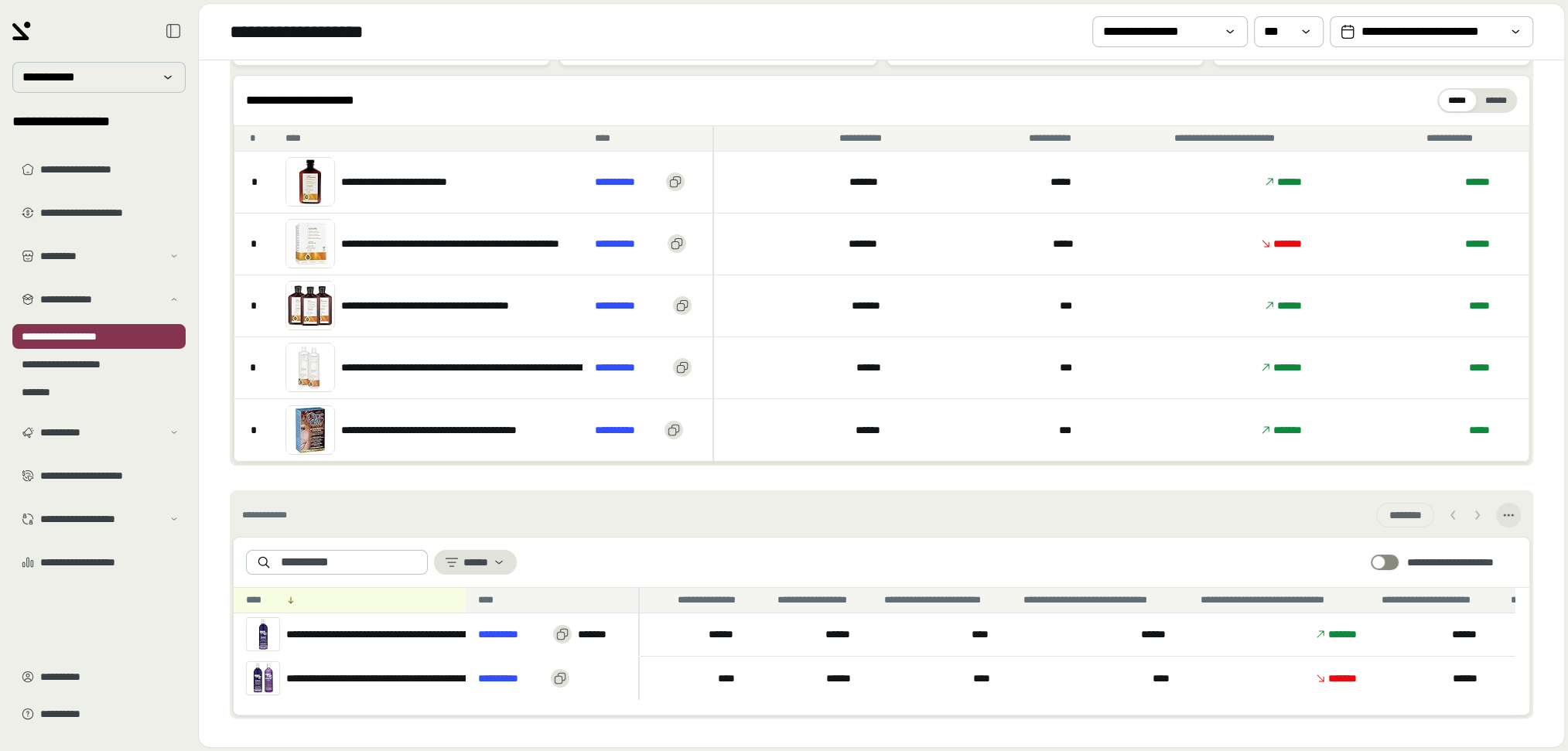 click on "**********" at bounding box center (881, 515) 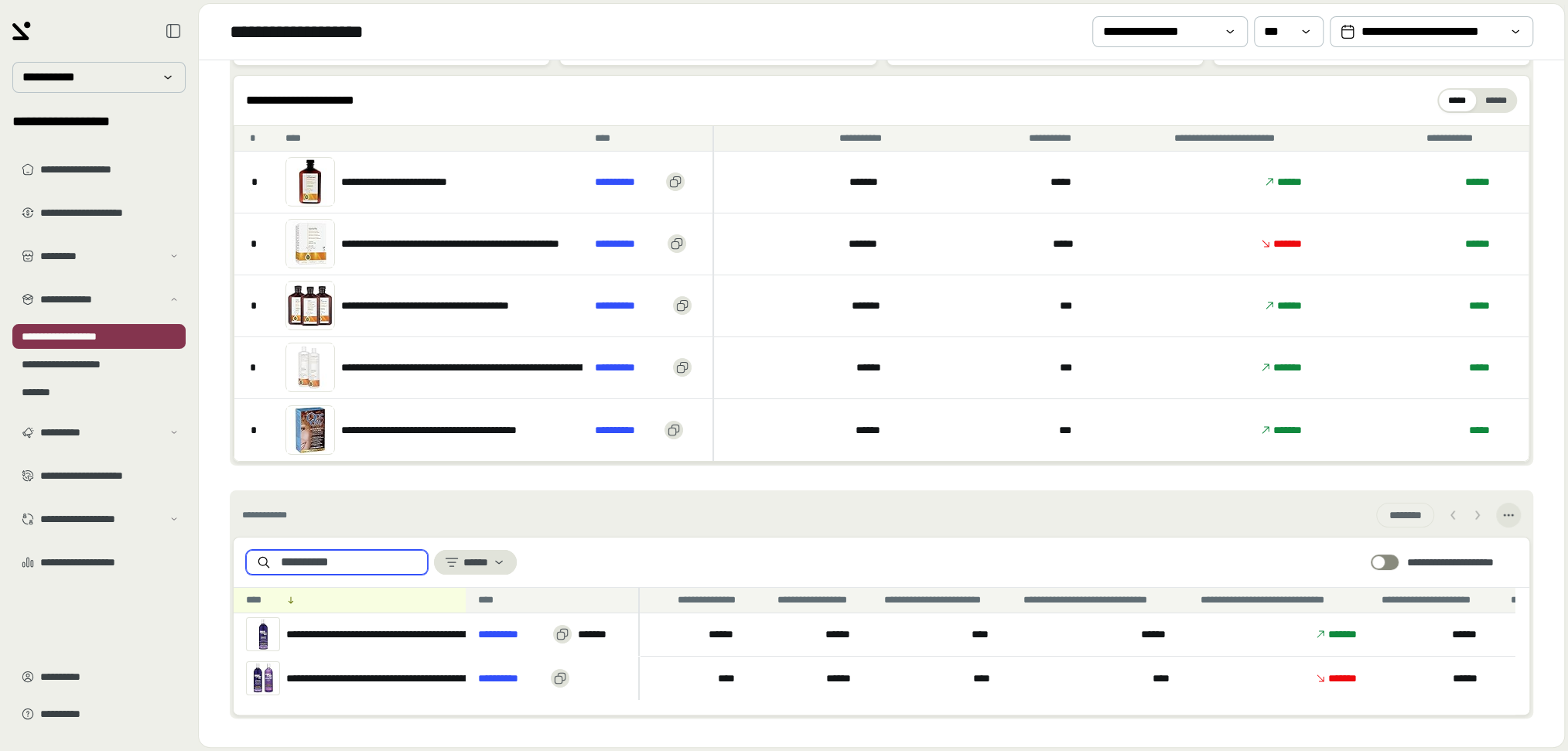 click on "**********" at bounding box center [349, 562] 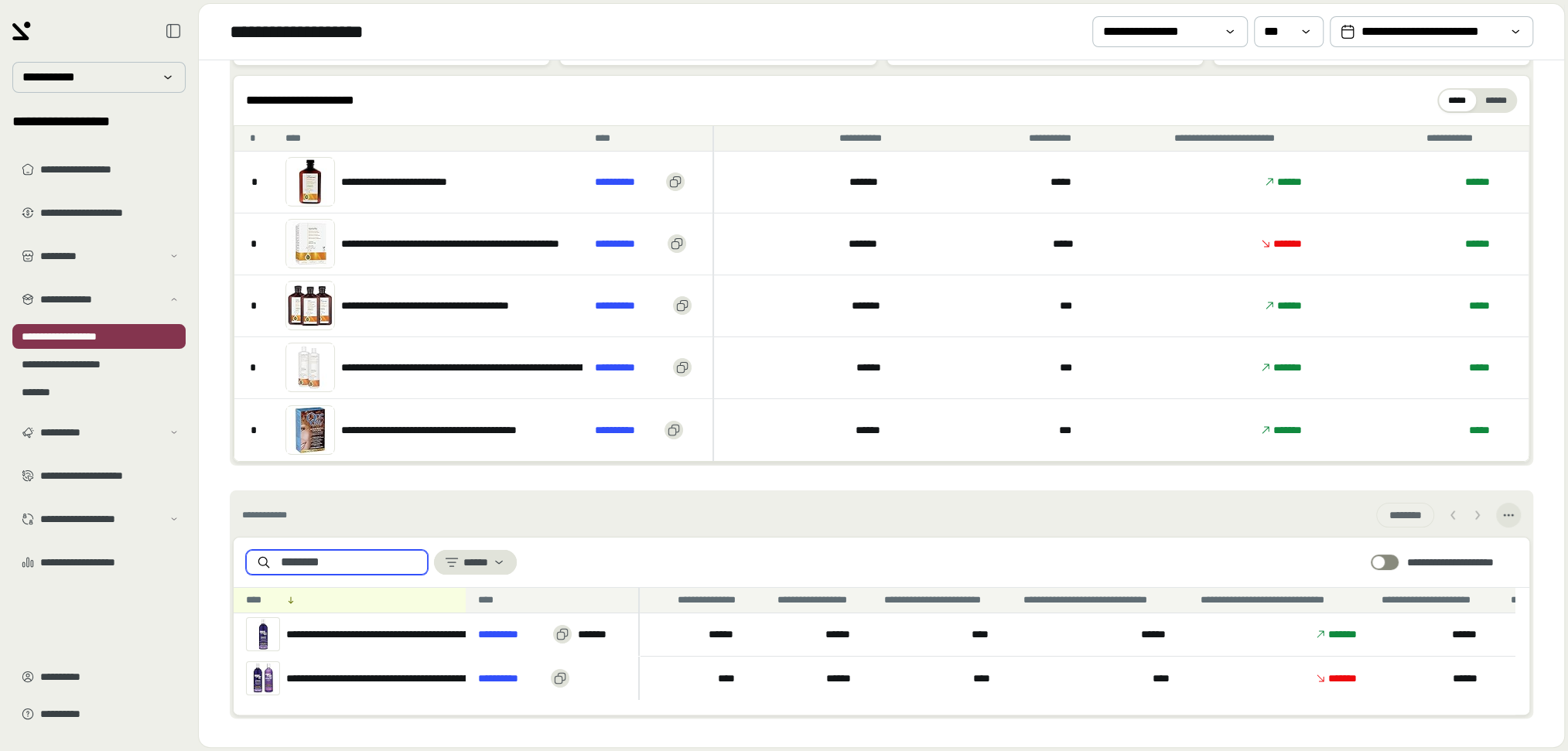 scroll, scrollTop: 83, scrollLeft: 0, axis: vertical 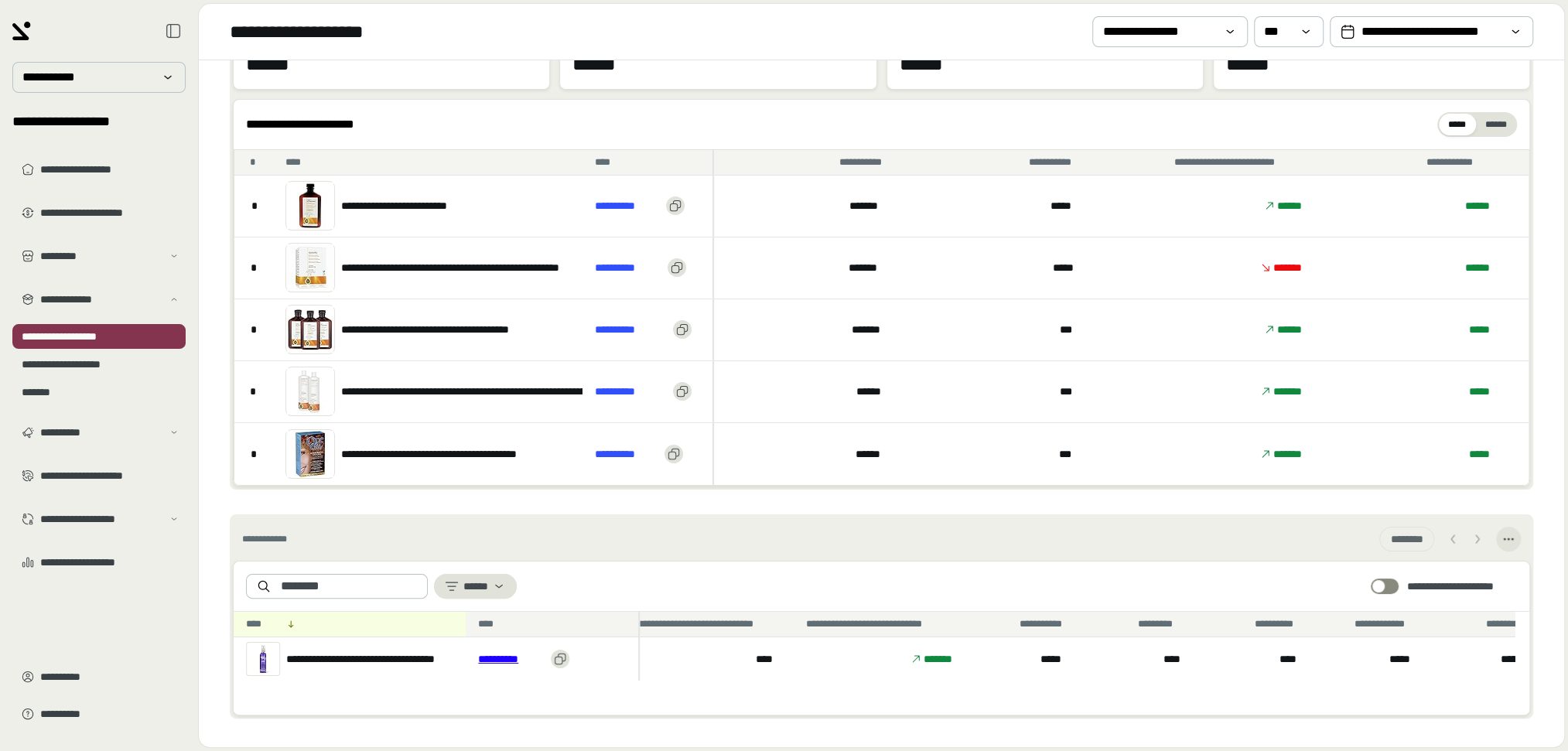 click on "**********" at bounding box center (511, 659) 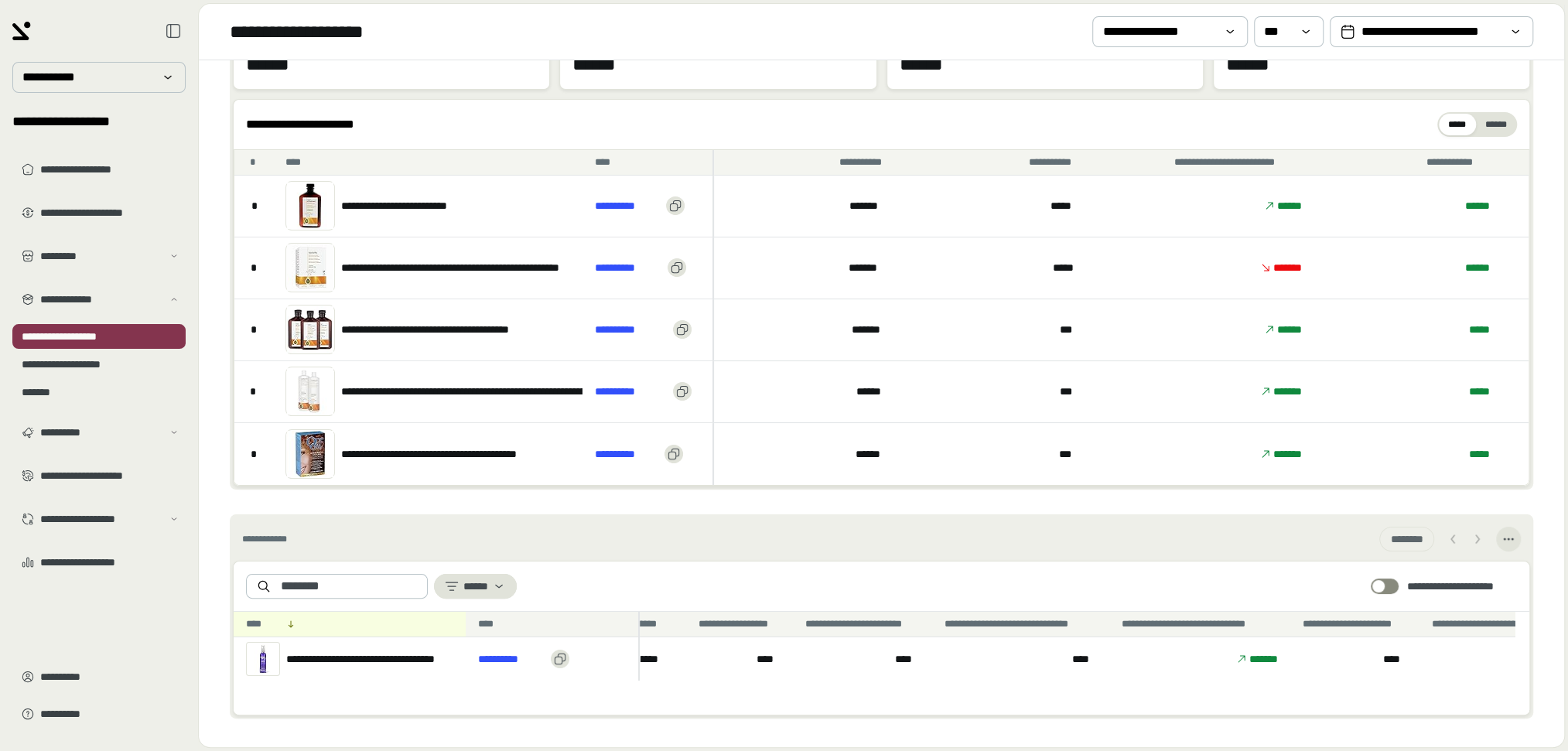 scroll, scrollTop: 0, scrollLeft: 0, axis: both 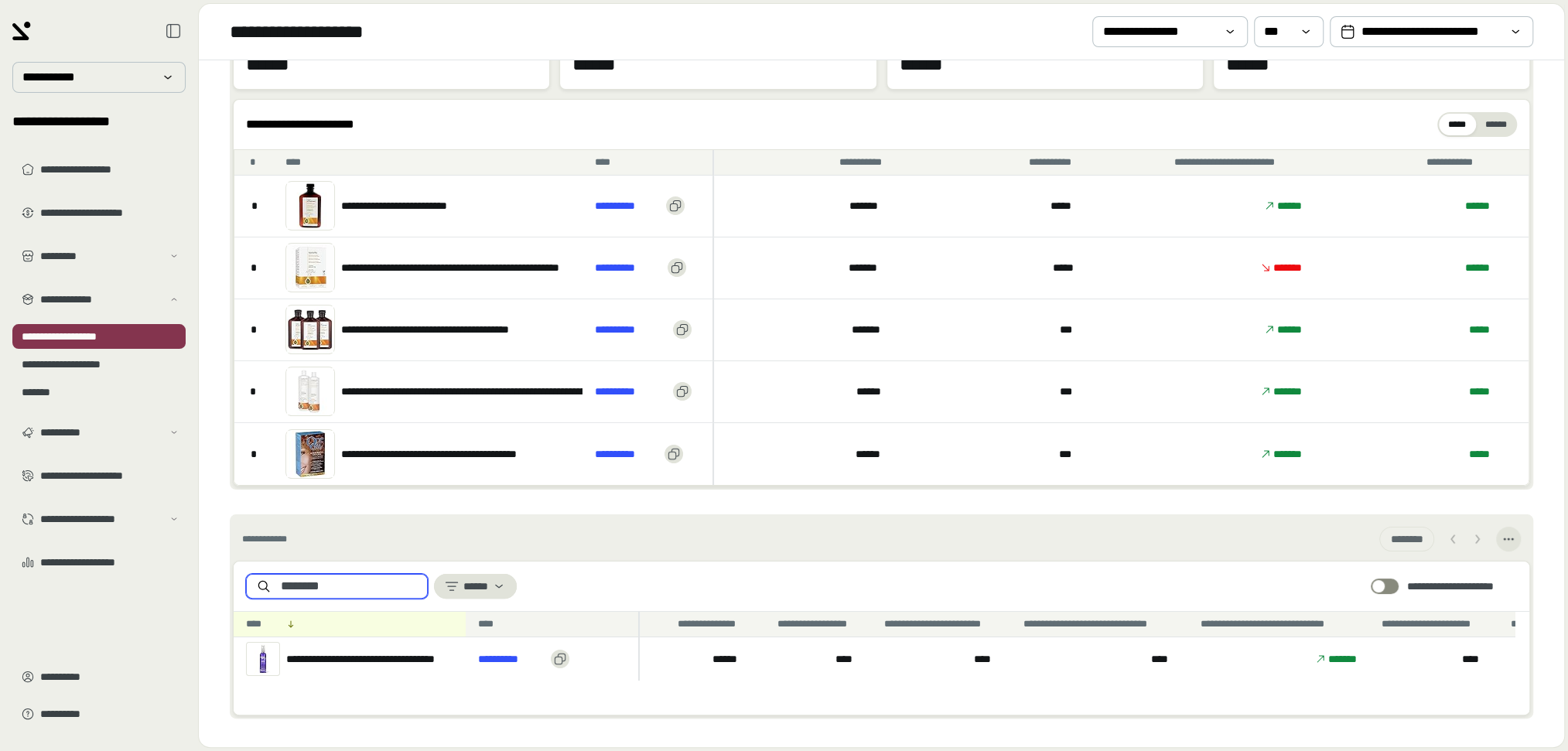 click on "********" at bounding box center [349, 586] 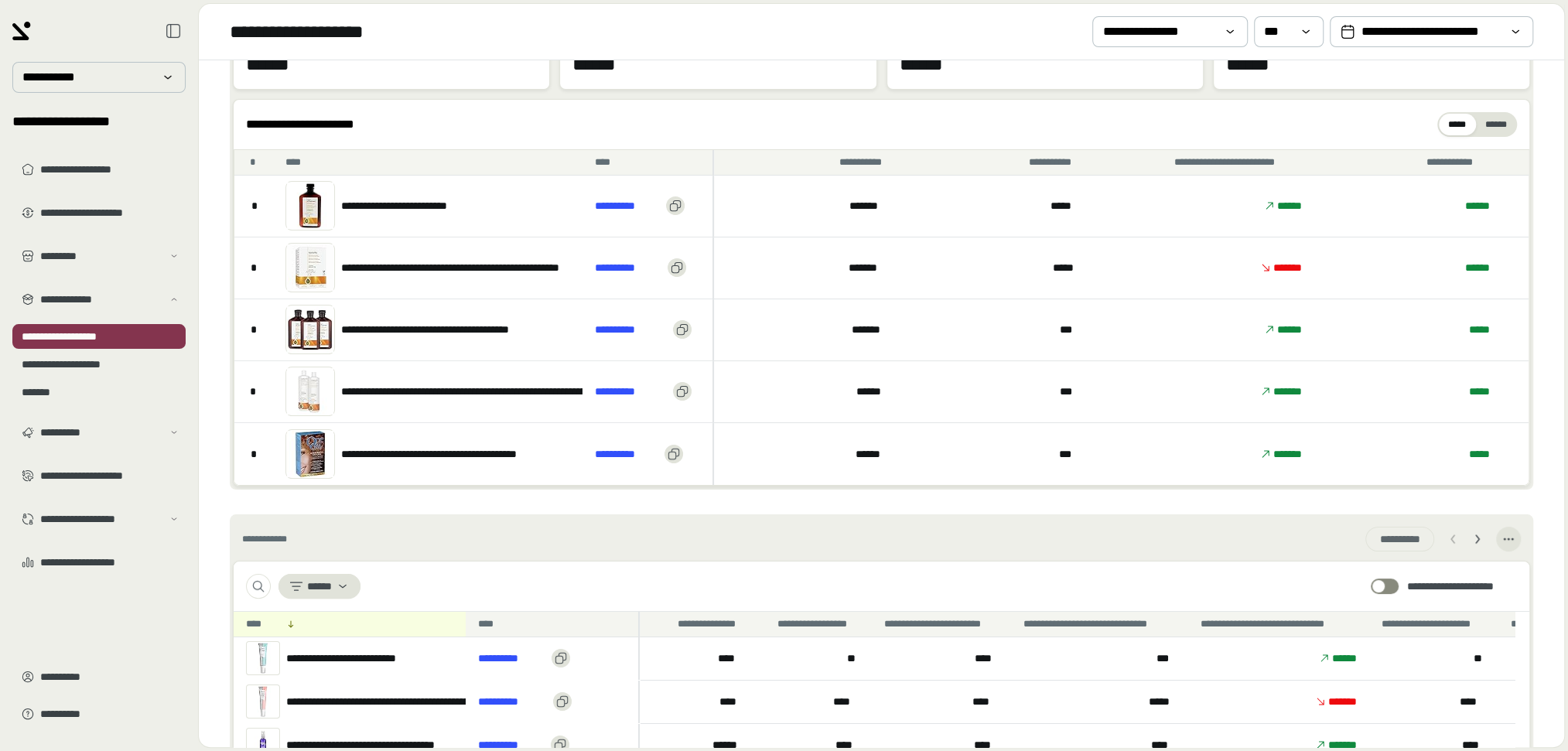 paste on "********" 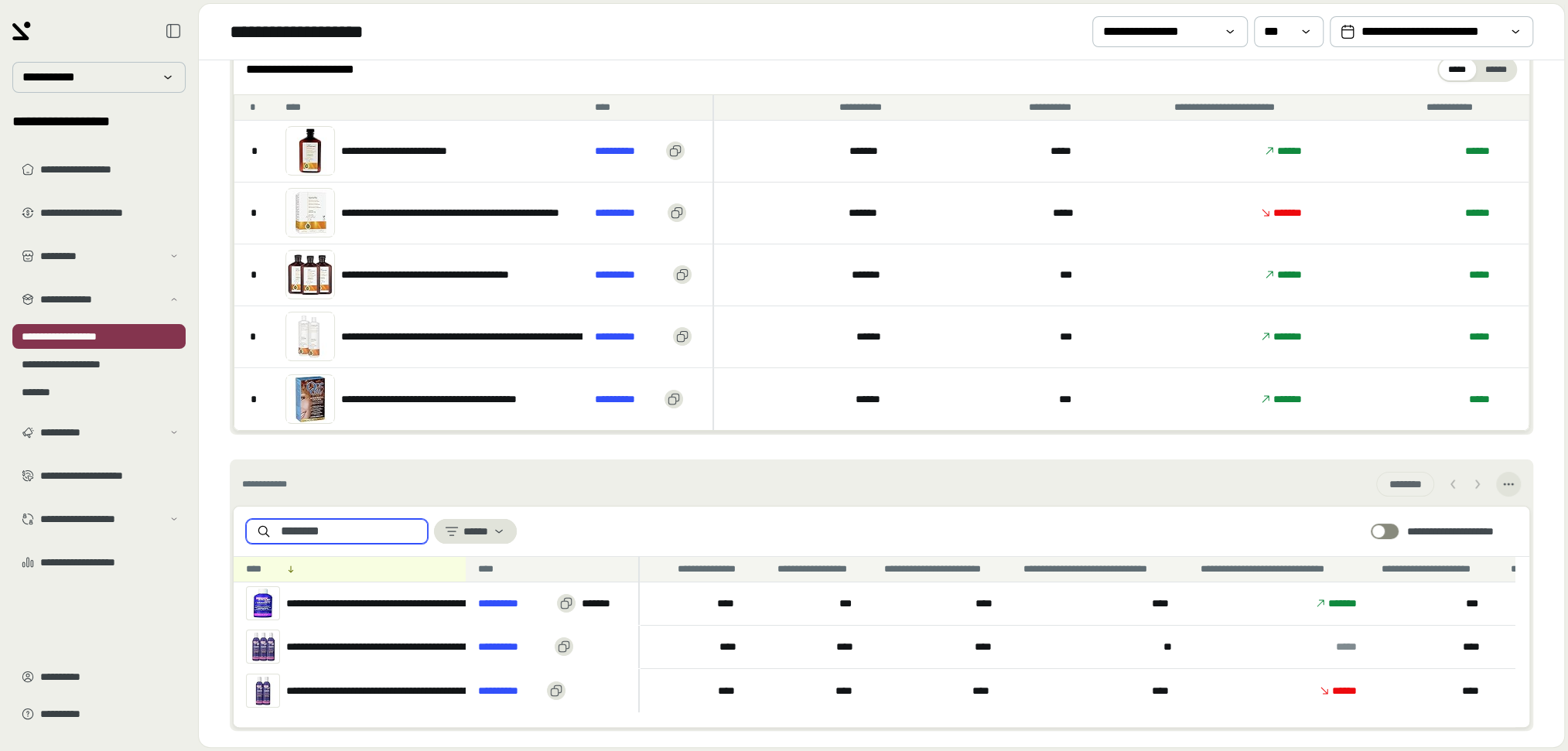 scroll, scrollTop: 150, scrollLeft: 0, axis: vertical 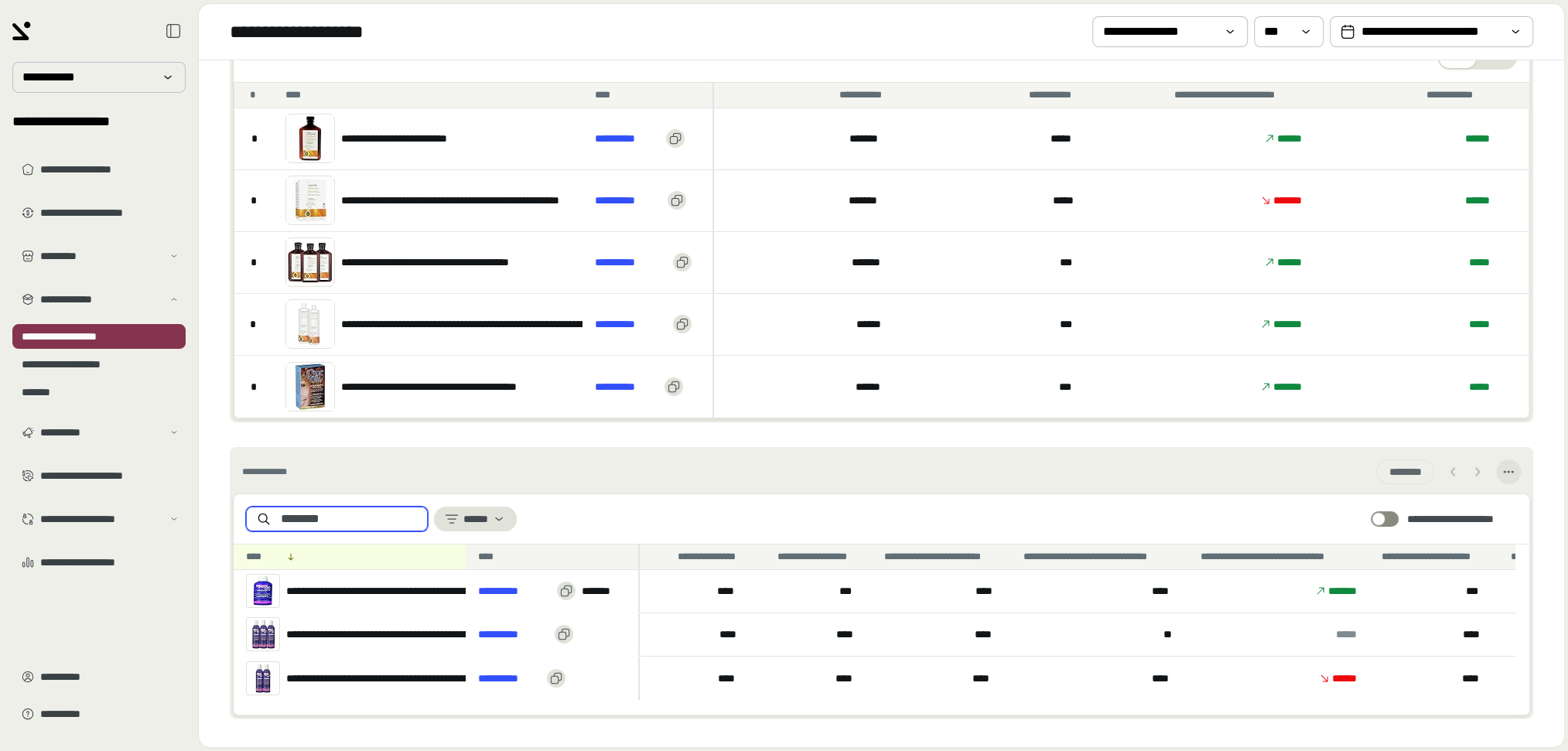 click on "********" at bounding box center (349, 519) 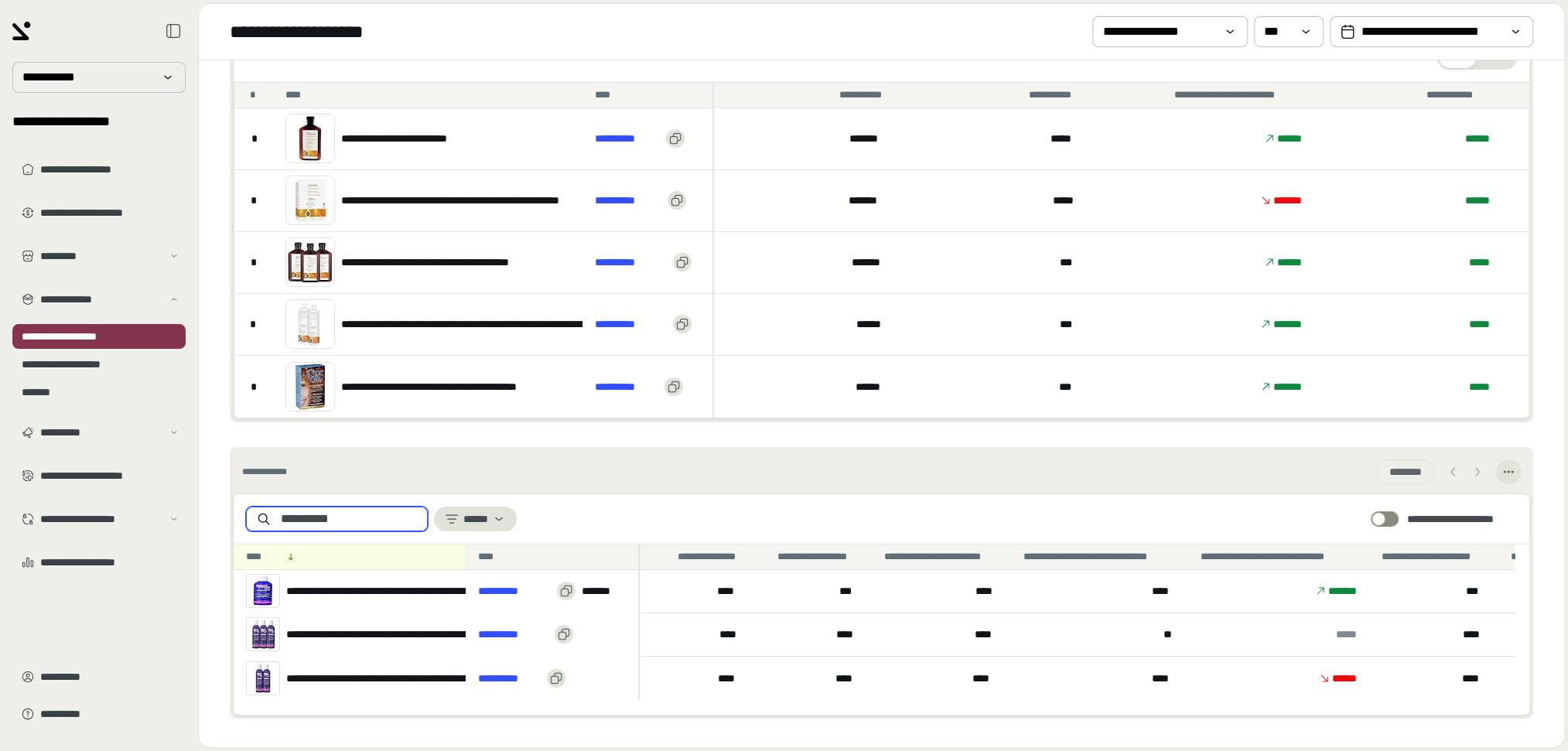 scroll, scrollTop: 107, scrollLeft: 0, axis: vertical 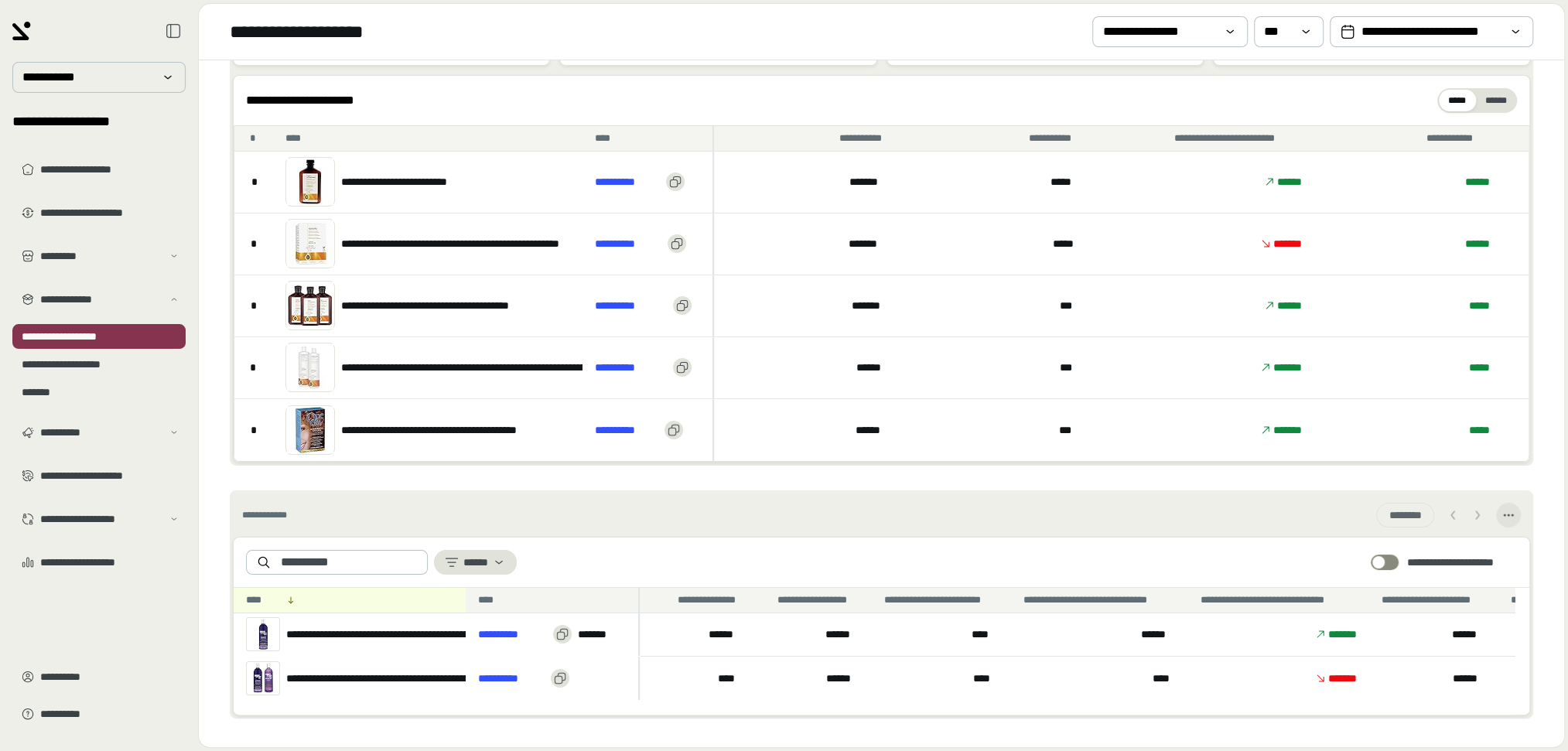 click on "* * ****" at bounding box center (597, 634) 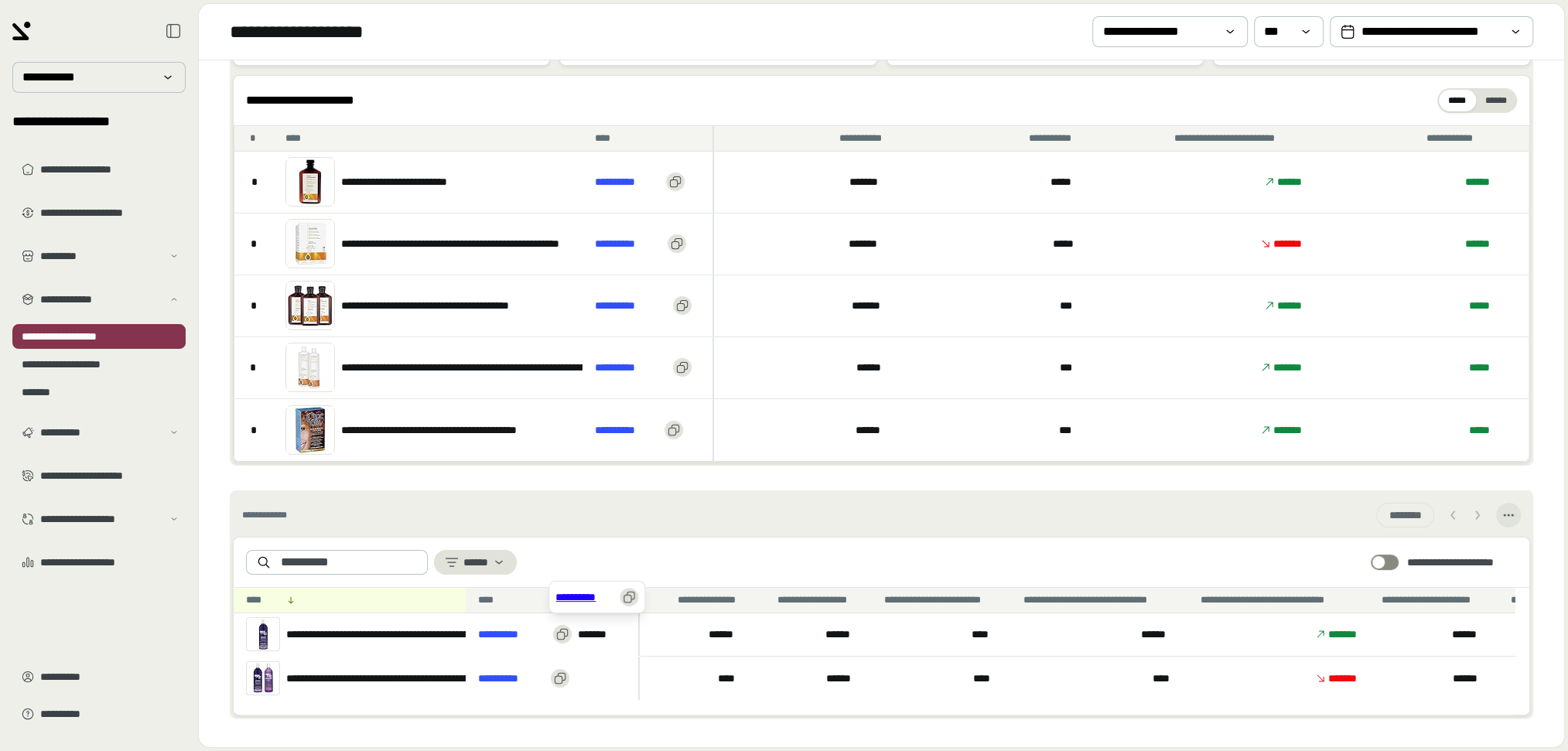 click on "**********" at bounding box center [584, 597] 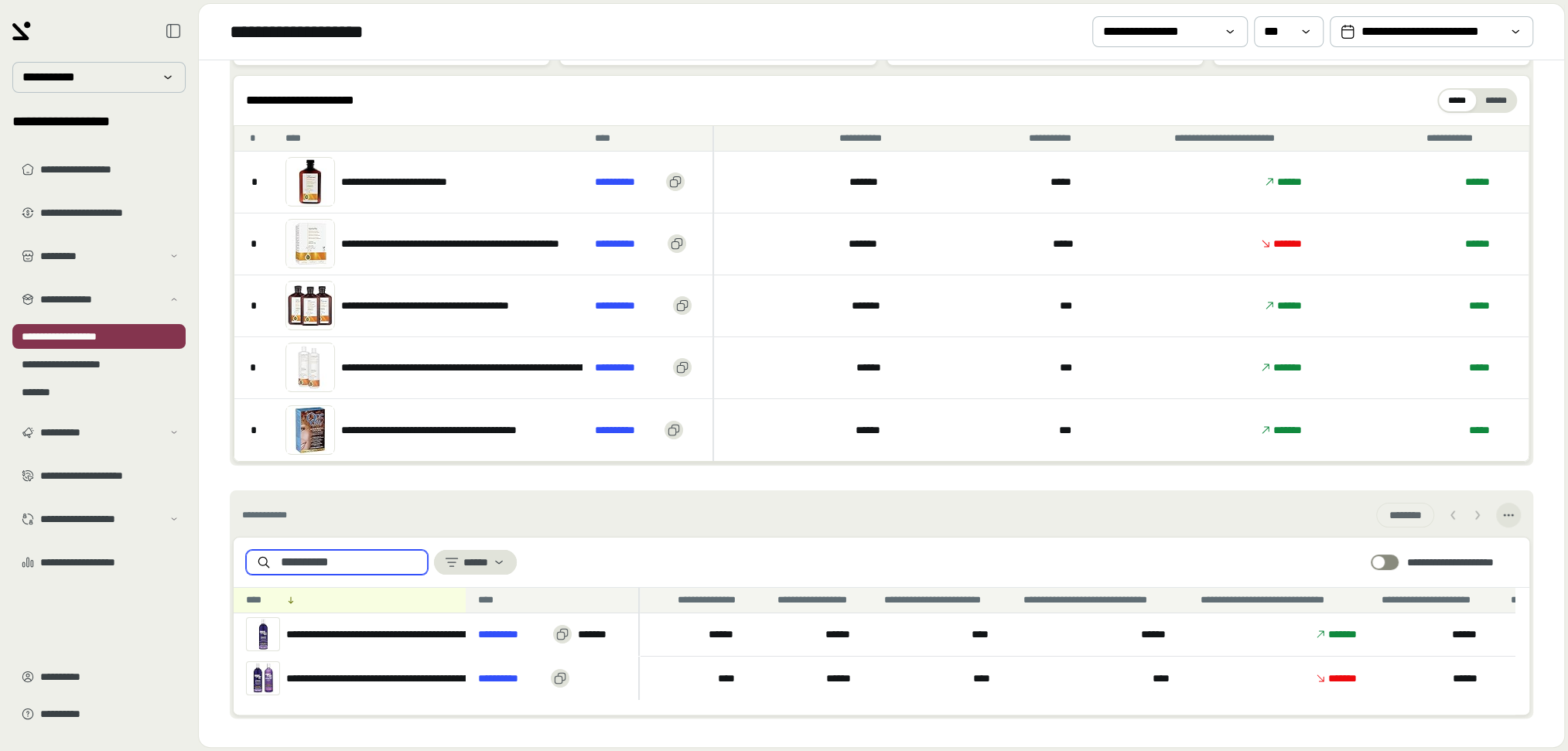 click on "**********" at bounding box center [336, 562] 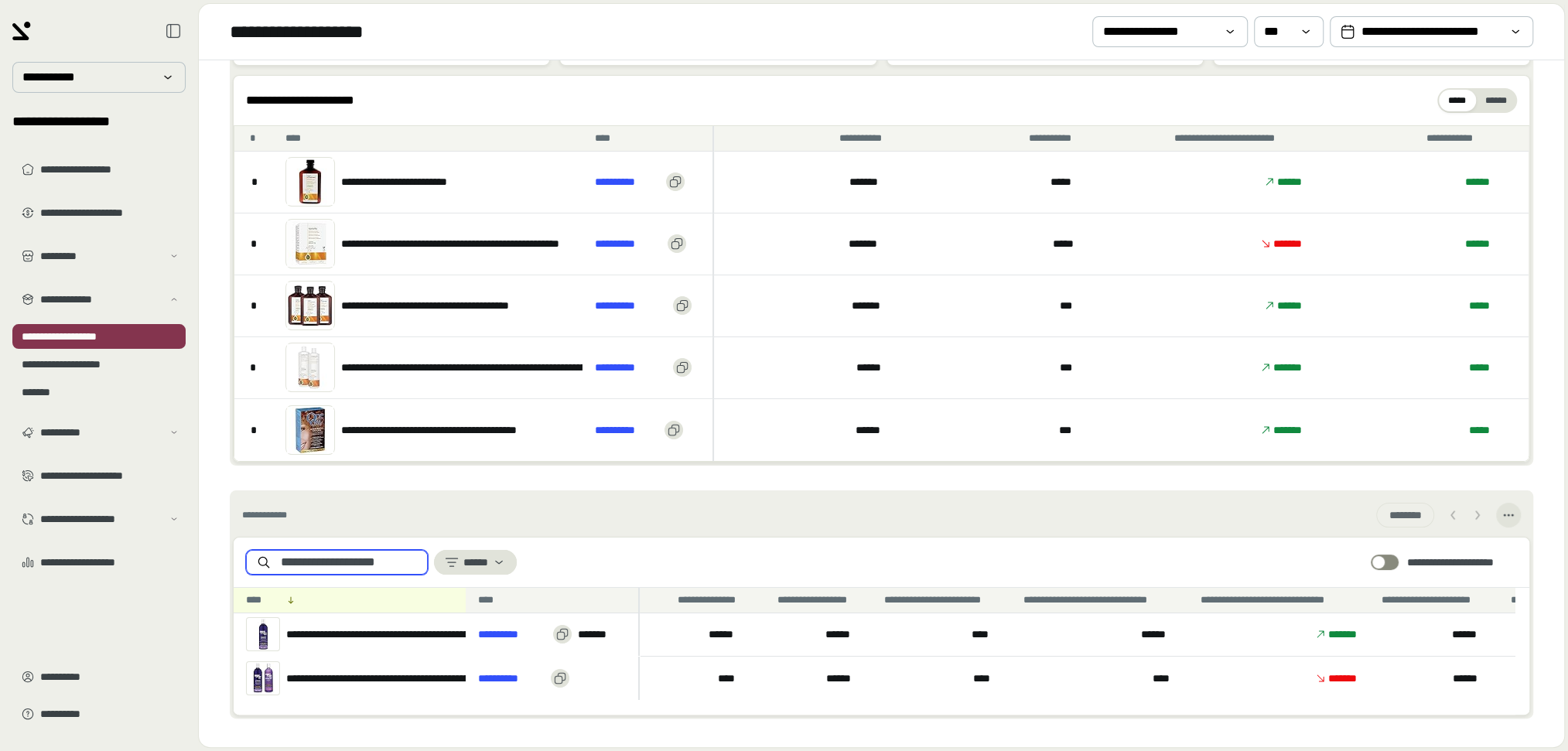 scroll, scrollTop: 0, scrollLeft: 22, axis: horizontal 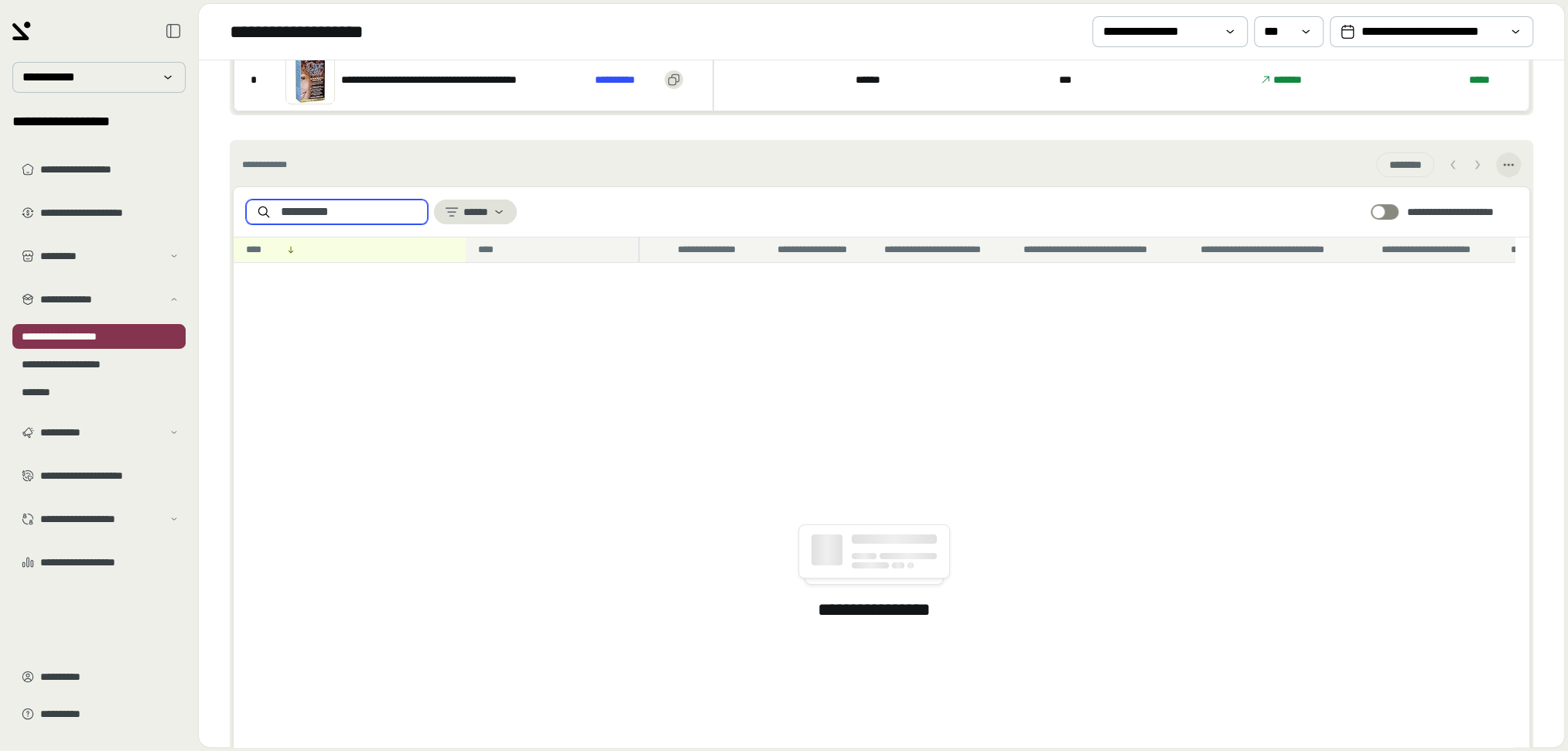 click on "**********" at bounding box center (349, 212) 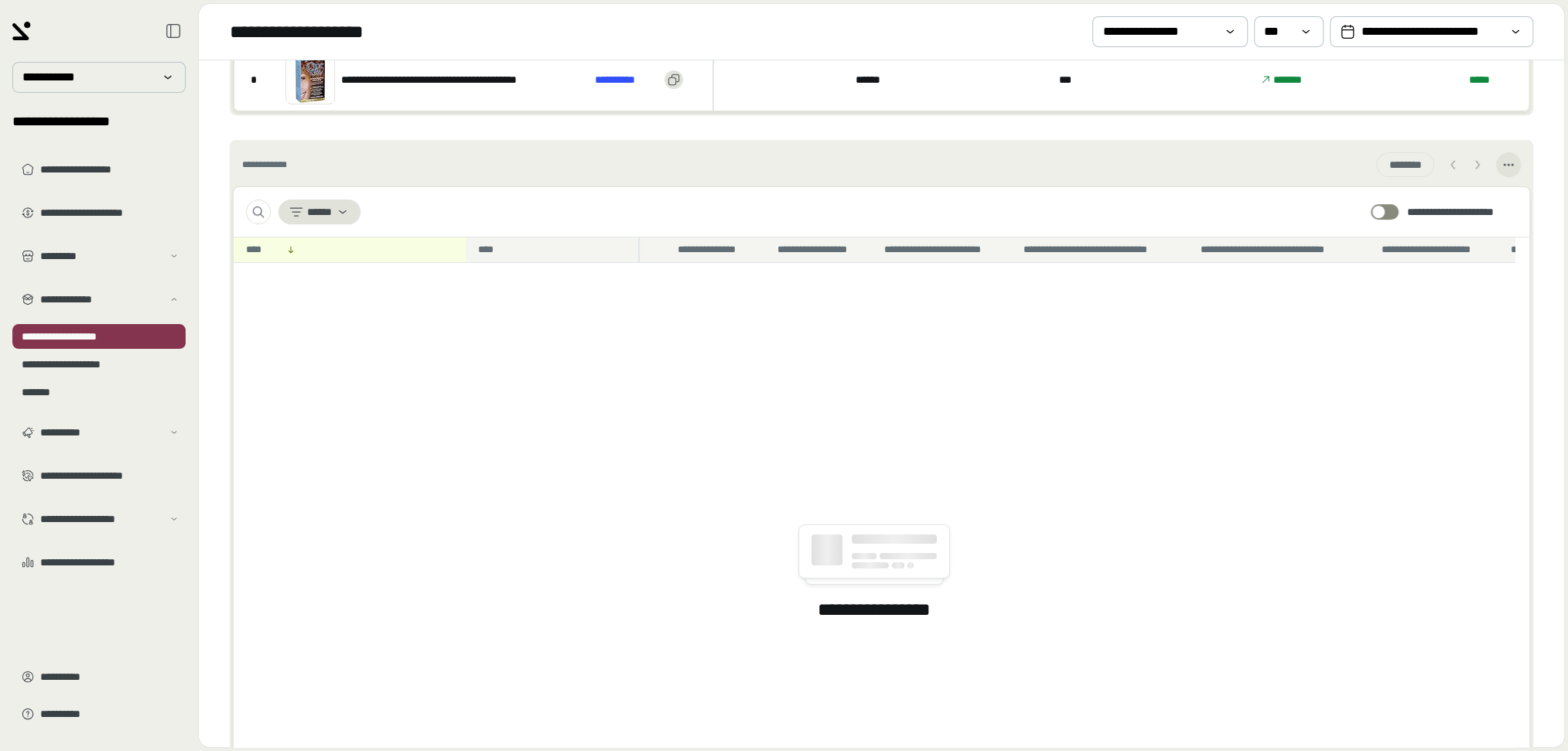 paste on "**********" 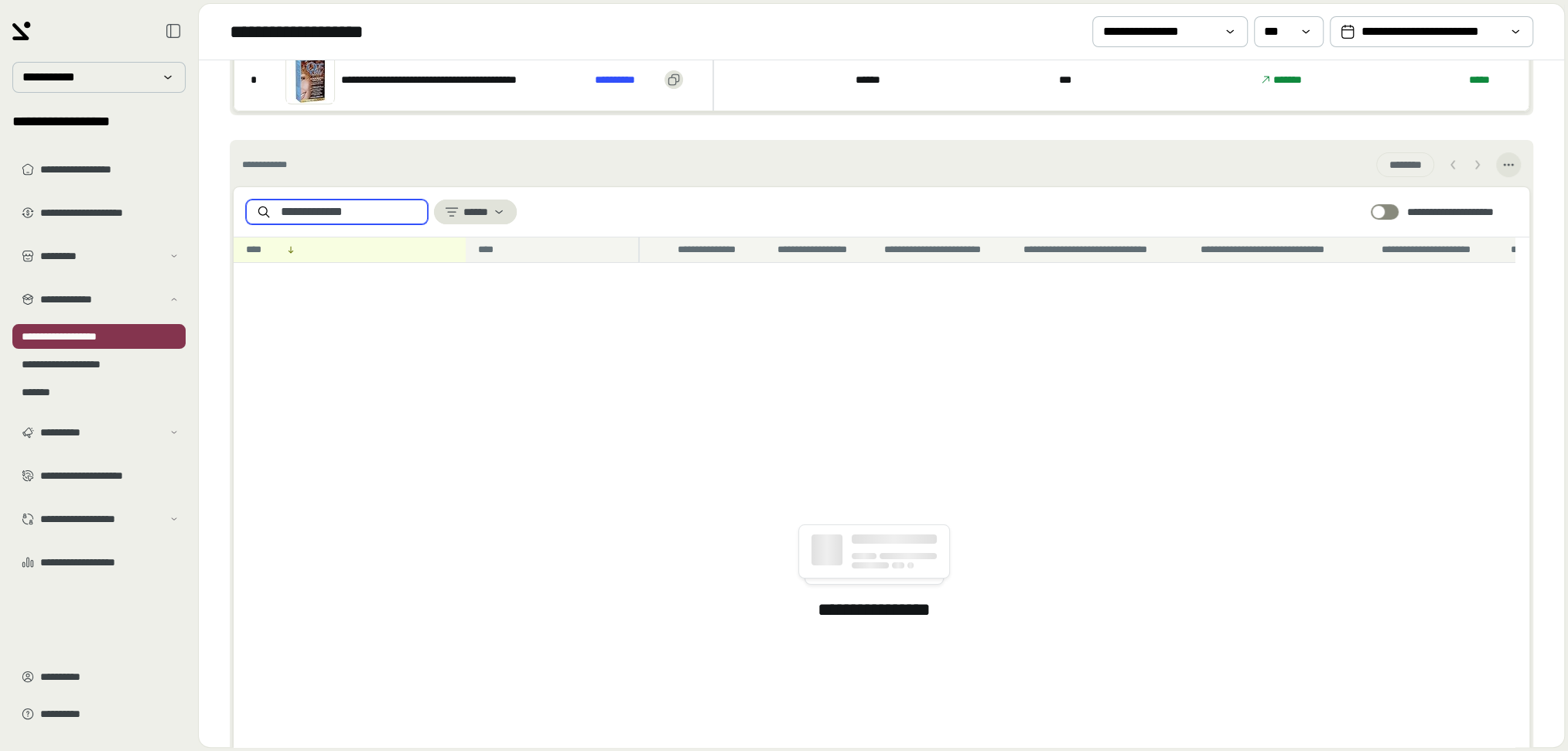 scroll, scrollTop: 0, scrollLeft: 0, axis: both 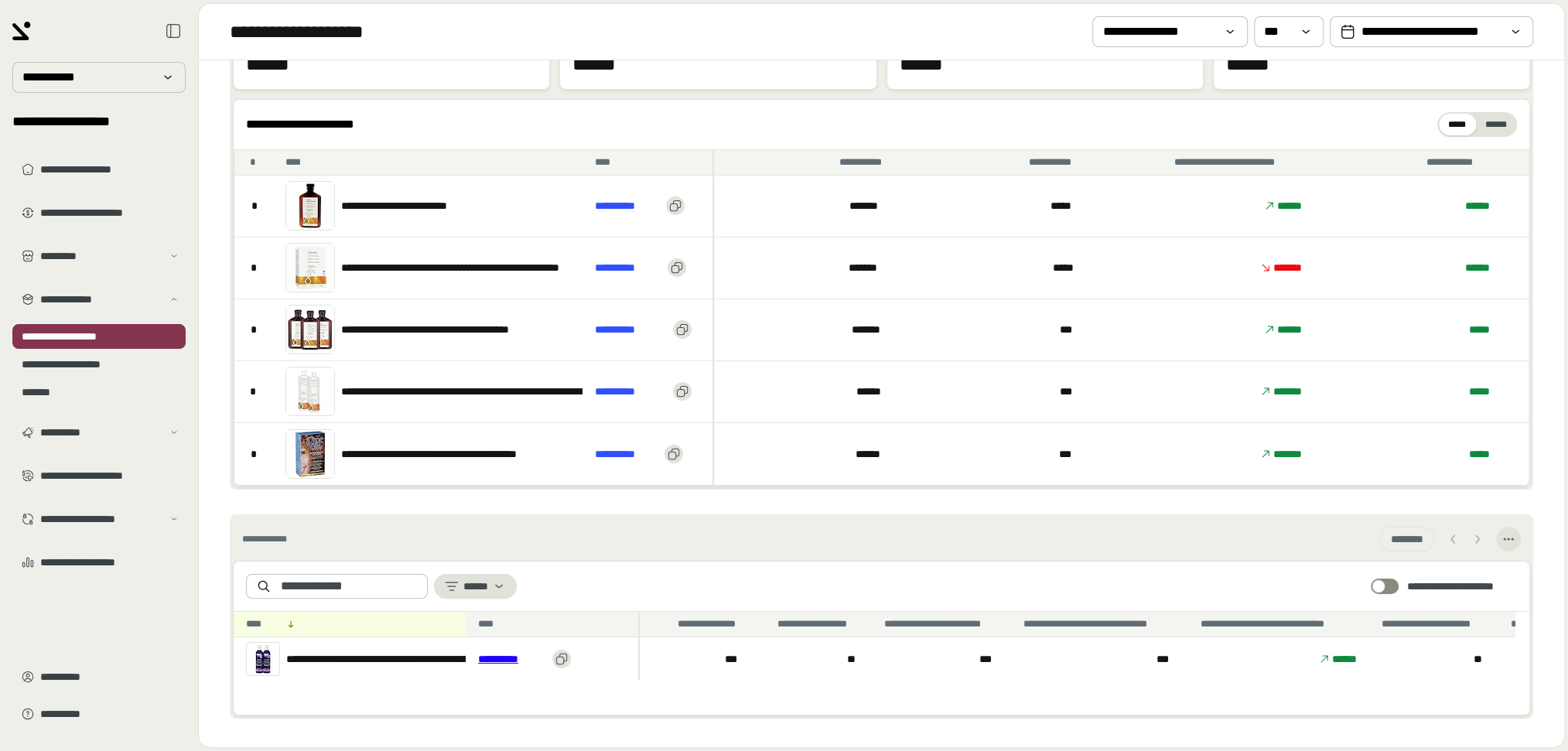 click on "**********" at bounding box center [512, 659] 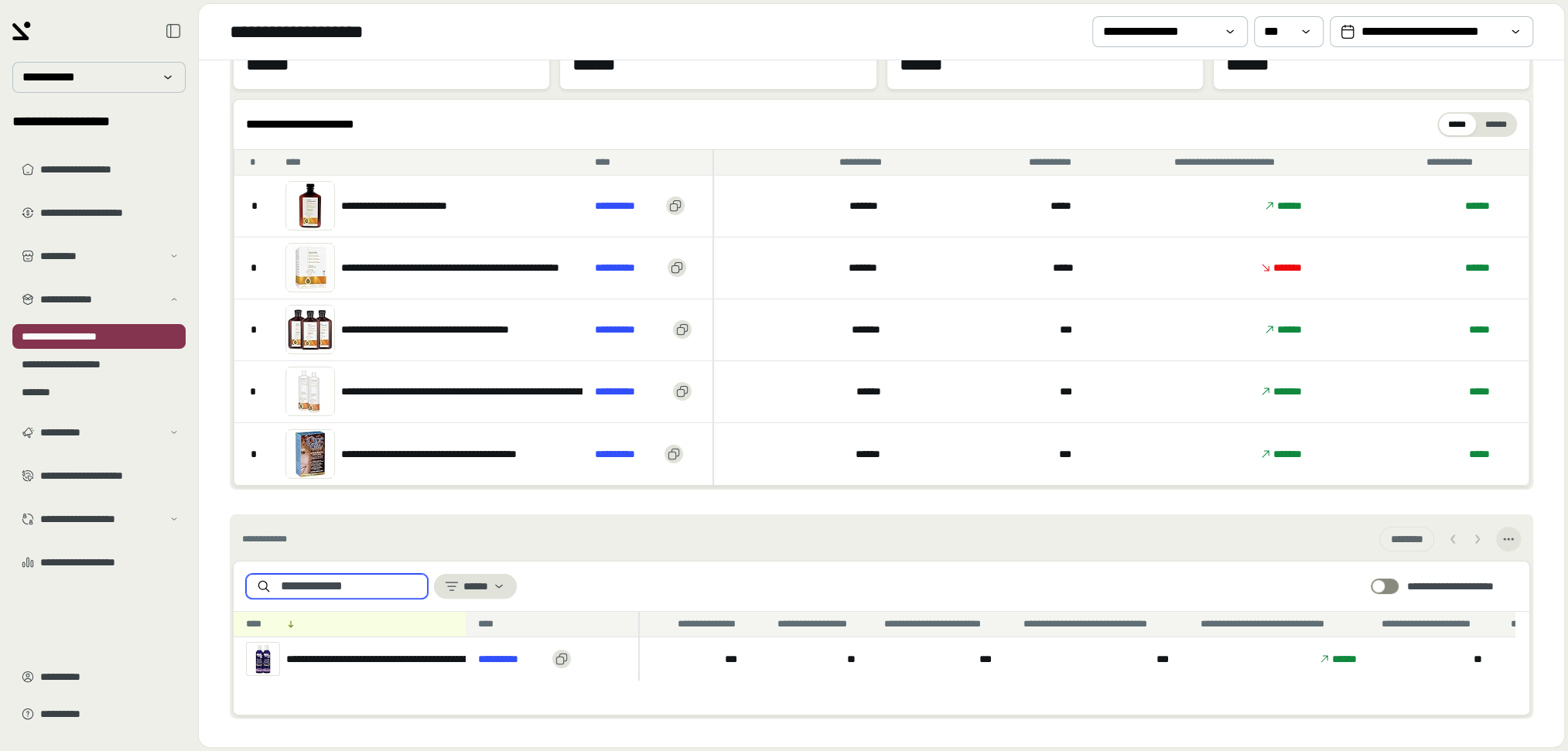 click on "**********" at bounding box center (349, 586) 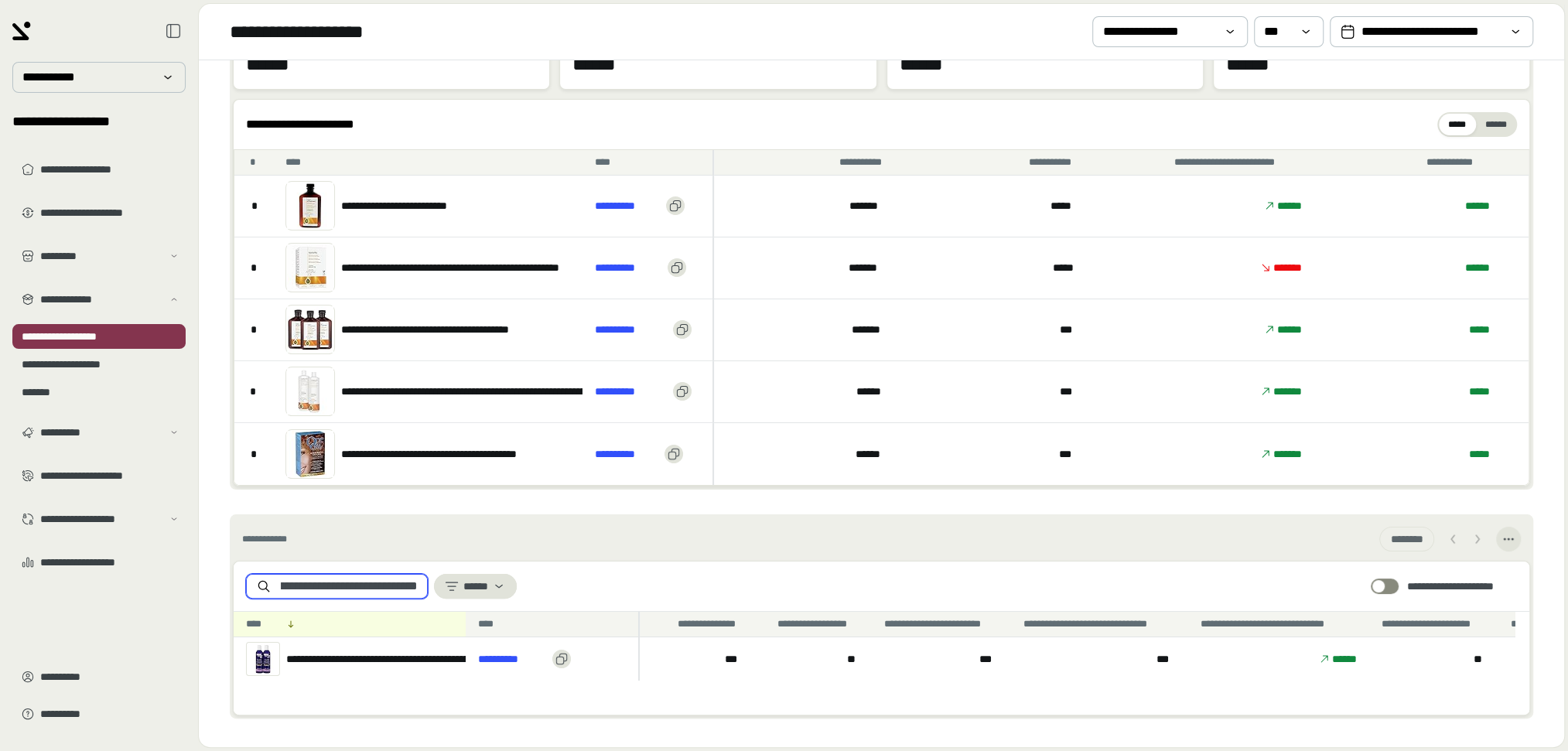click on "**********" at bounding box center [349, 586] 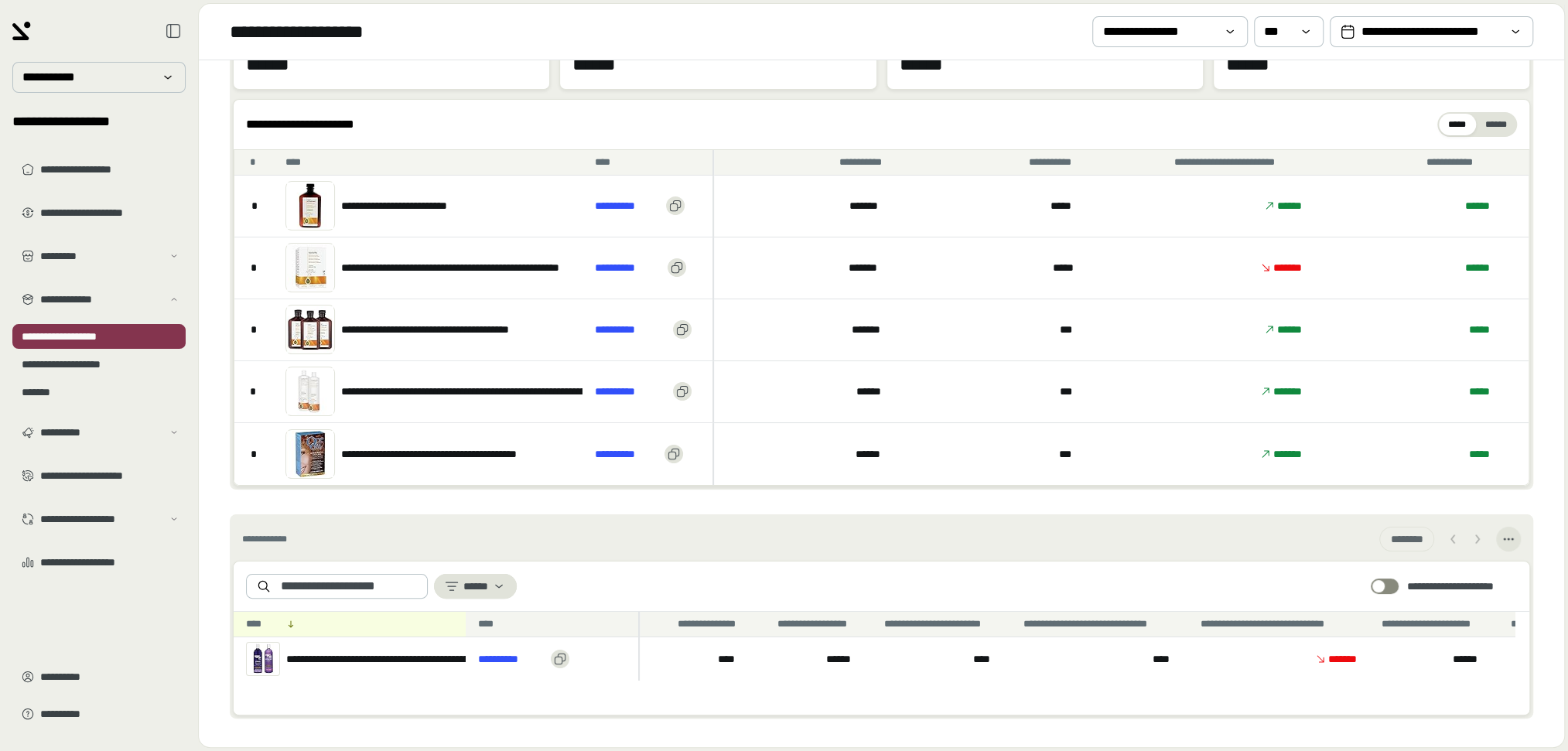 scroll, scrollTop: 0, scrollLeft: 0, axis: both 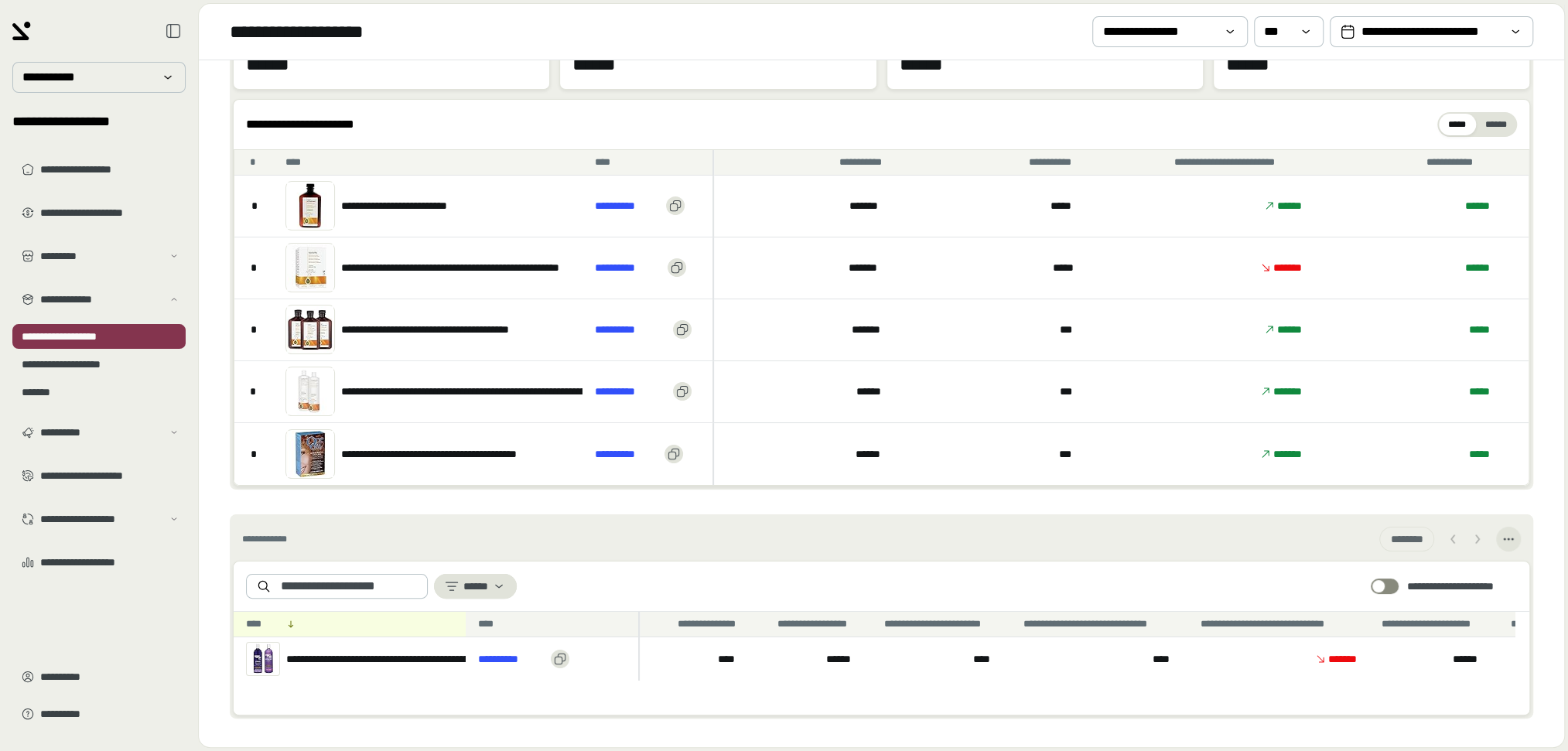 click on "**********" at bounding box center (552, 659) 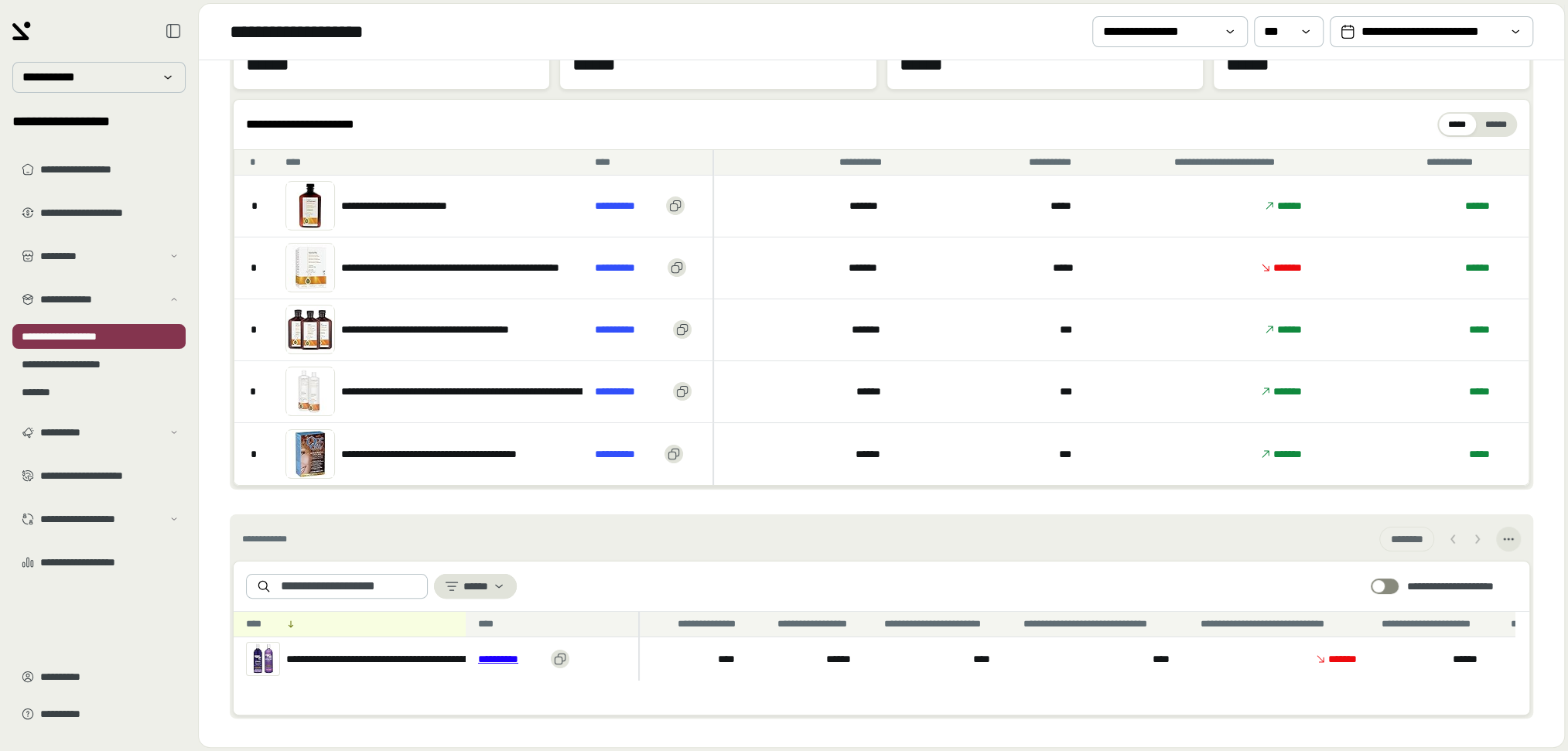 click on "**********" at bounding box center (511, 659) 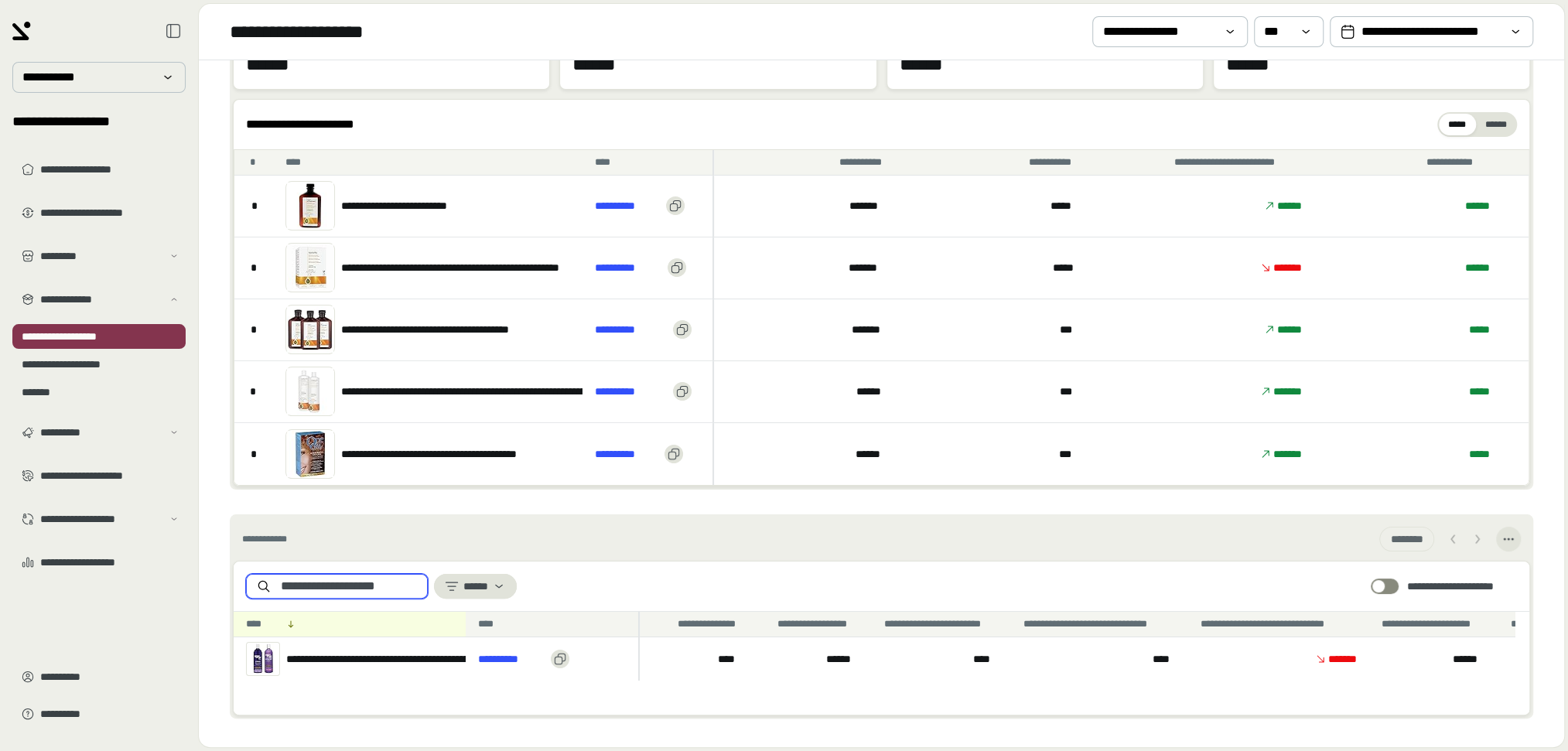 click on "**********" at bounding box center (349, 586) 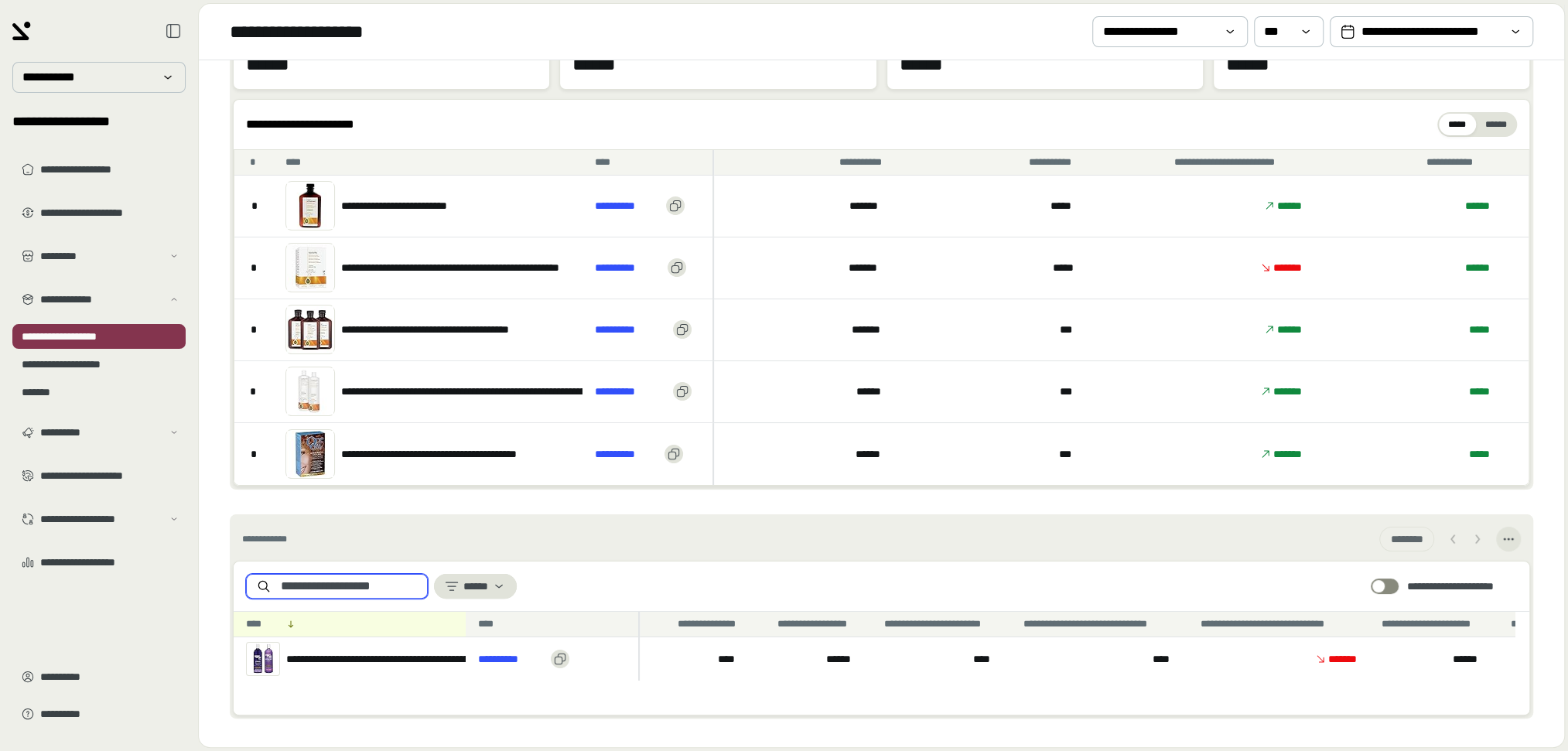 click on "**********" at bounding box center [349, 586] 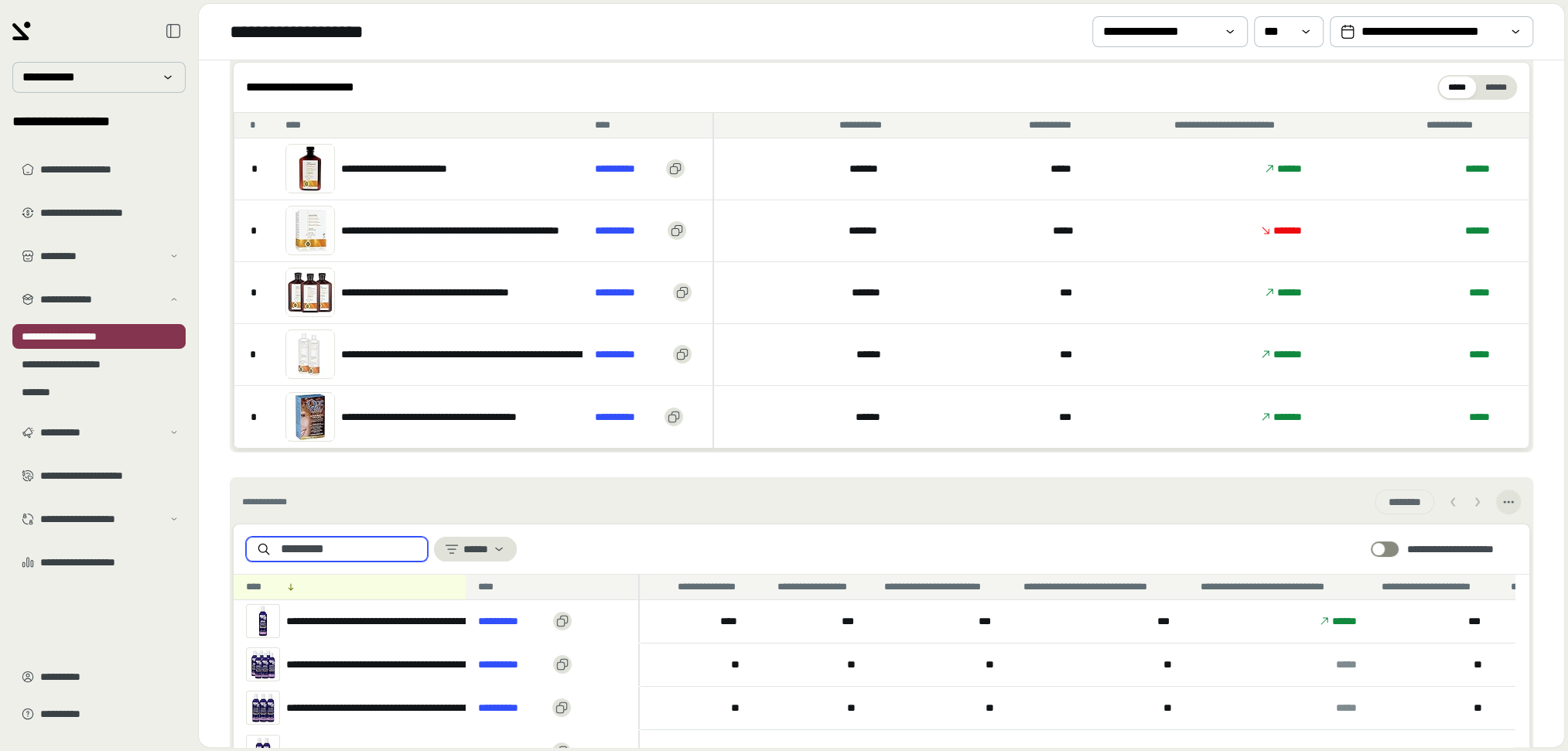 scroll, scrollTop: 193, scrollLeft: 0, axis: vertical 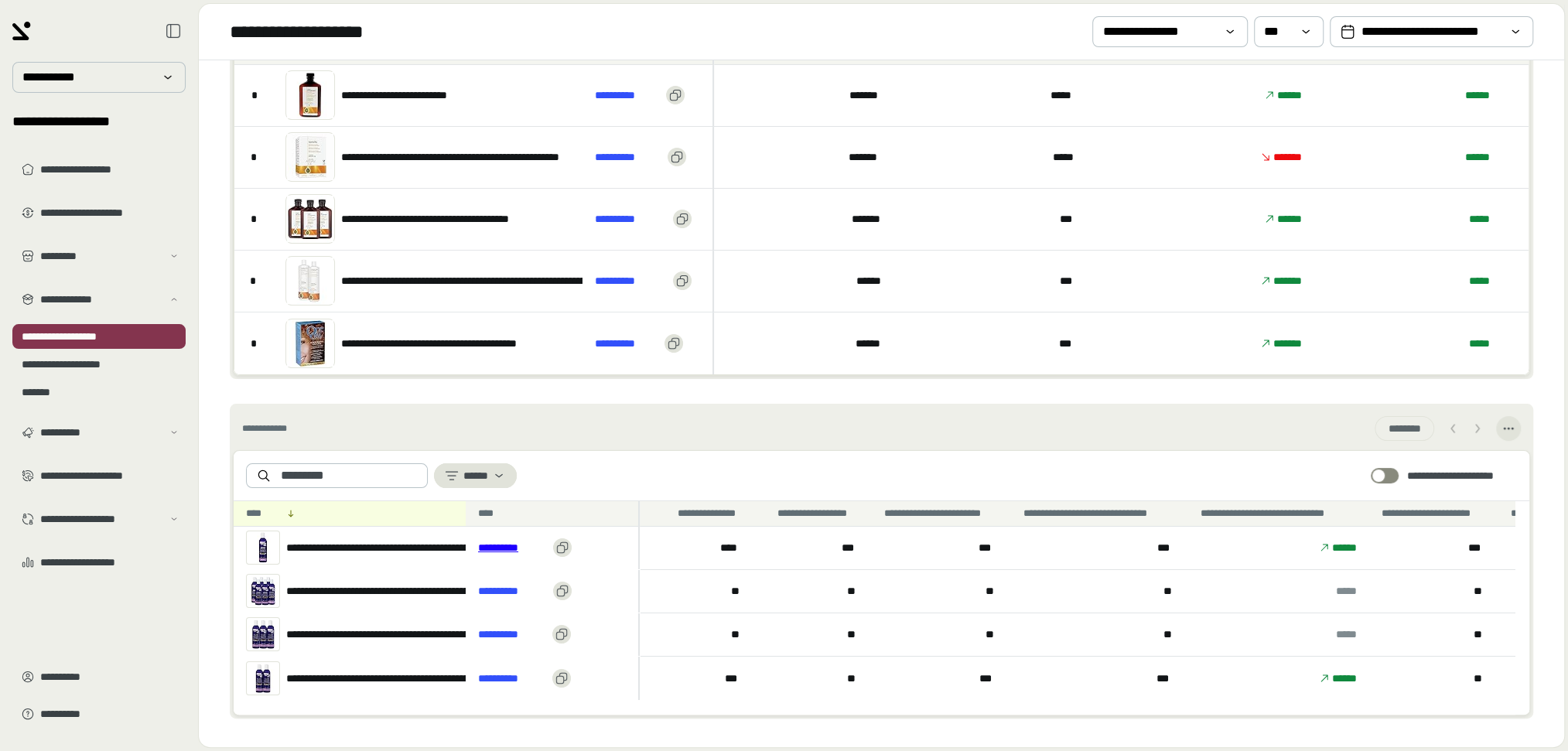 click on "**********" at bounding box center [512, 548] 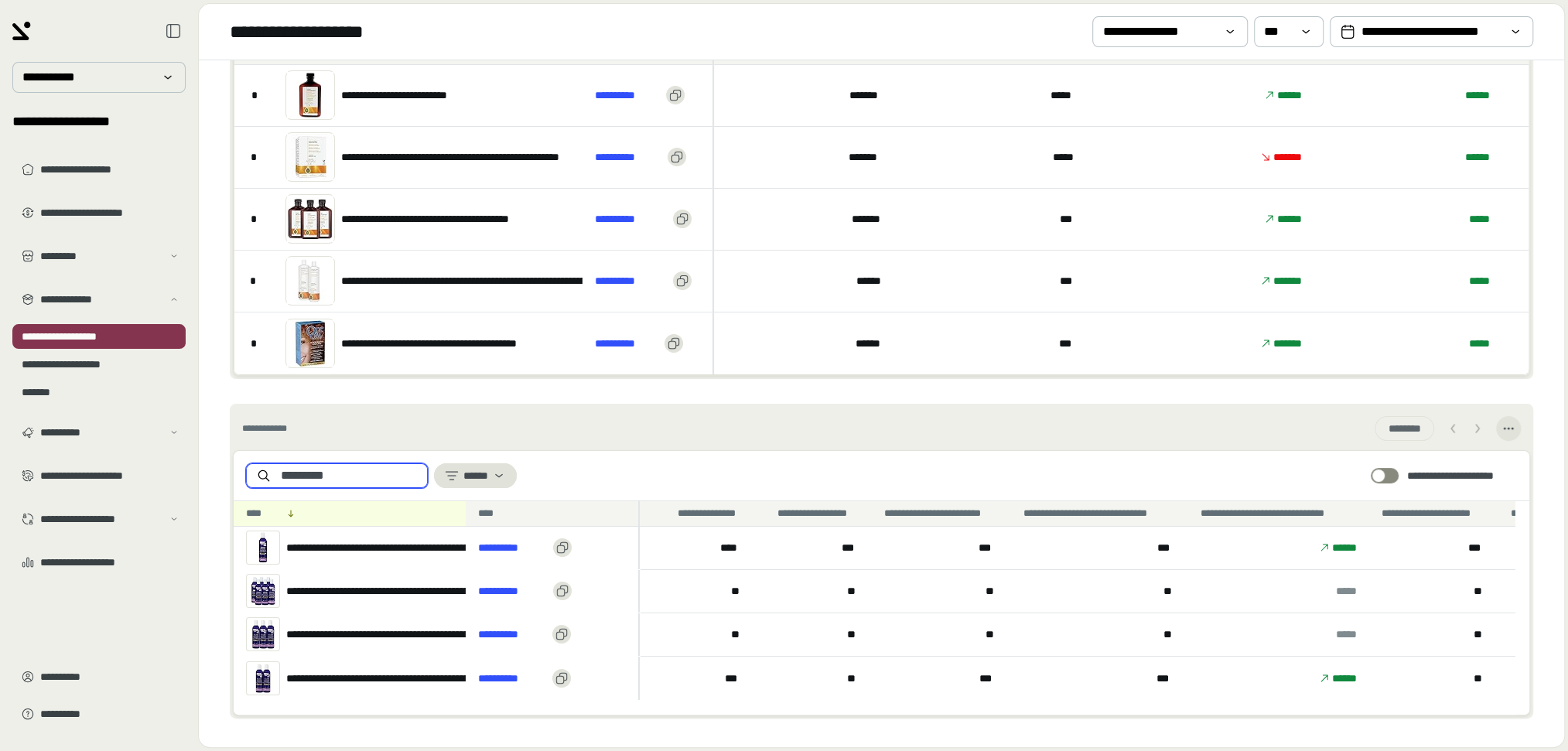 click on "*********" at bounding box center [349, 476] 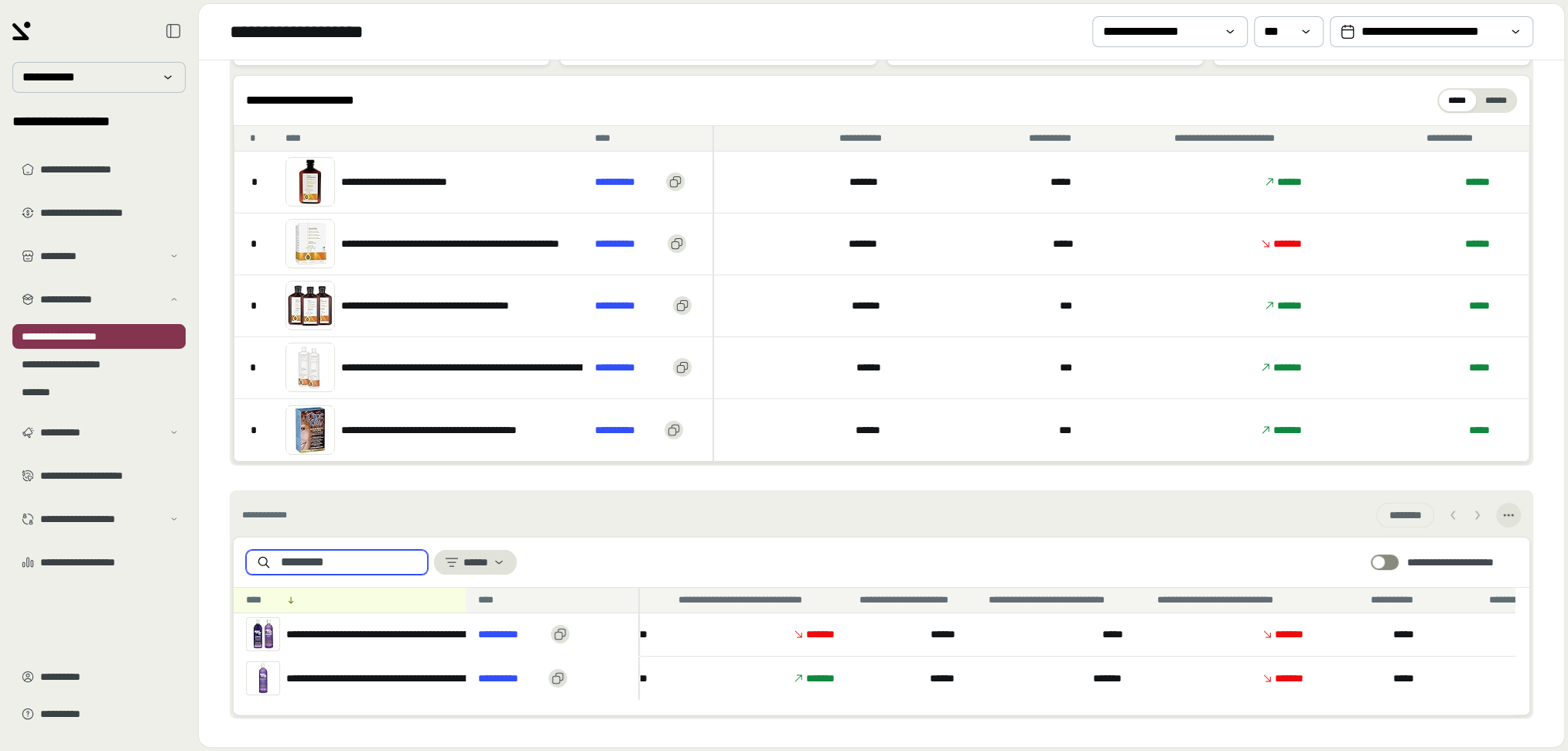 scroll, scrollTop: 0, scrollLeft: 696, axis: horizontal 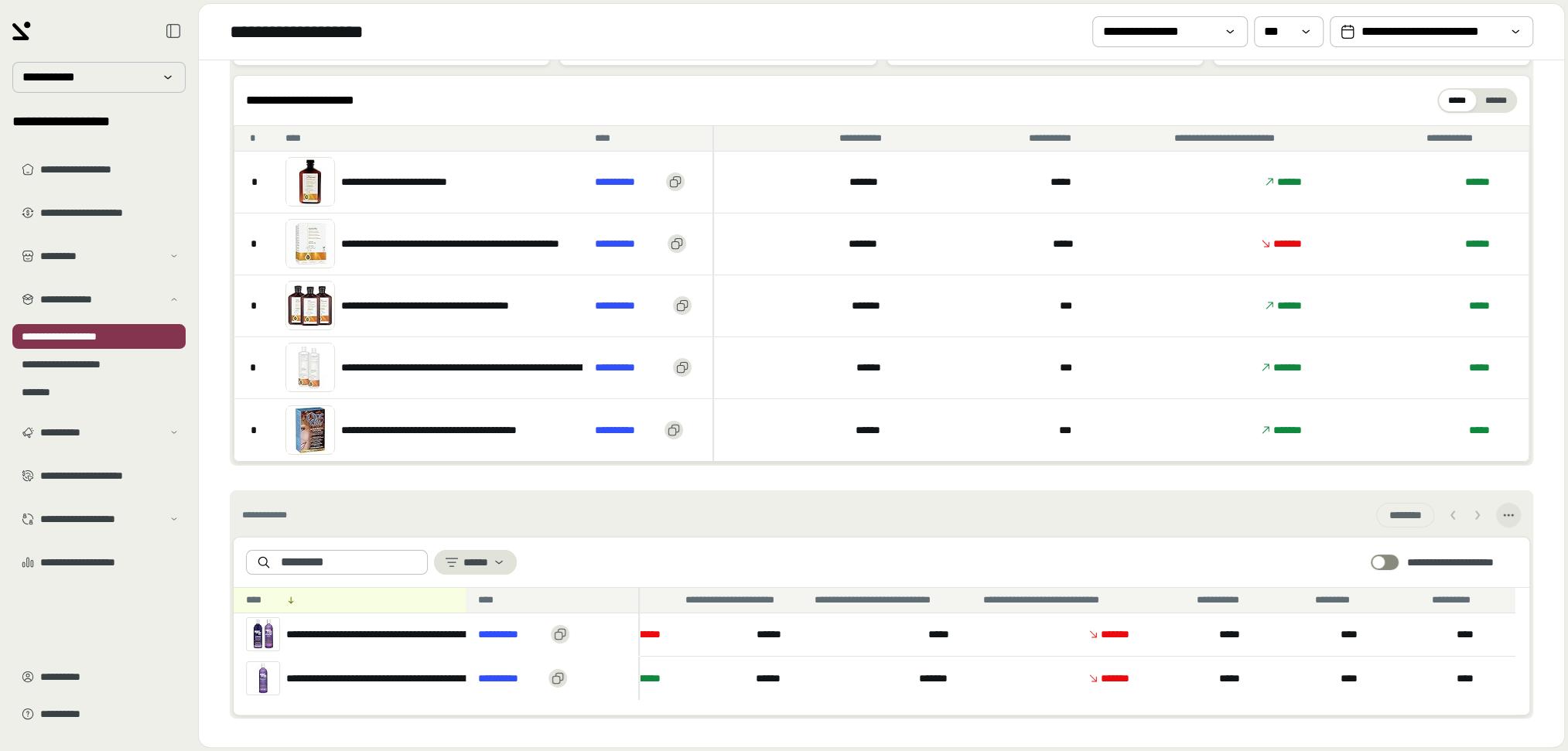click on "**********" at bounding box center (350, 678) 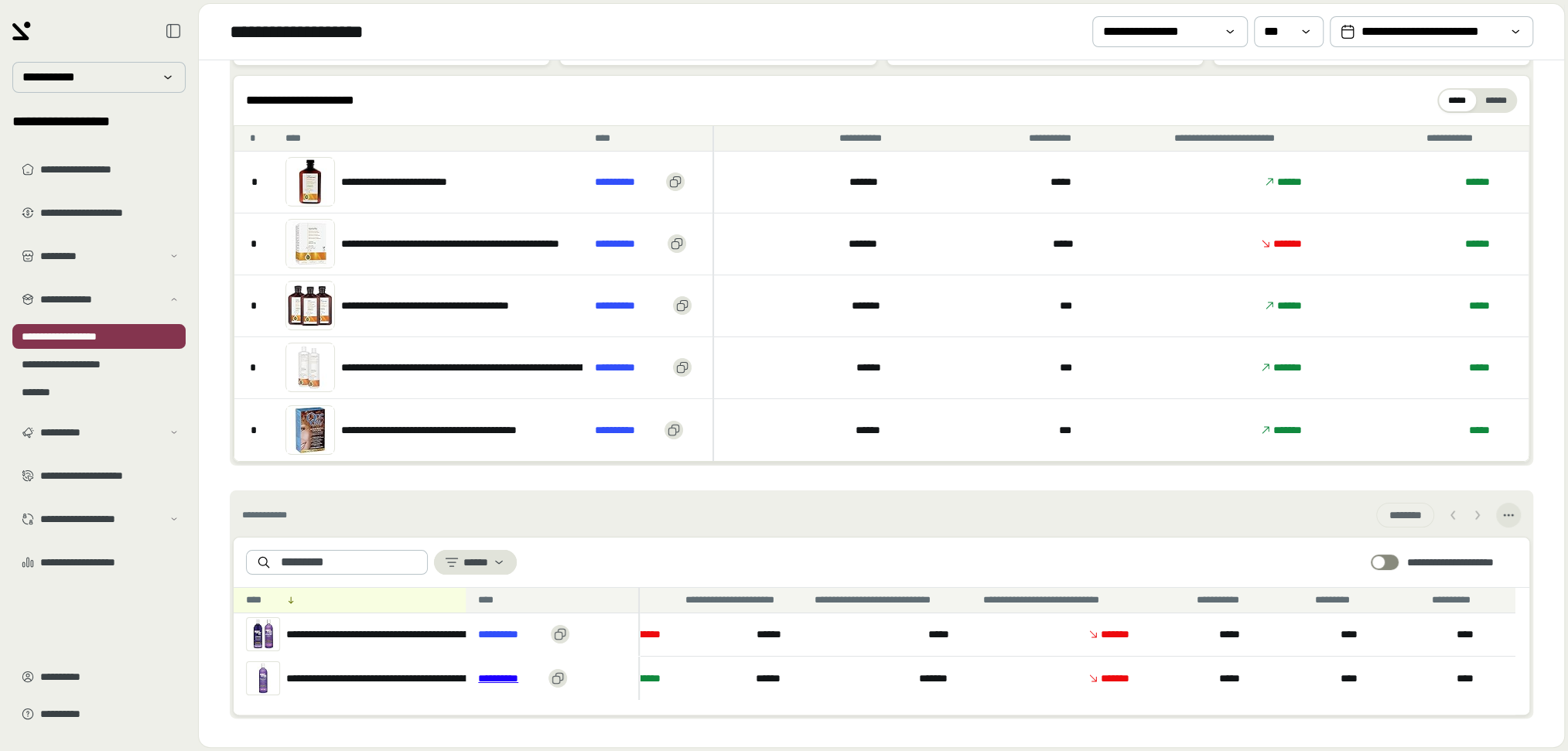 click on "**********" at bounding box center (510, 678) 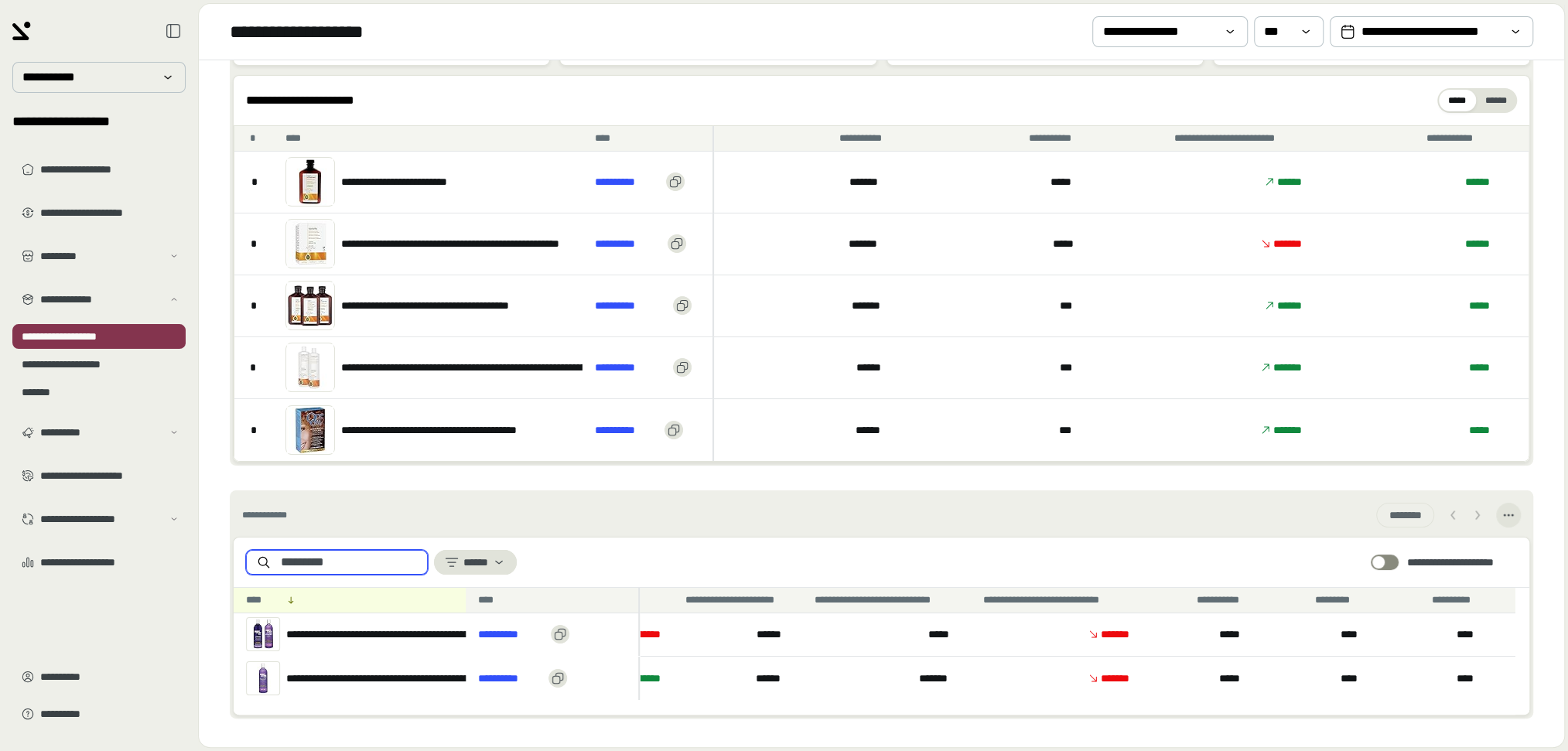 click on "*********" at bounding box center [349, 562] 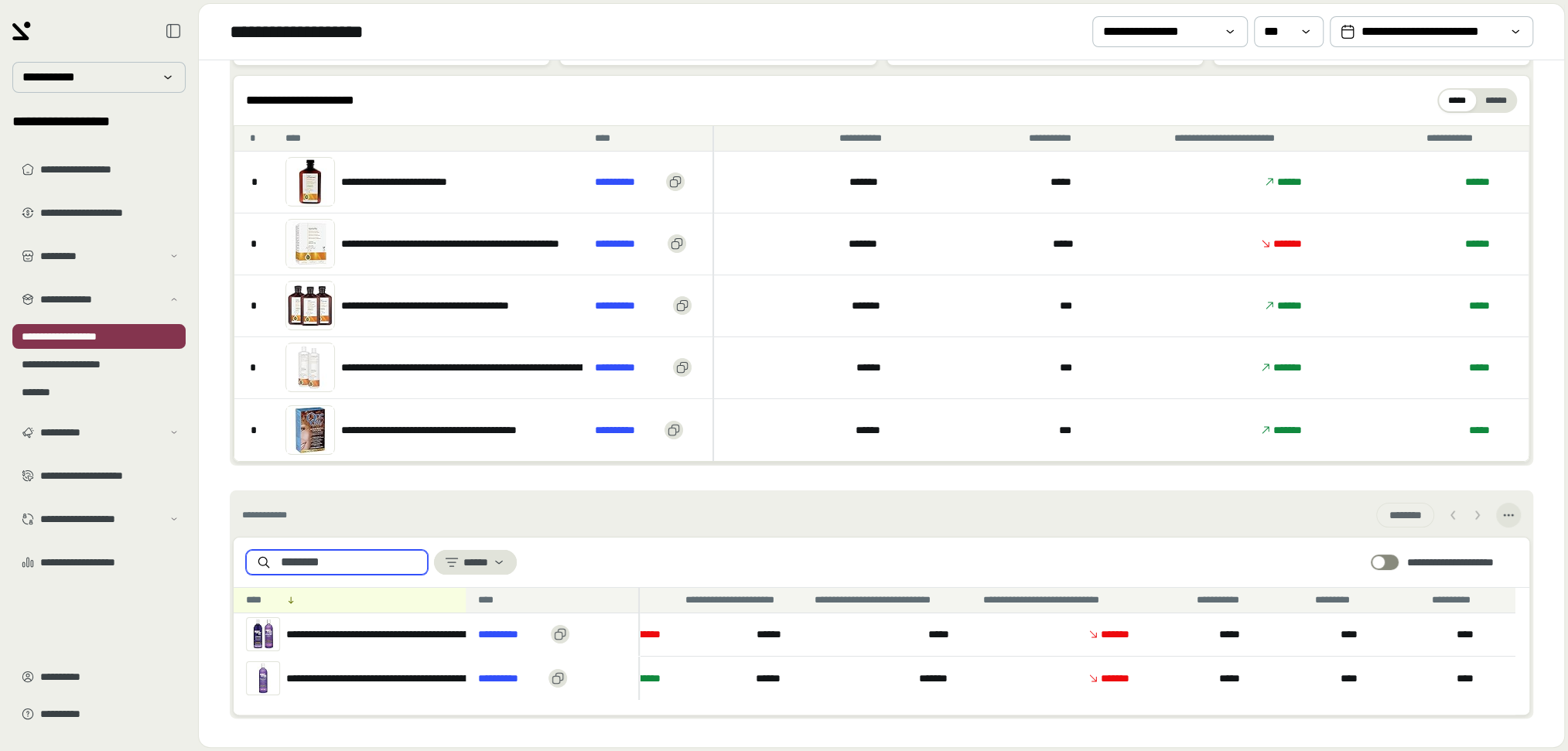 scroll, scrollTop: 83, scrollLeft: 0, axis: vertical 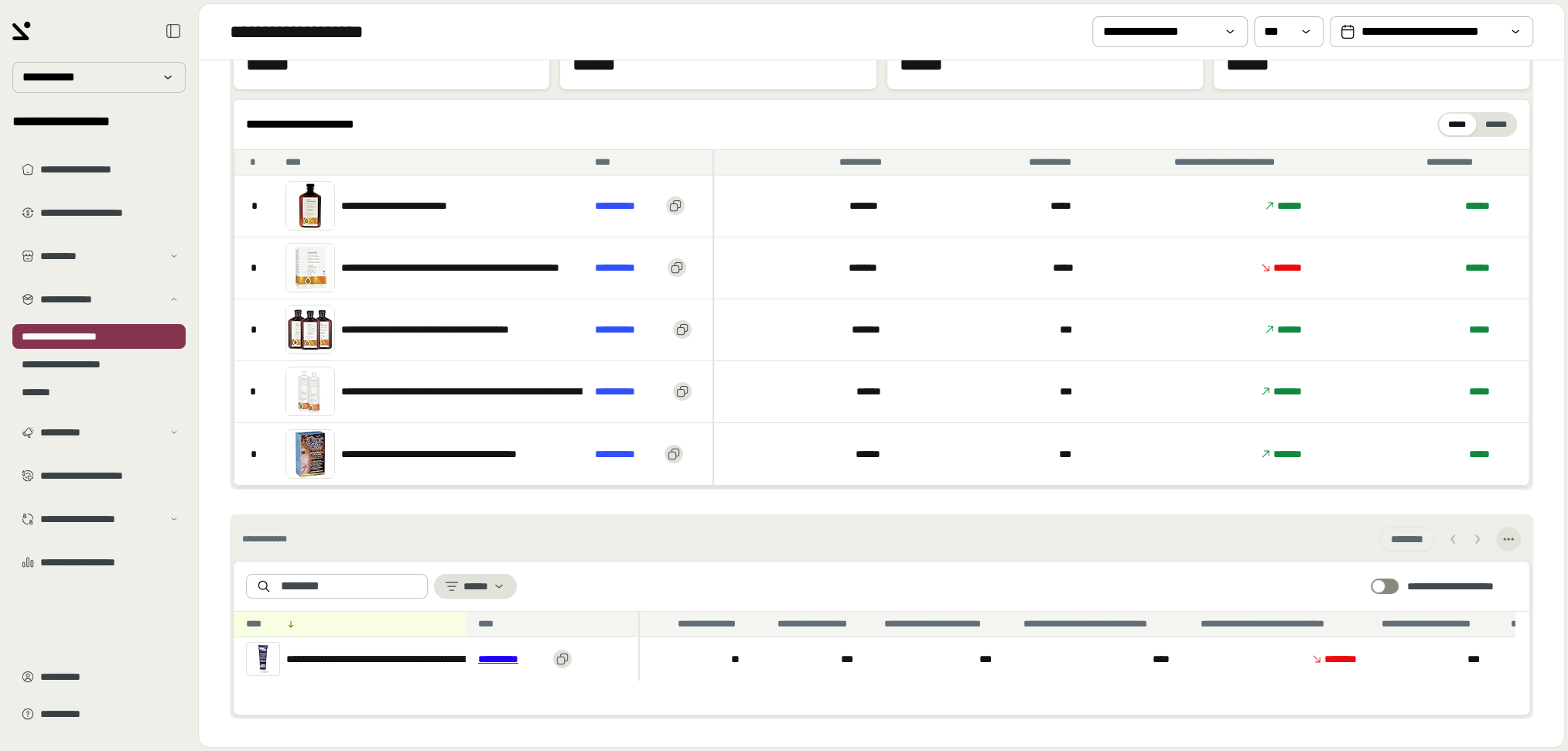 click on "**********" at bounding box center (512, 659) 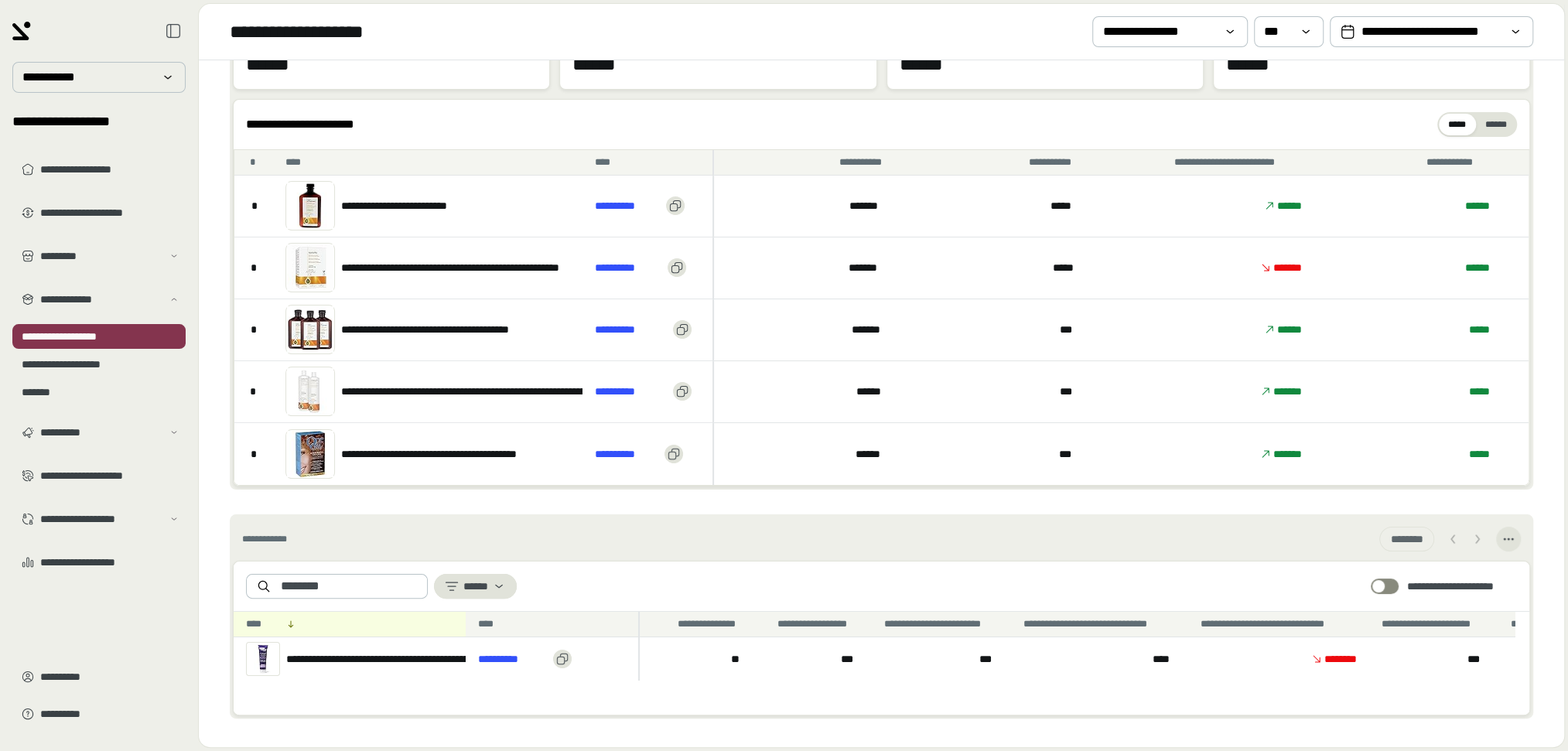 click on "**********" at bounding box center [881, 586] 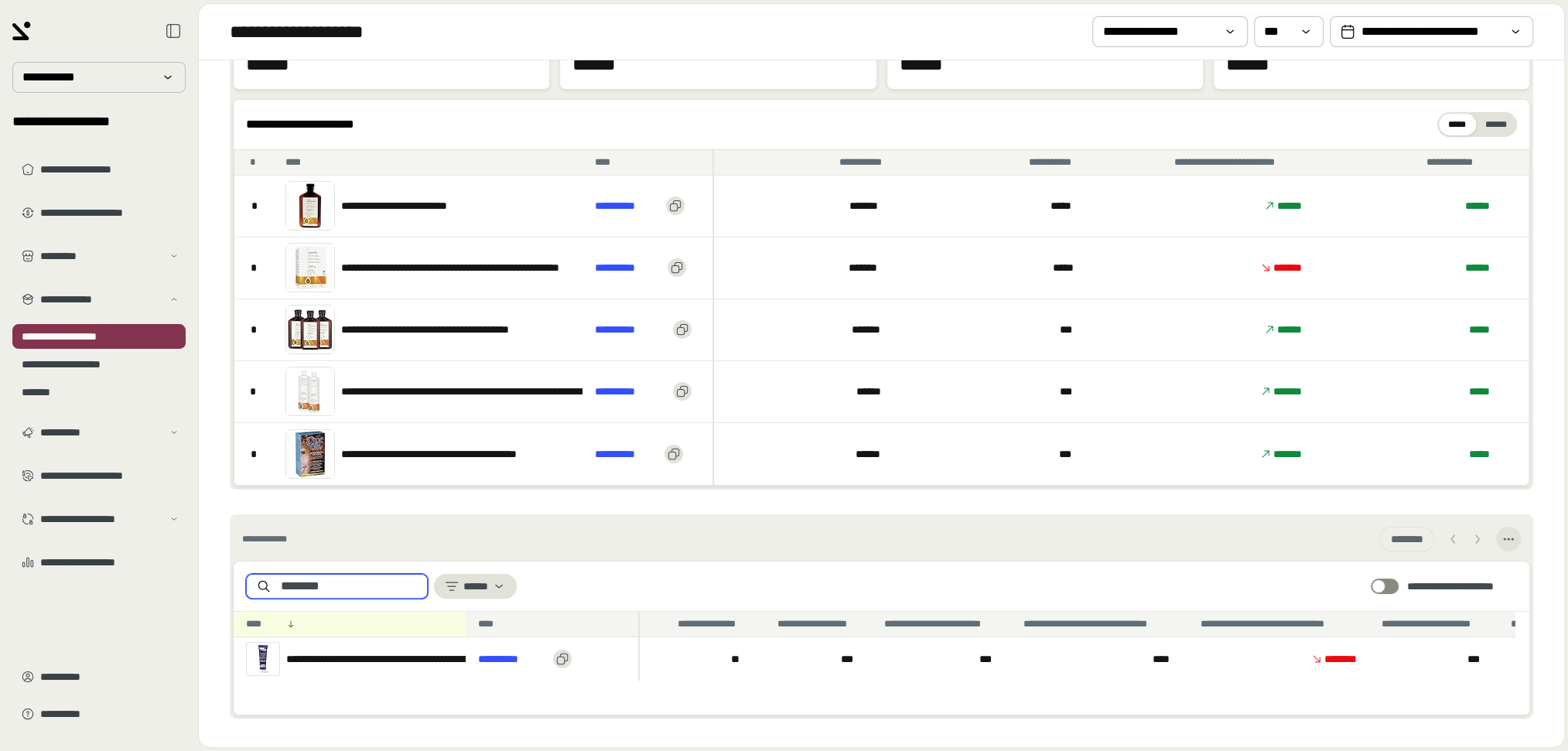 click on "********" at bounding box center [349, 586] 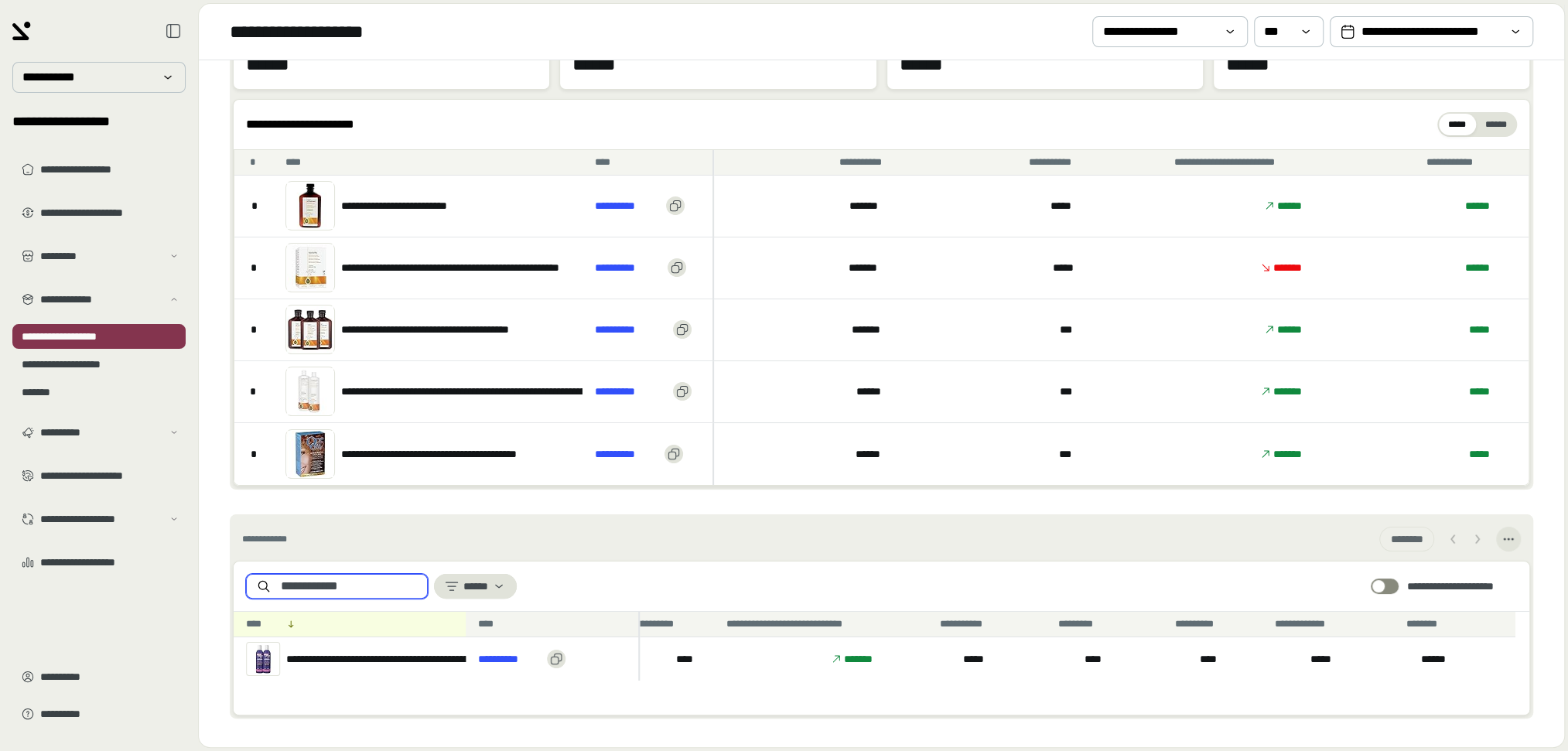 scroll, scrollTop: 0, scrollLeft: 990, axis: horizontal 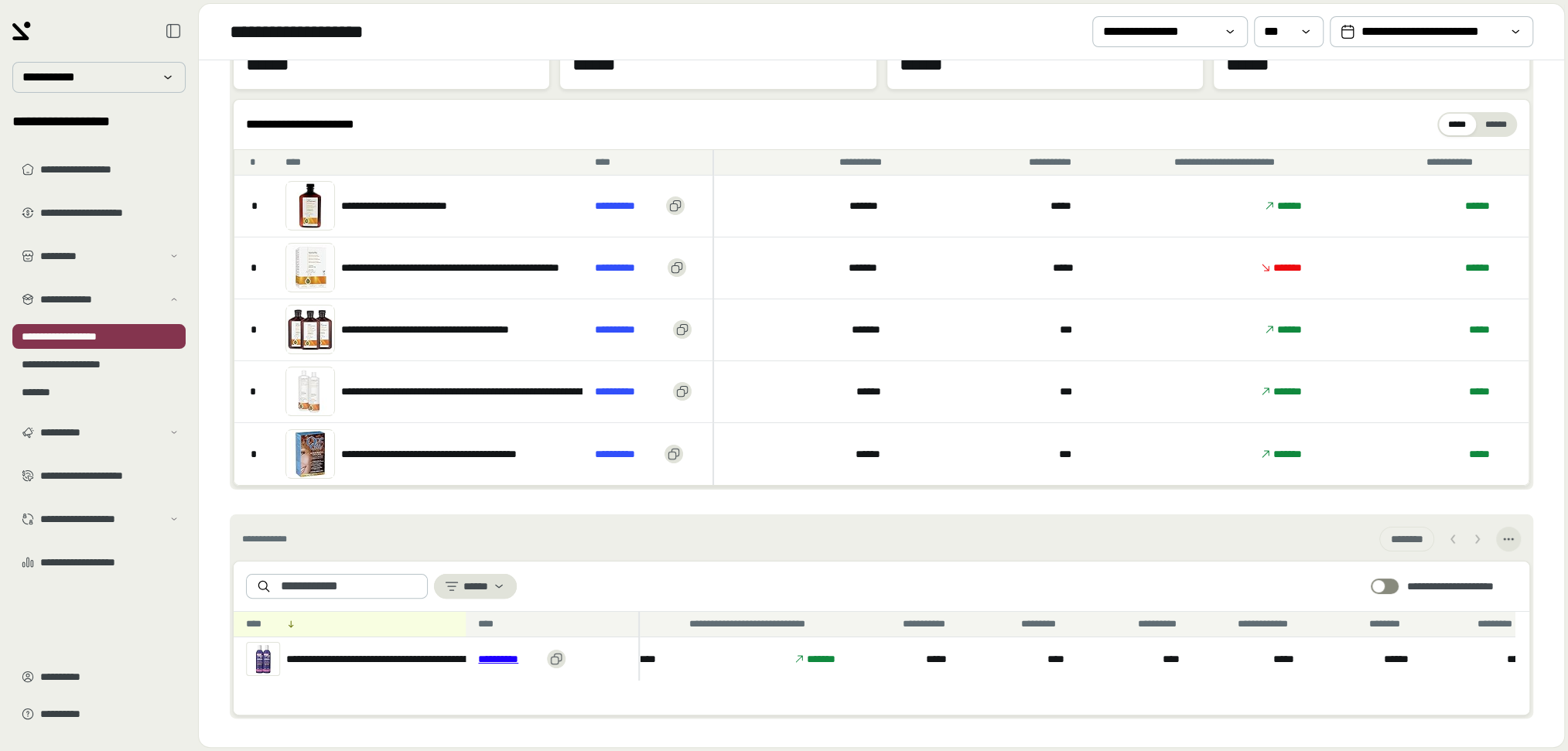 click on "**********" at bounding box center (509, 659) 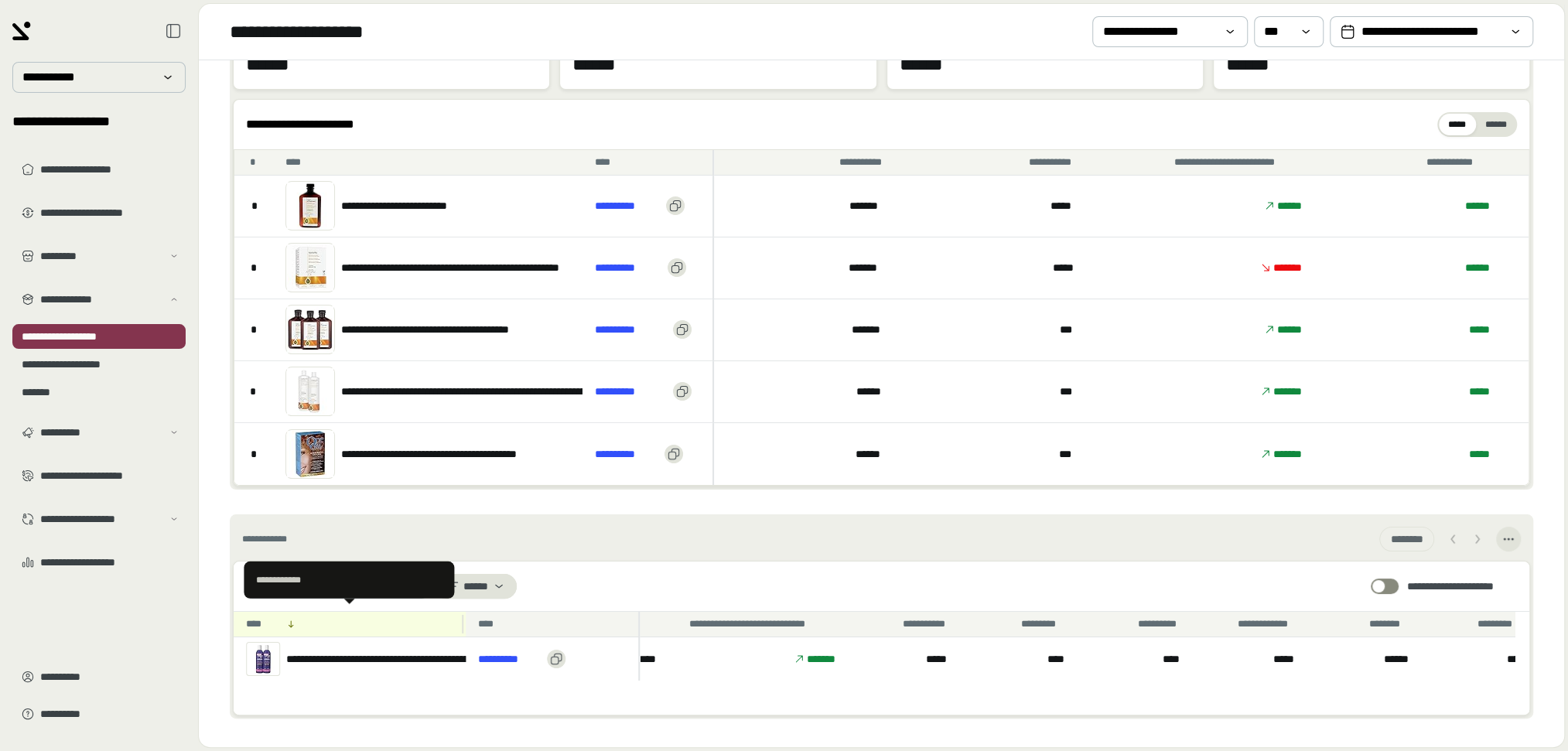 click on "**********" at bounding box center (349, 585) 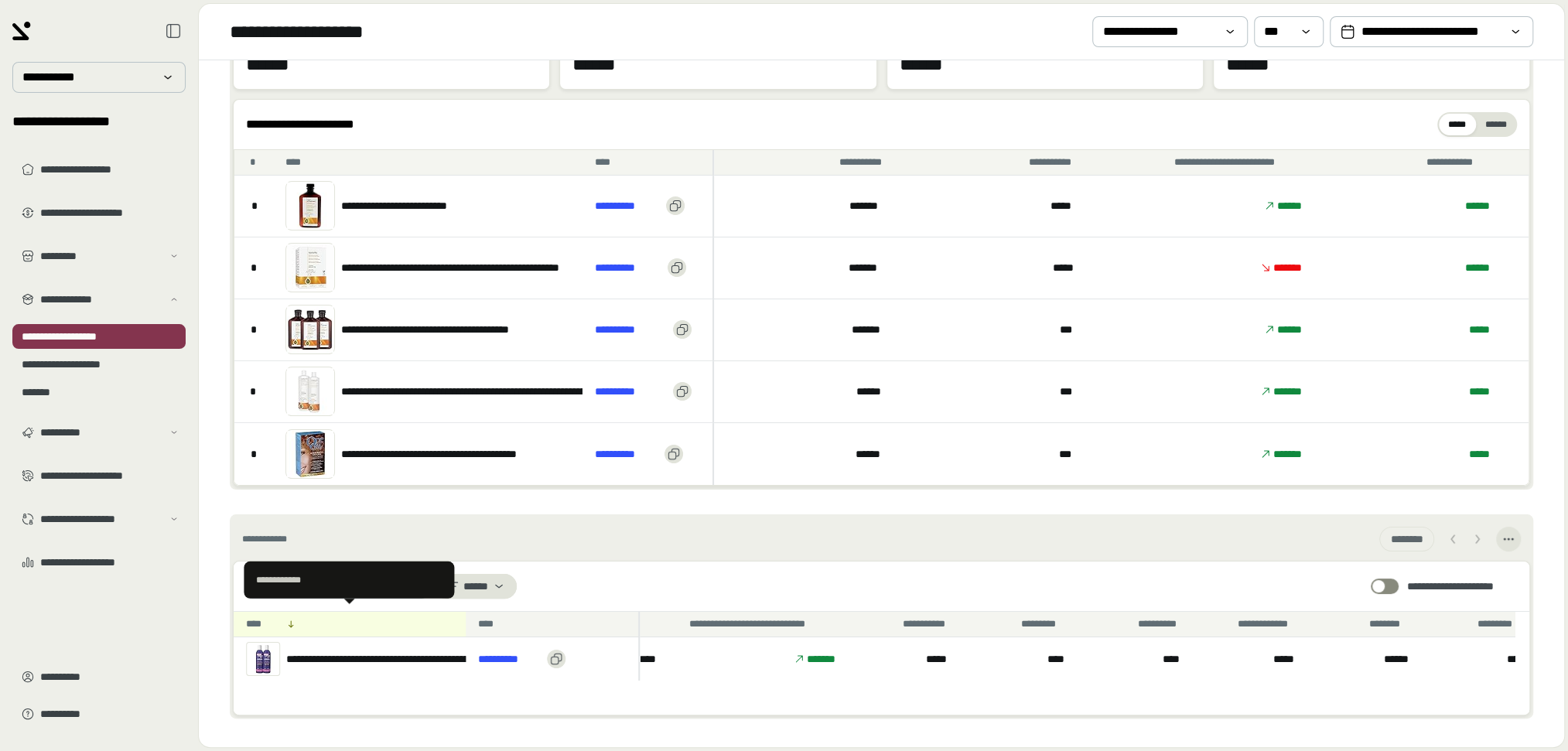 click on "**********" at bounding box center (349, 580) 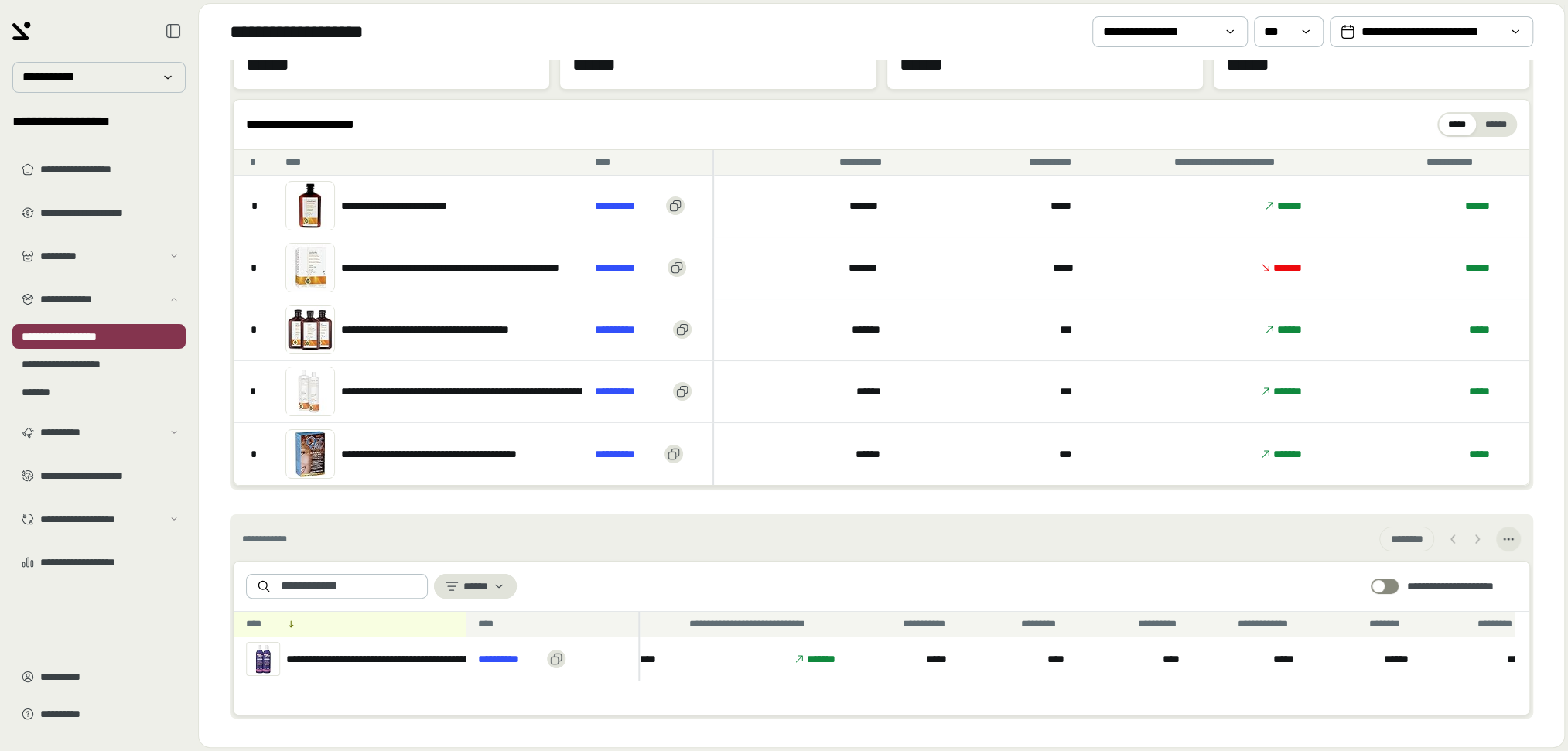click on "**********" at bounding box center (881, 539) 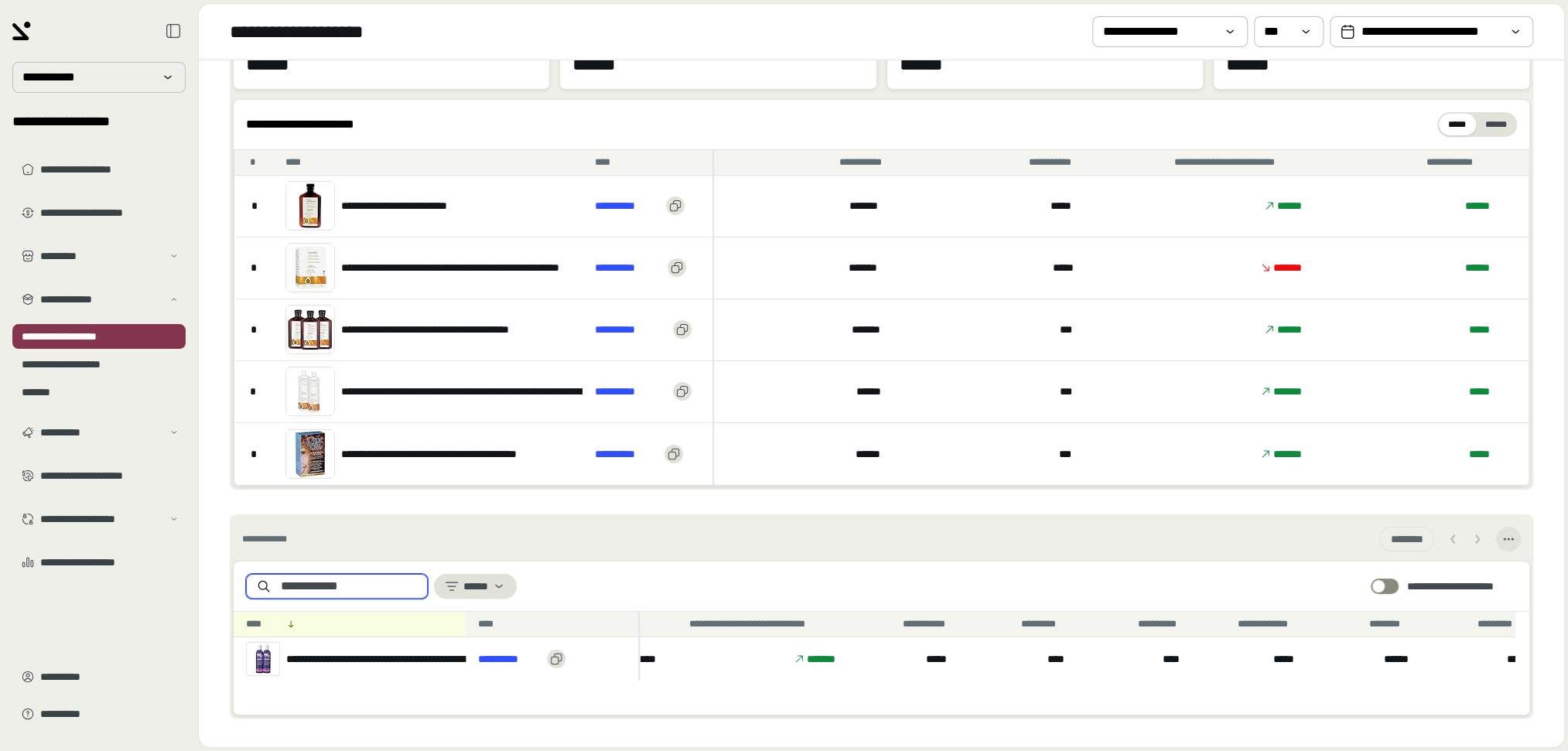 click on "**********" at bounding box center [349, 586] 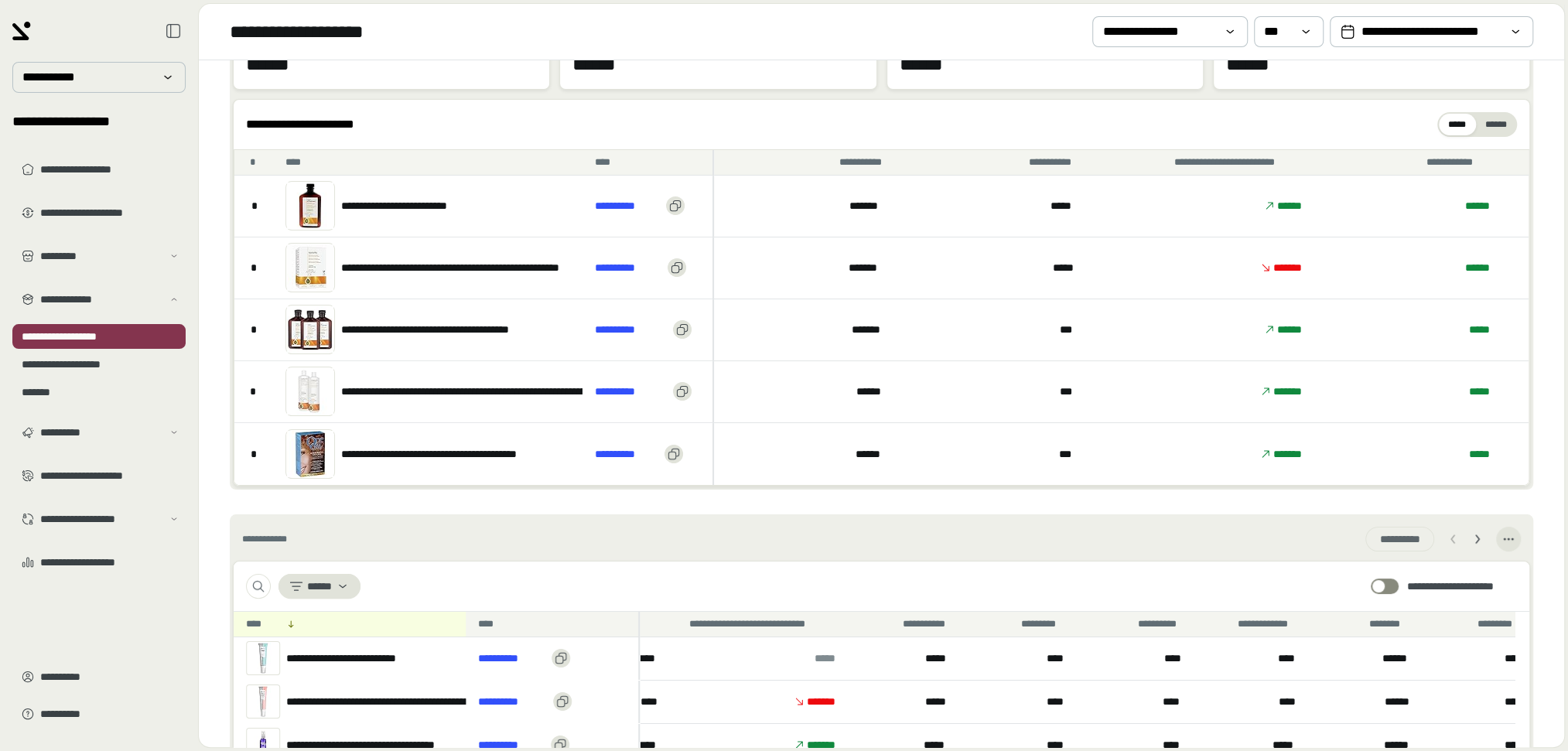 paste on "********" 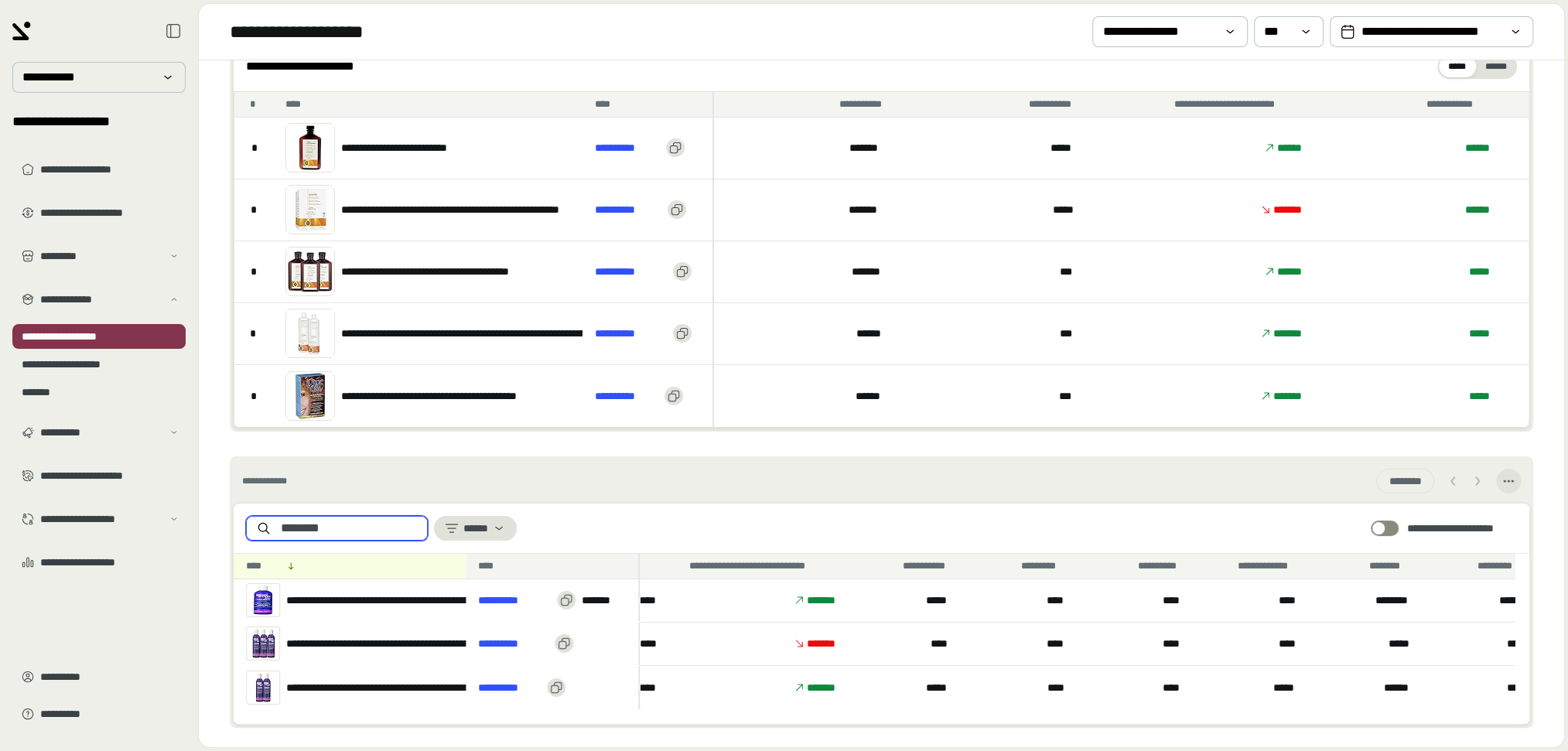 scroll, scrollTop: 150, scrollLeft: 0, axis: vertical 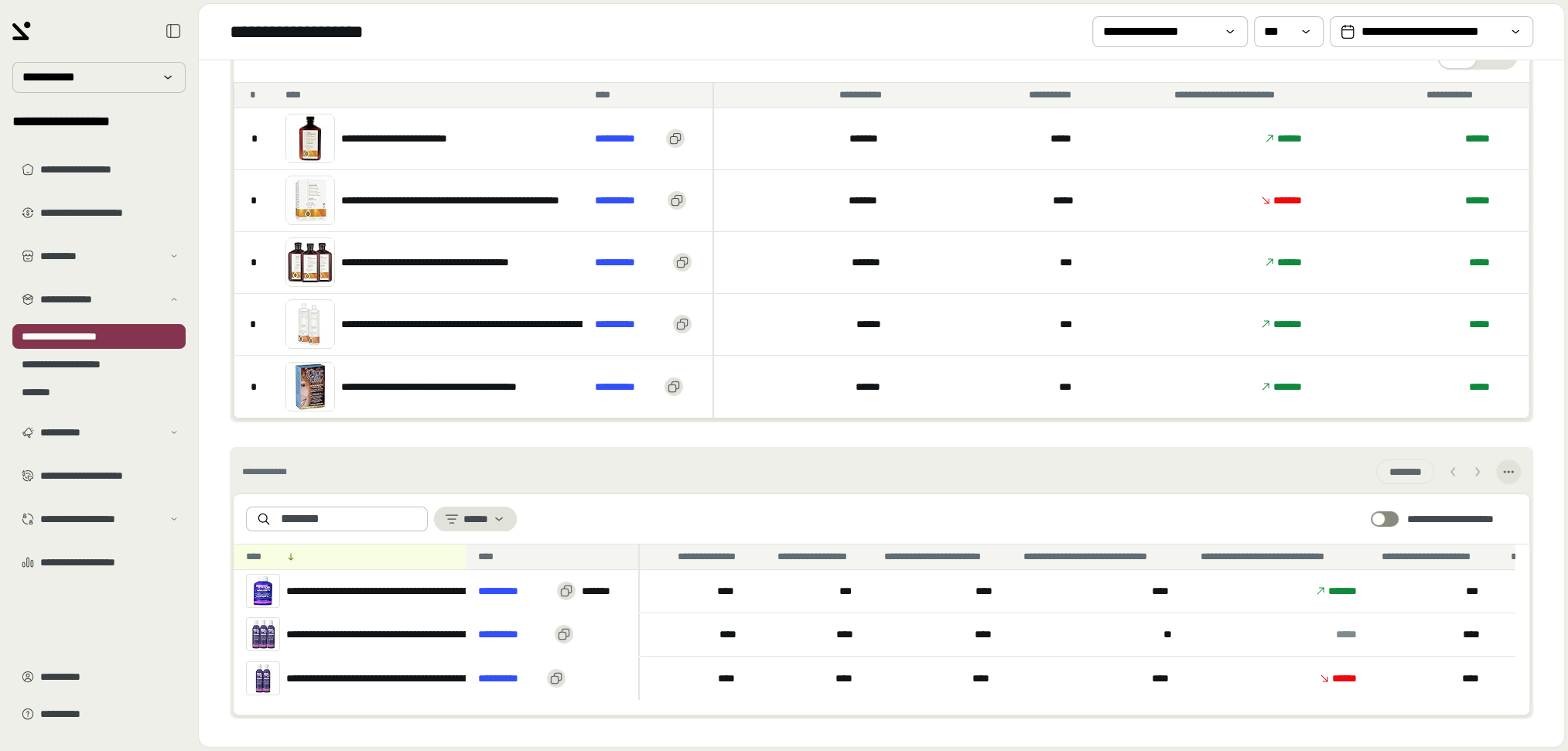 click on "**********" at bounding box center [549, 591] 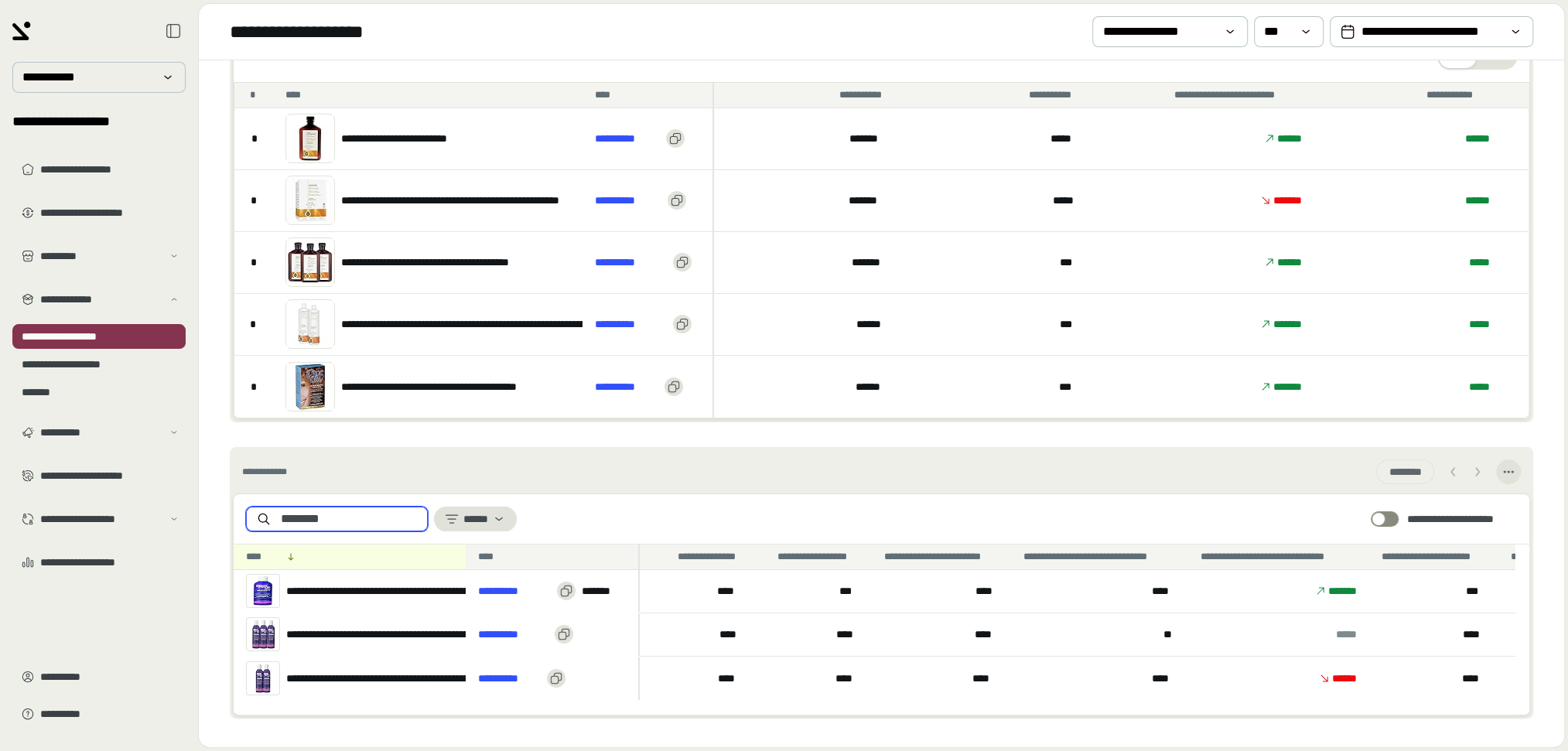 click on "********" at bounding box center (349, 519) 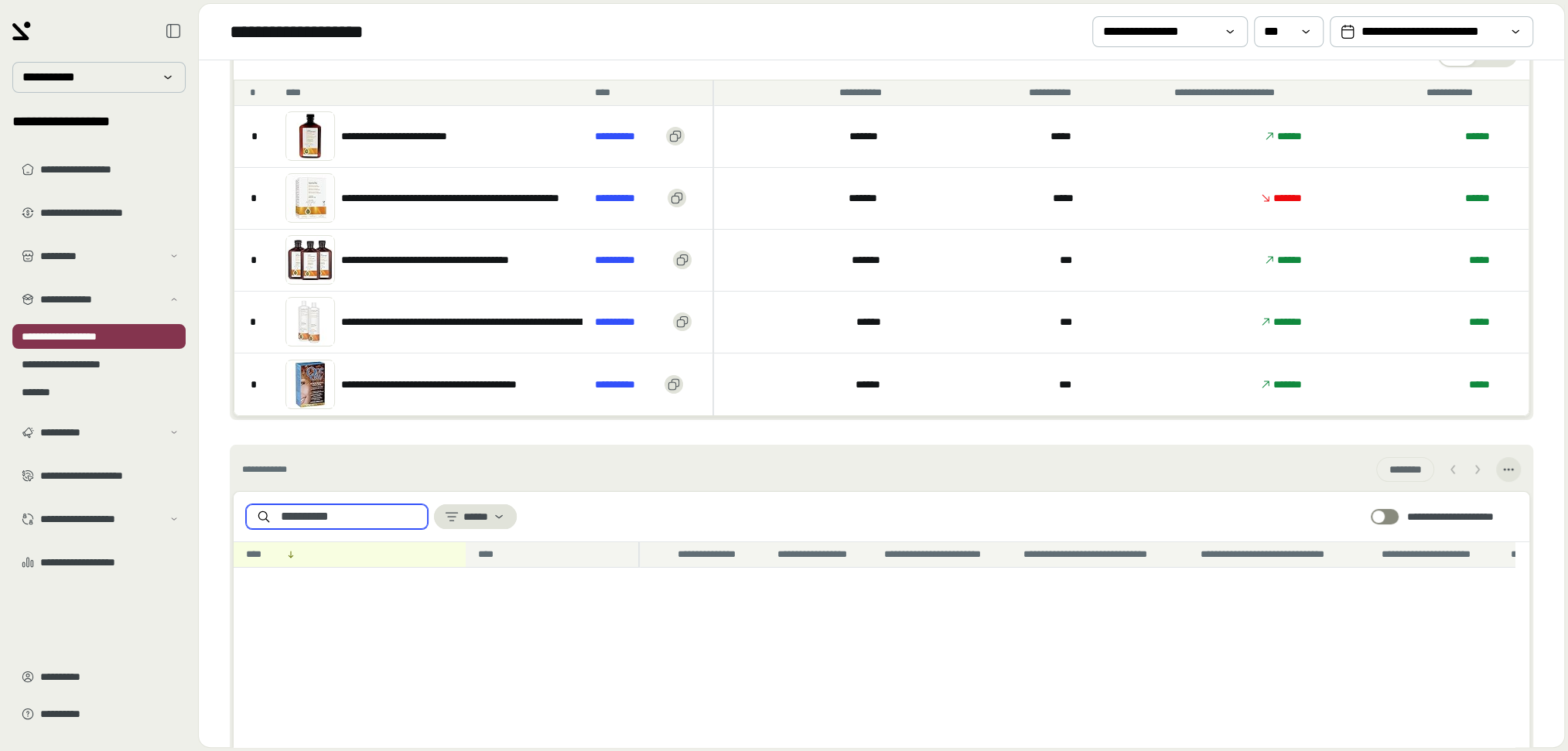 scroll, scrollTop: 154, scrollLeft: 0, axis: vertical 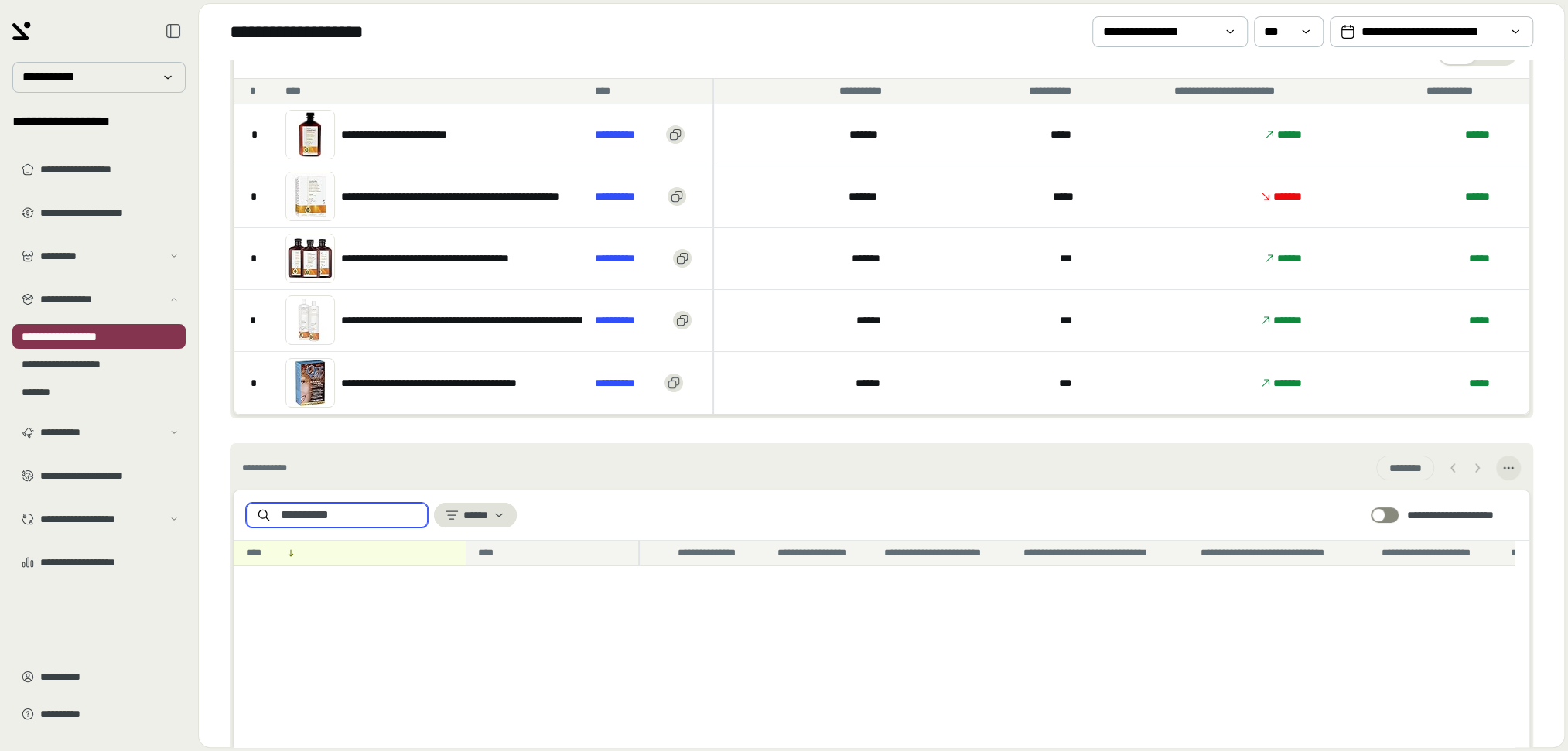 click on "**********" at bounding box center (349, 515) 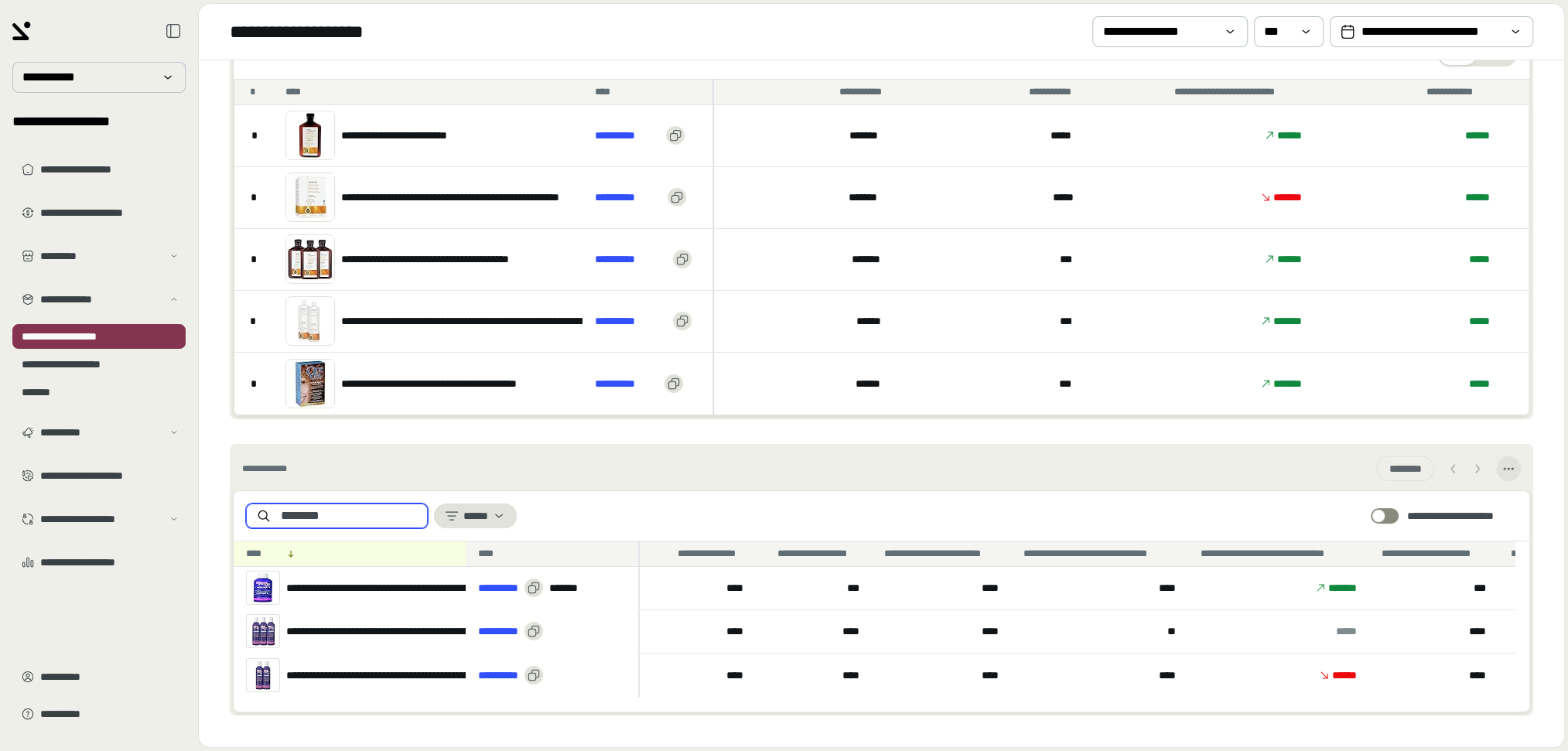 scroll, scrollTop: 150, scrollLeft: 0, axis: vertical 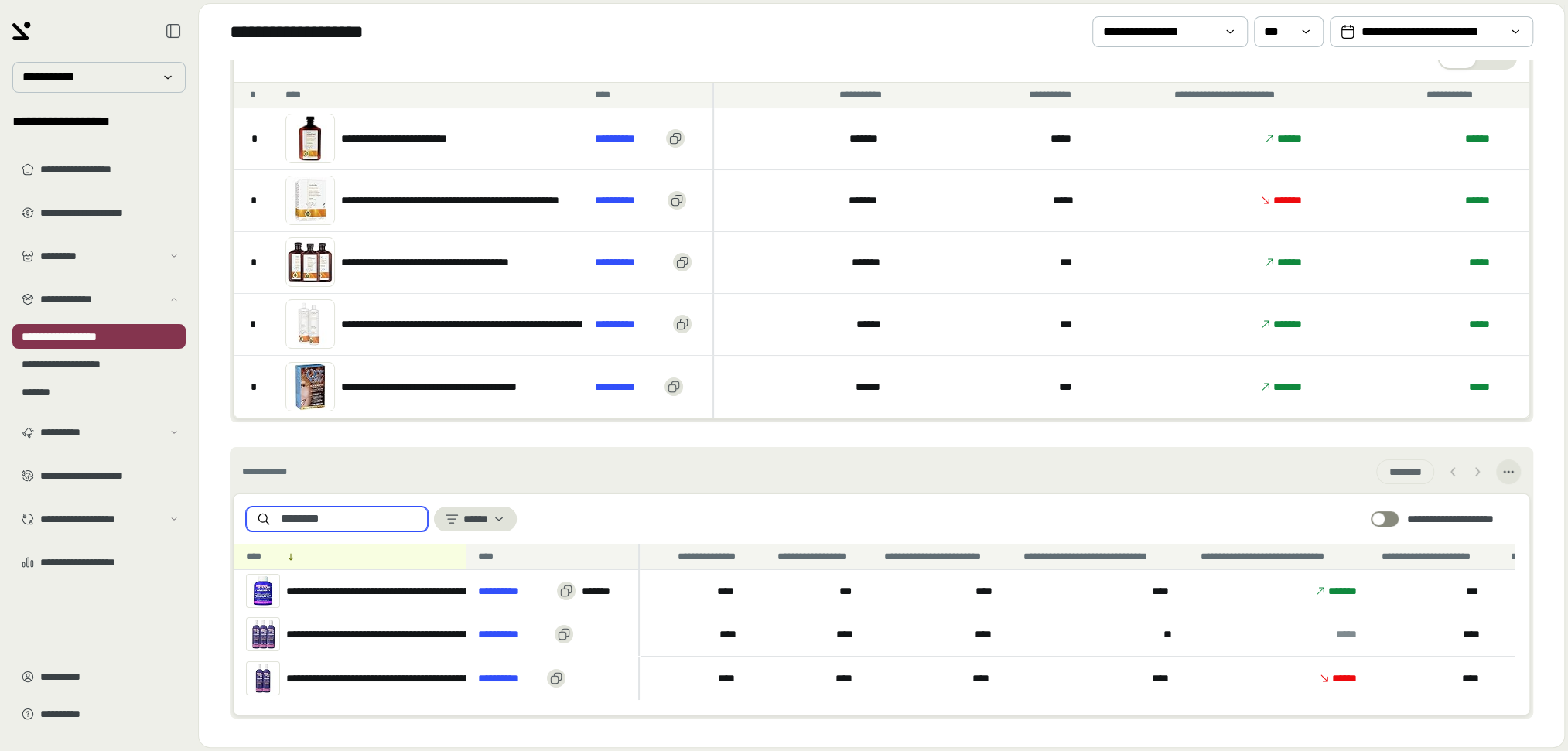 click on "********" at bounding box center (349, 519) 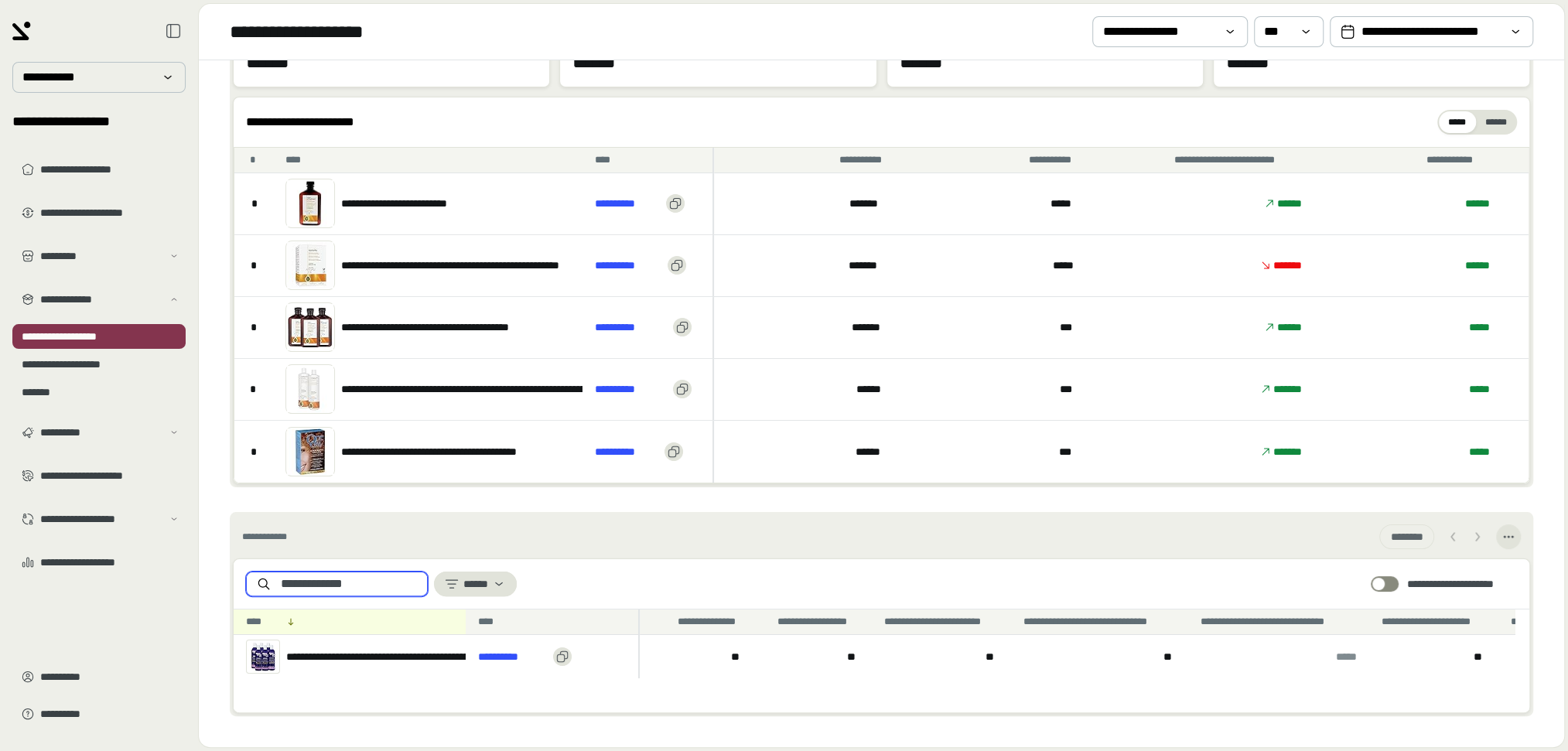 scroll, scrollTop: 83, scrollLeft: 0, axis: vertical 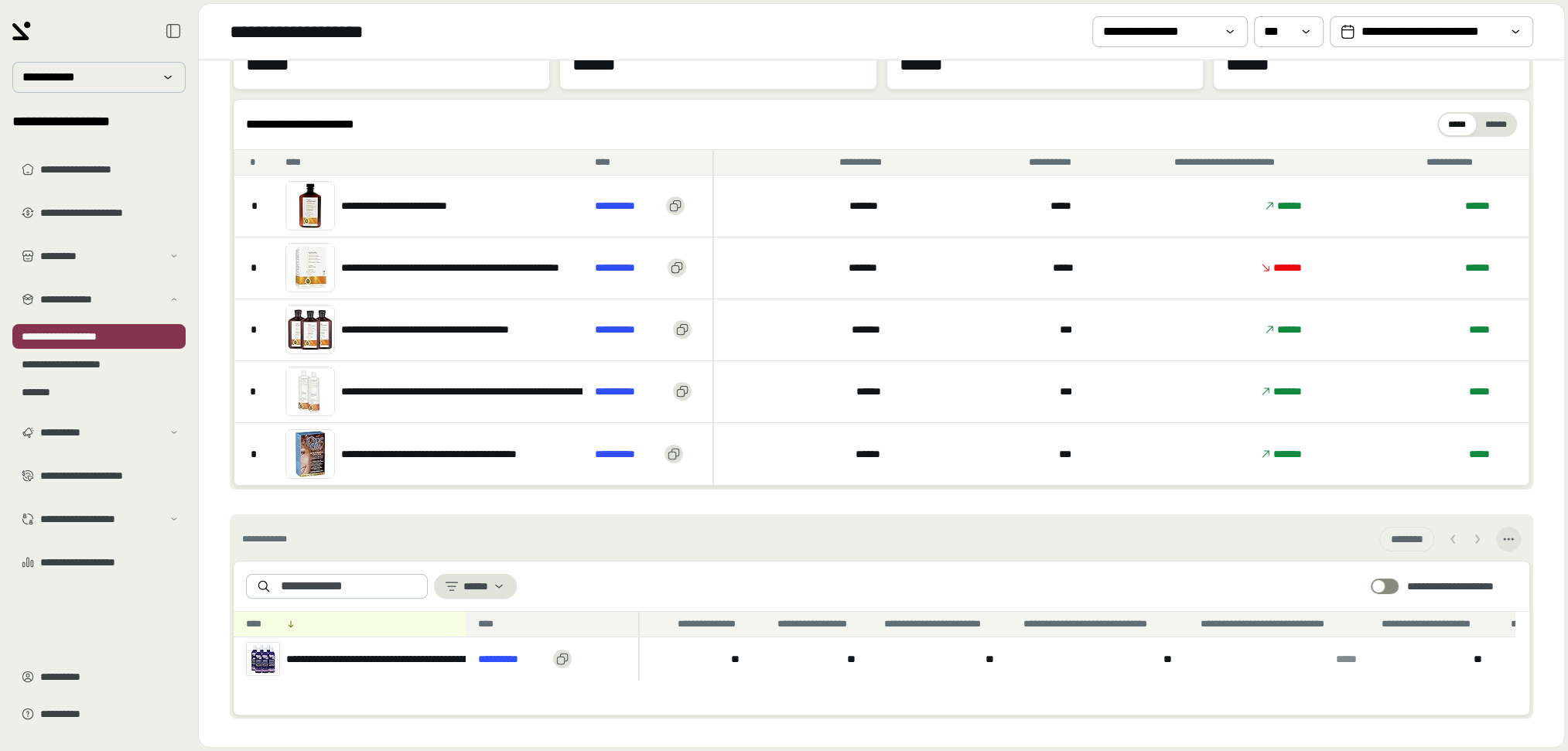 click on "**********" at bounding box center (552, 659) 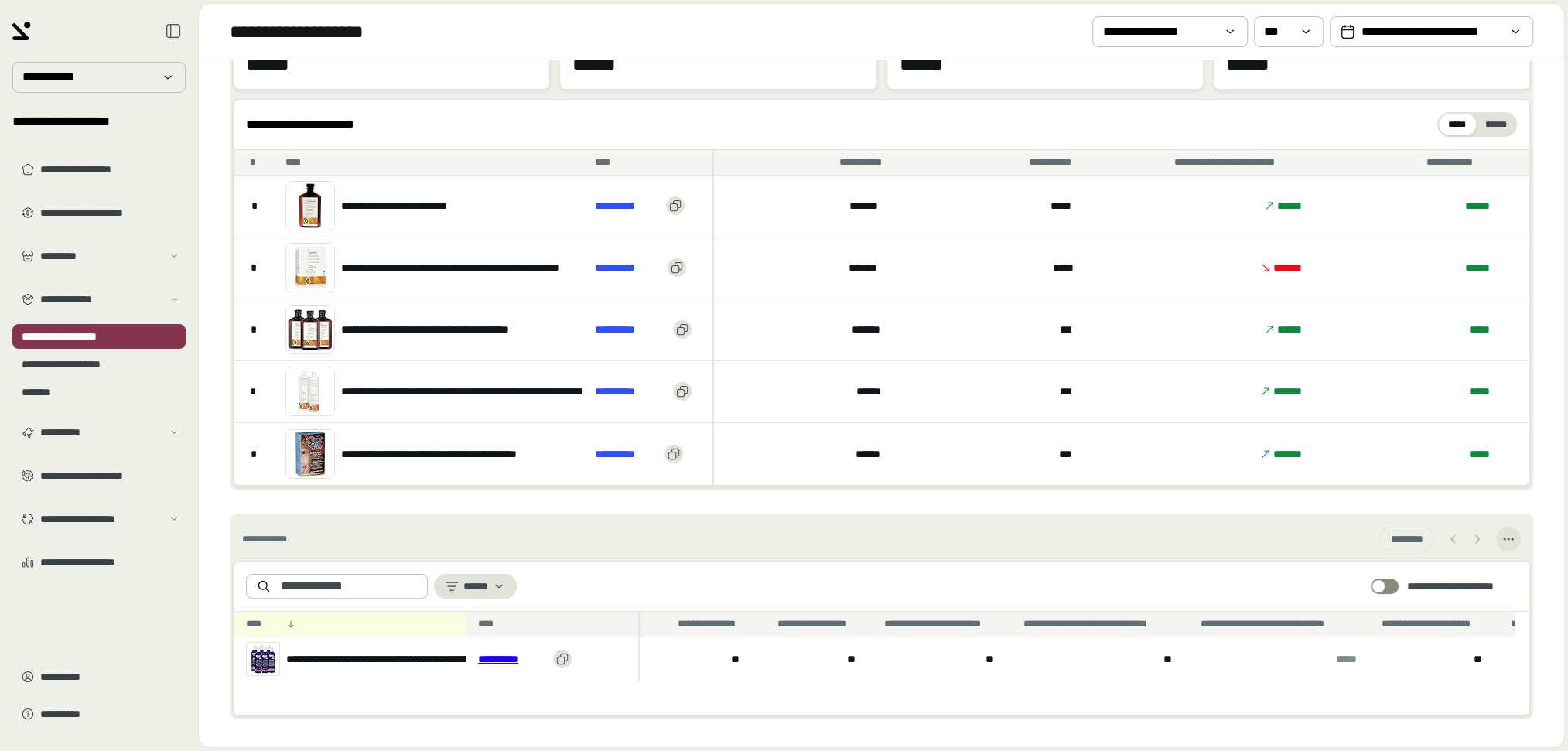 click on "**********" at bounding box center [512, 659] 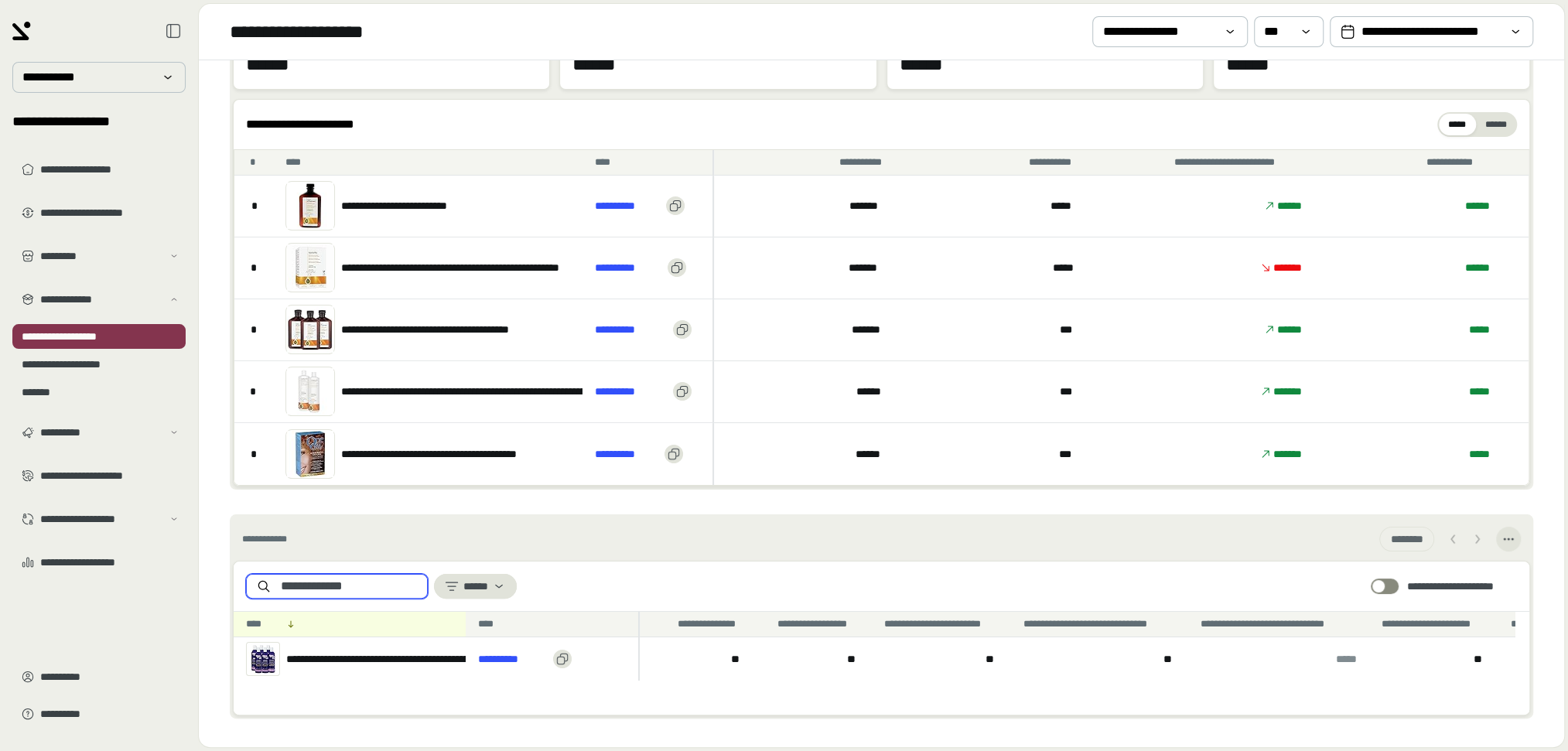 click on "**********" at bounding box center (349, 586) 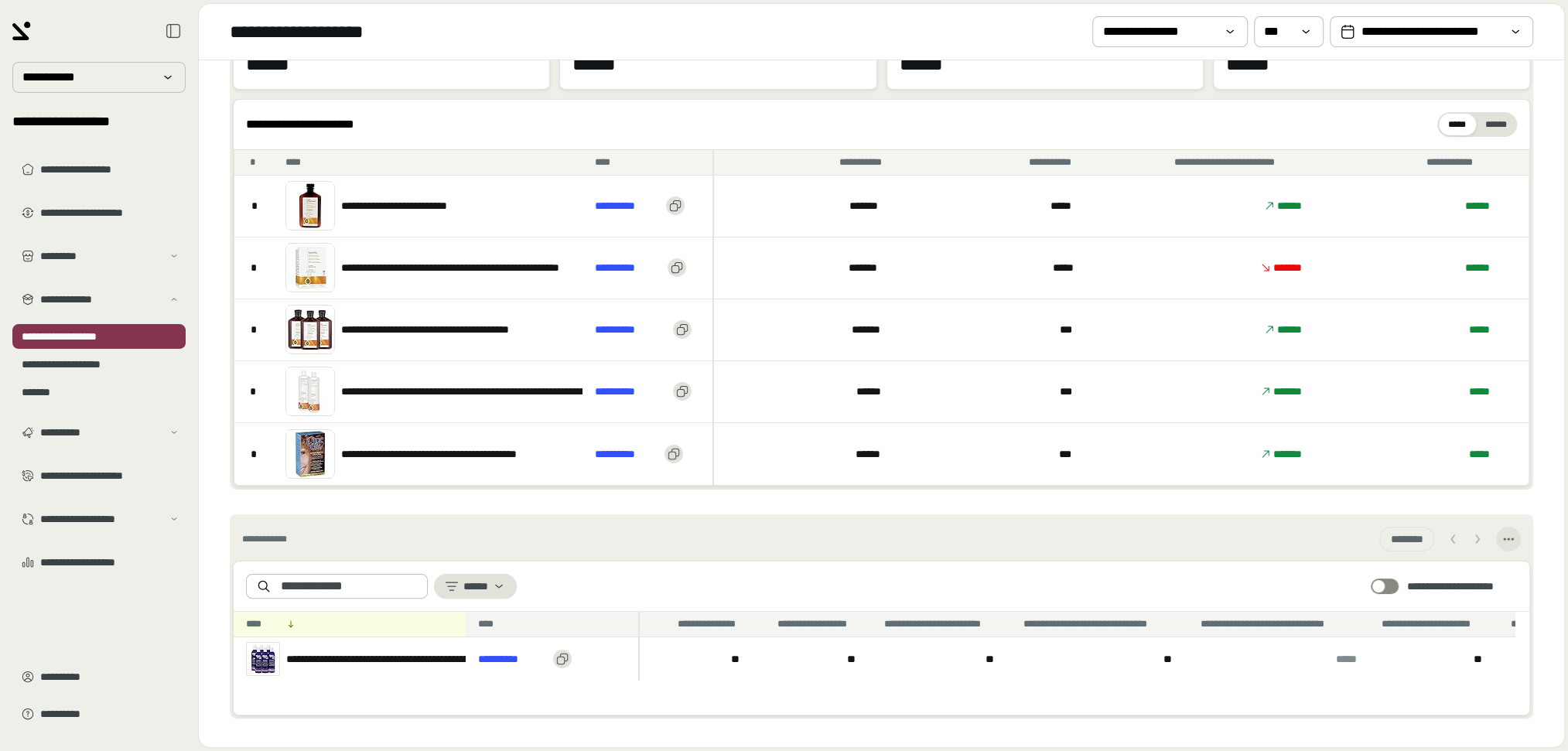 click on "**********" at bounding box center (881, 347) 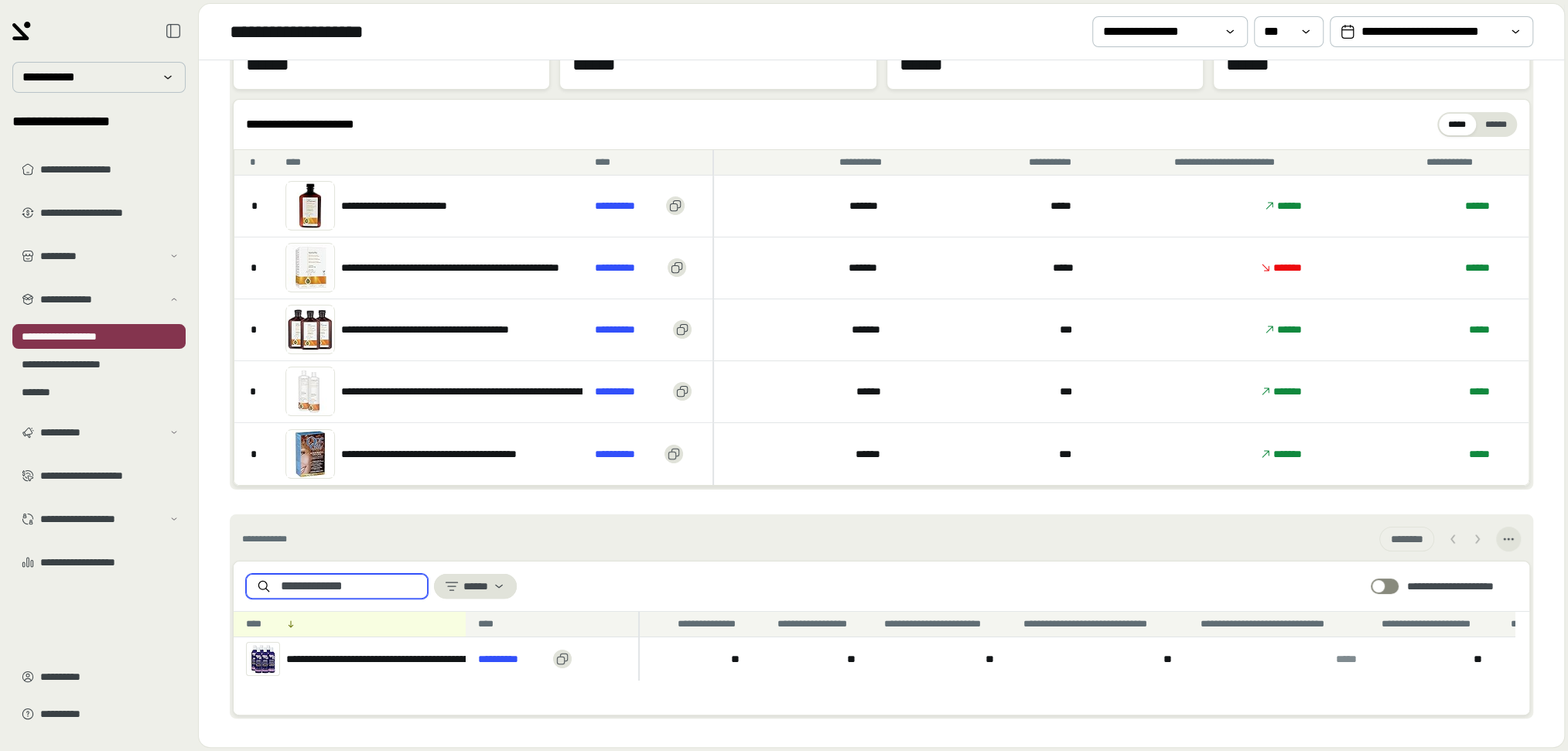 click on "**********" at bounding box center (349, 586) 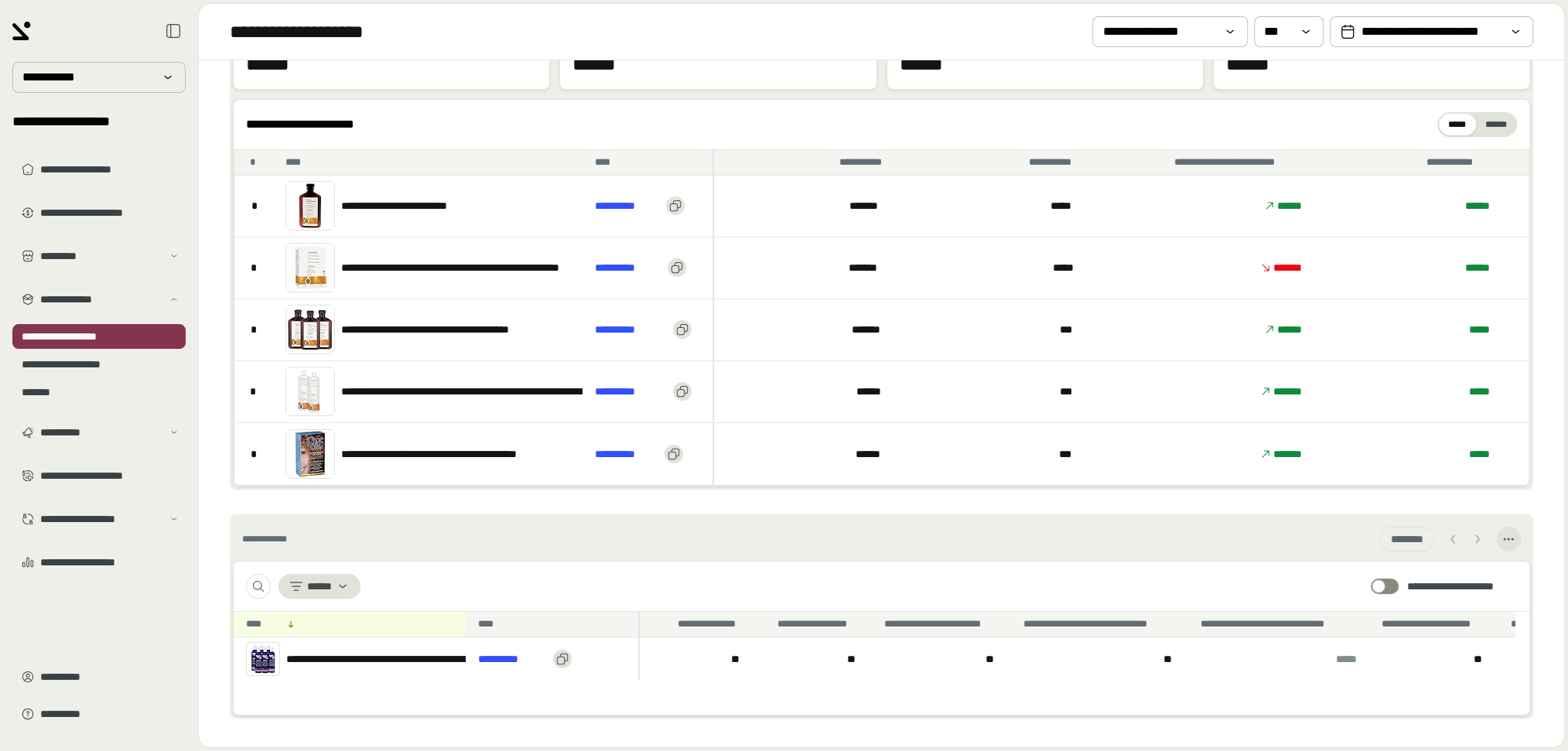 paste on "**********" 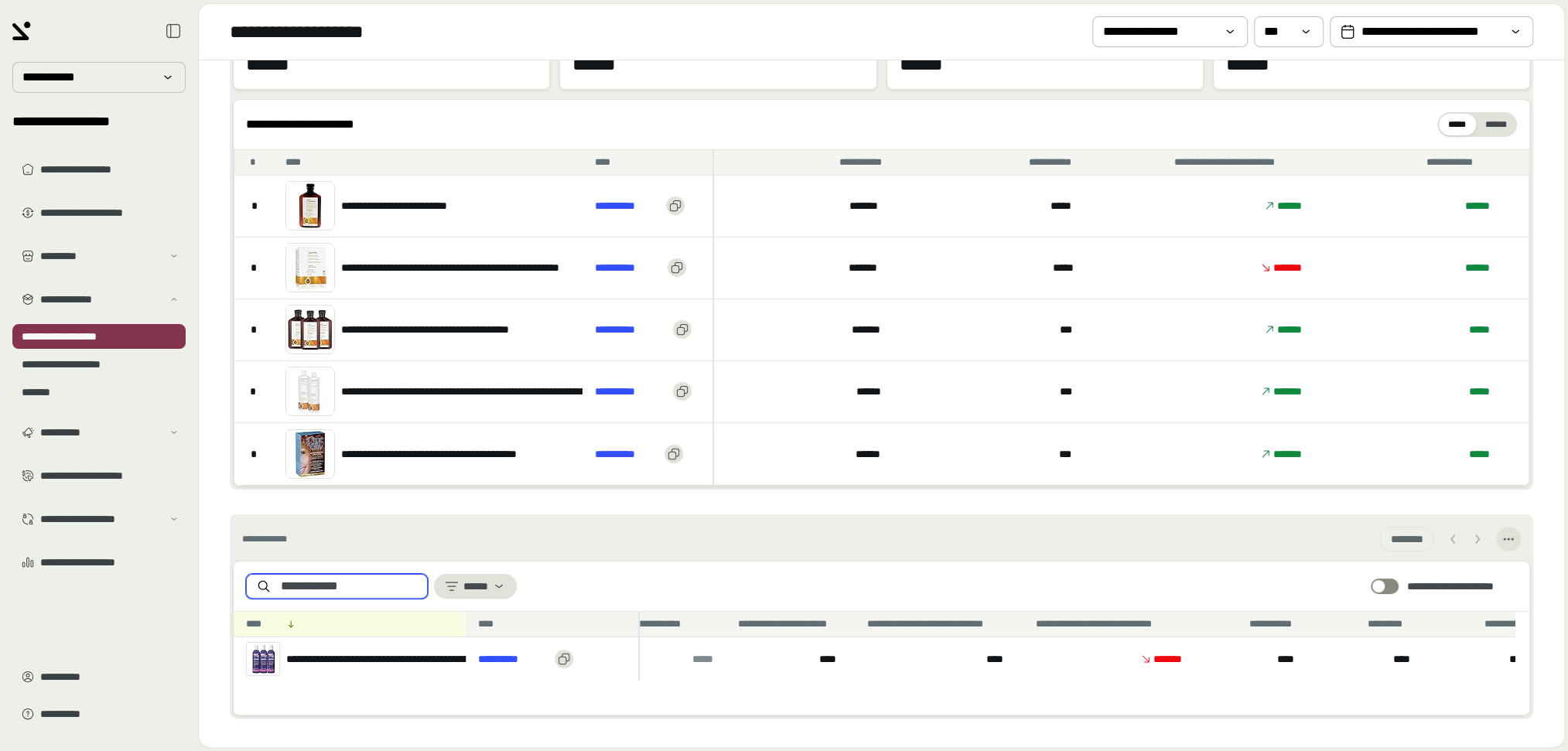 scroll, scrollTop: 0, scrollLeft: 645, axis: horizontal 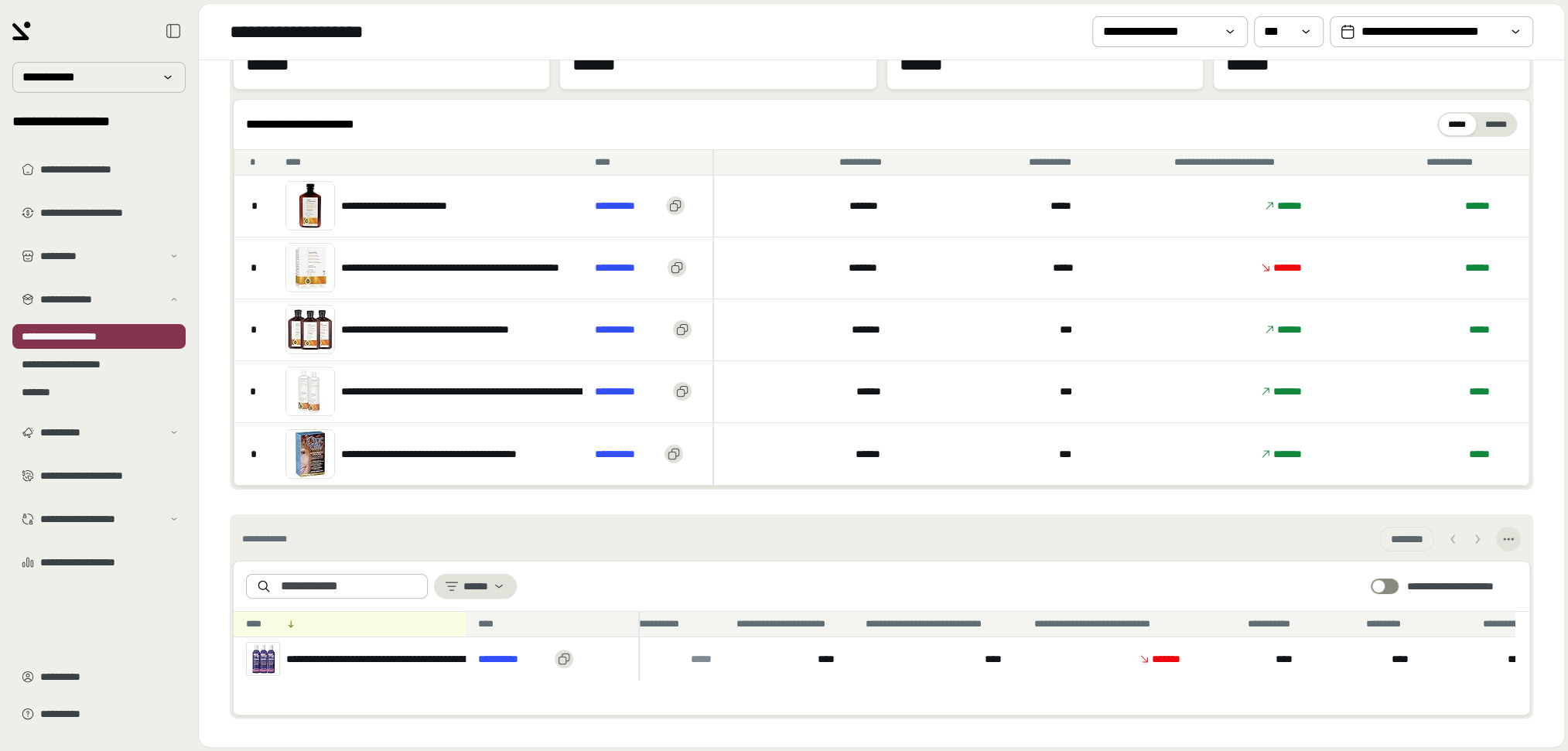 click on "**********" at bounding box center [525, 659] 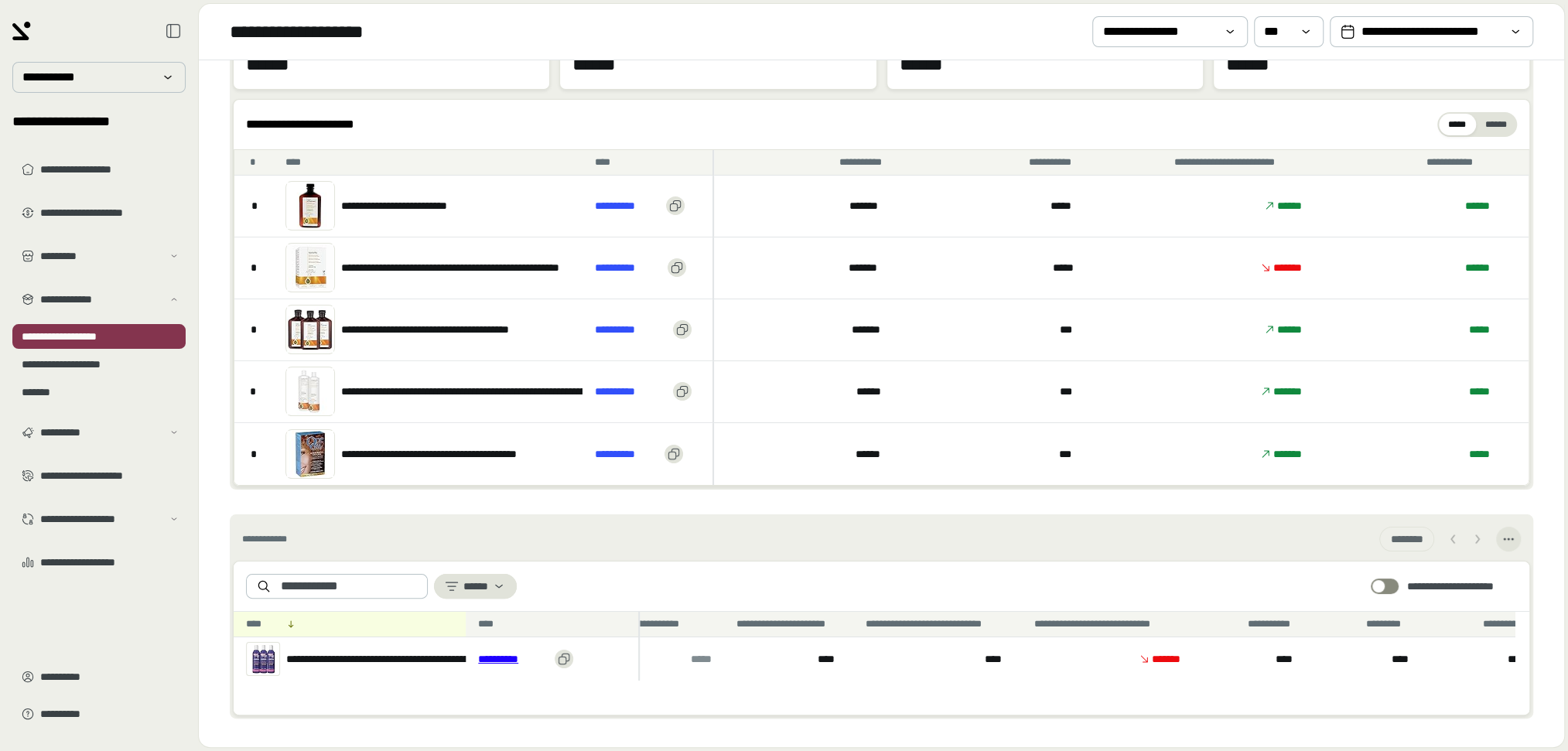 click on "**********" at bounding box center (513, 659) 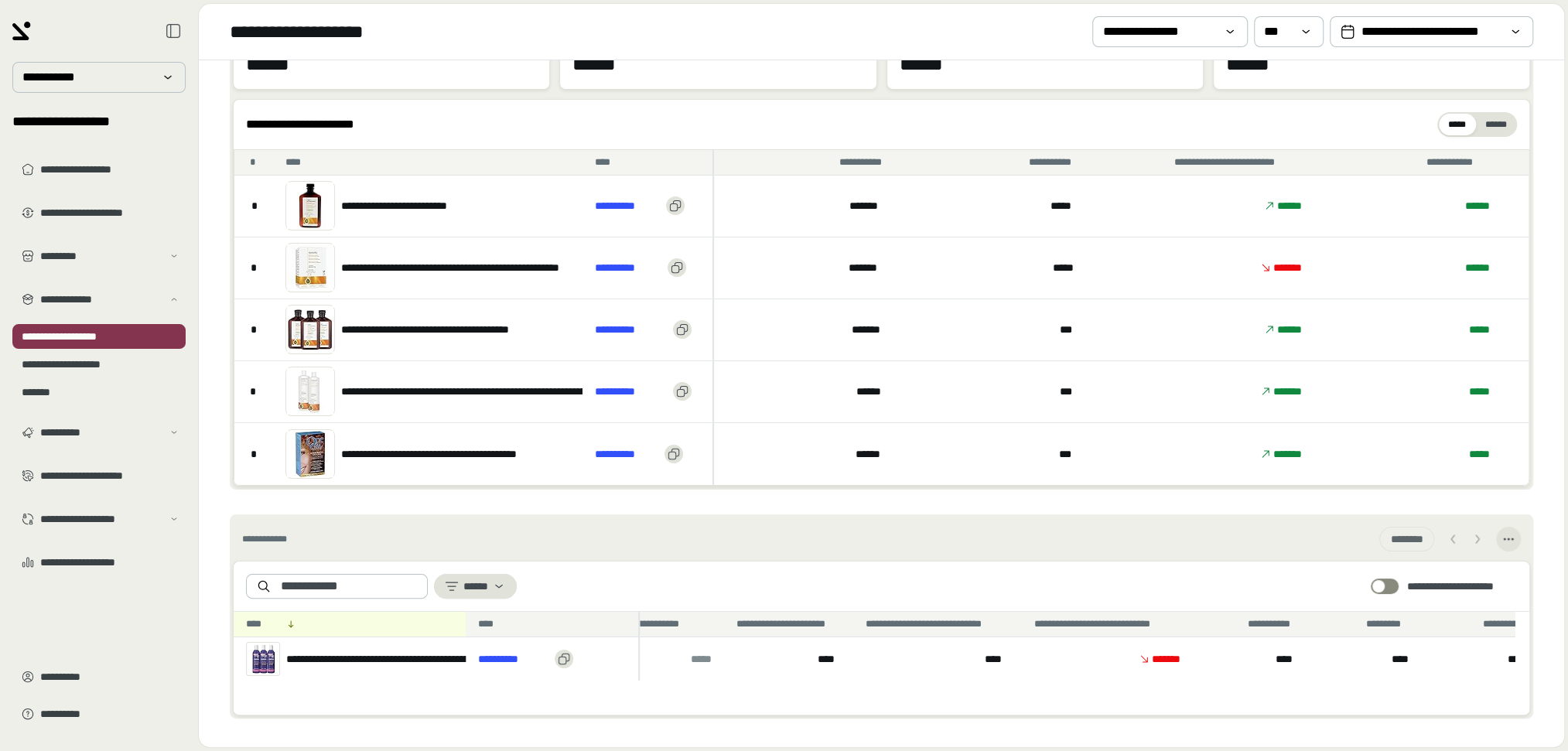 click on "**********" at bounding box center [349, 586] 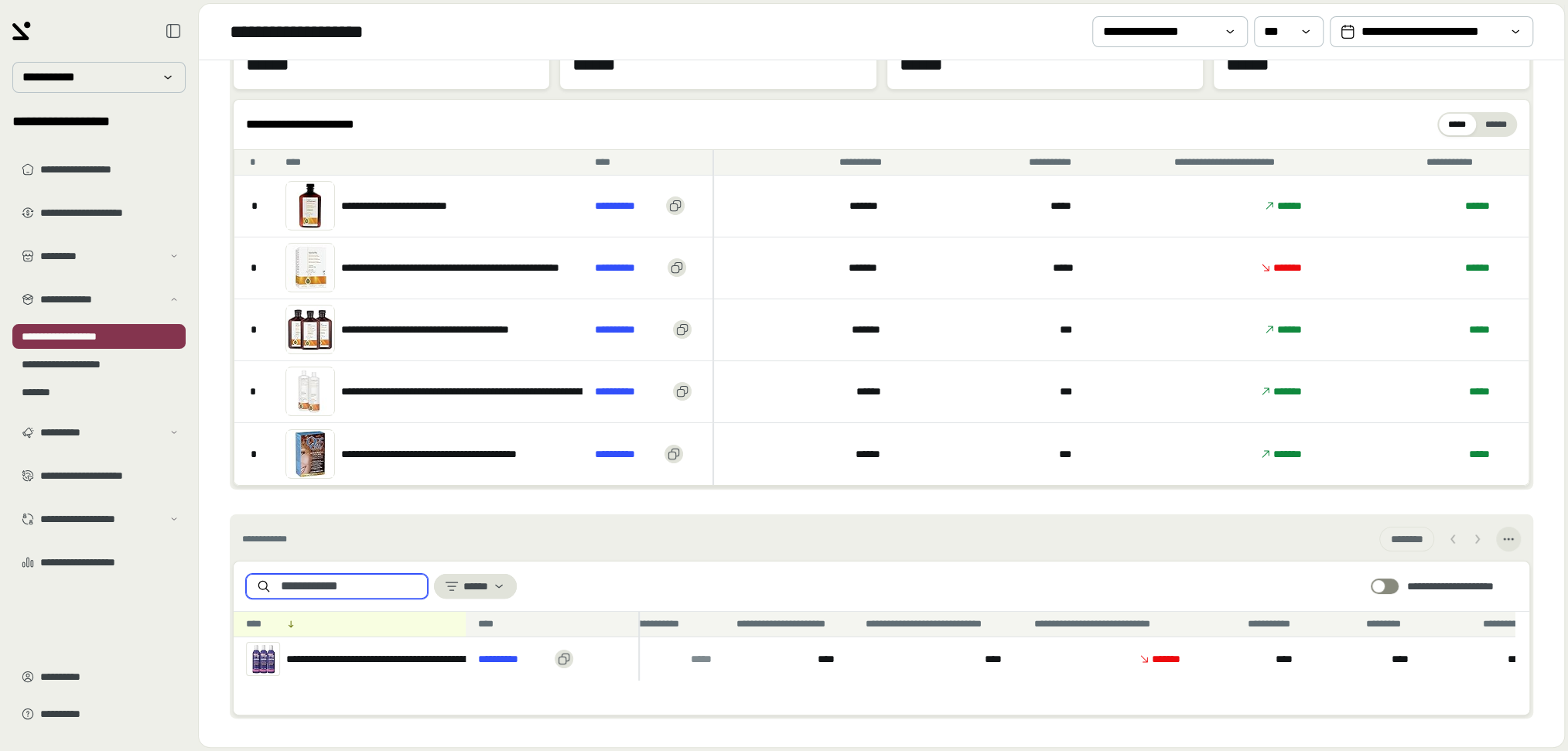 click on "**********" at bounding box center (349, 586) 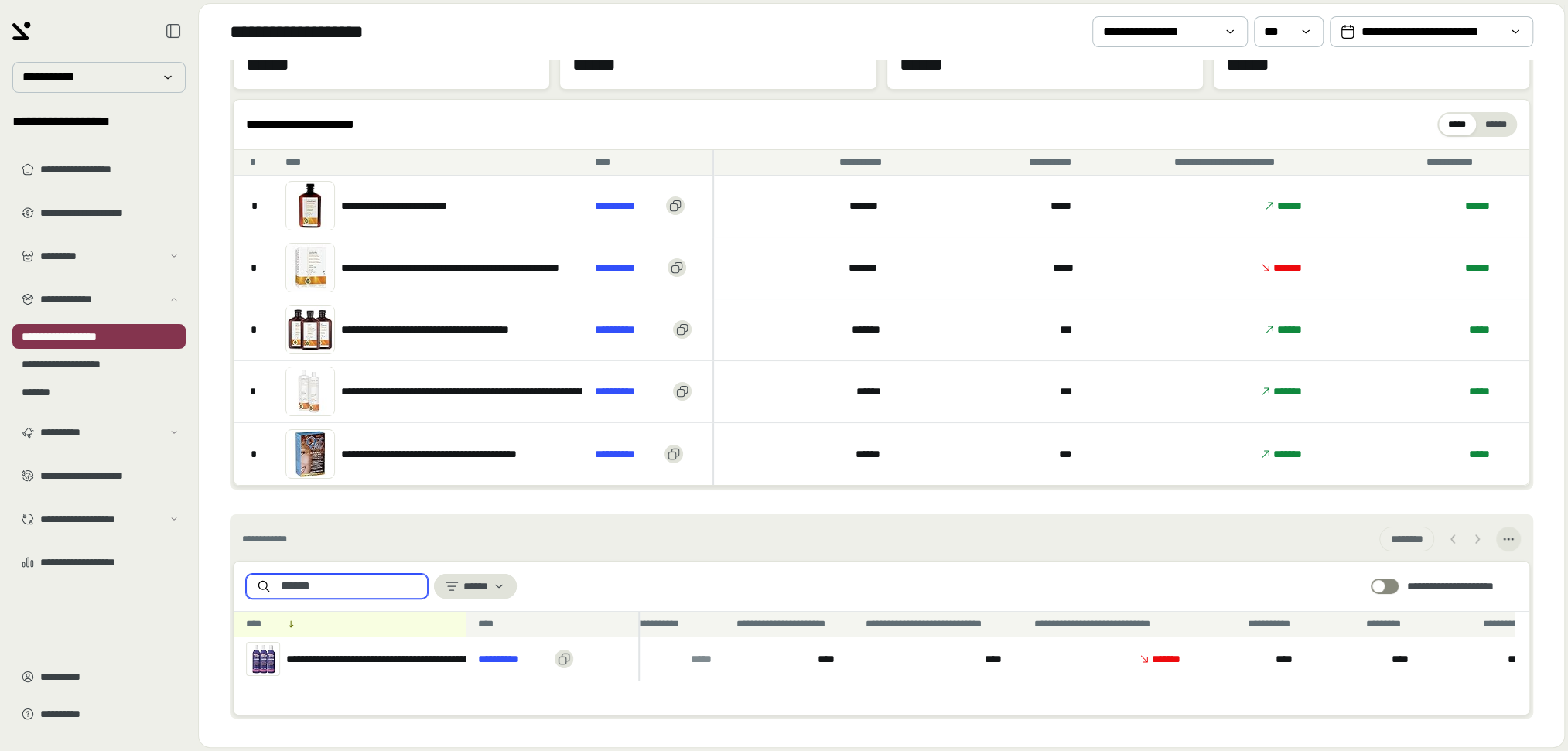 type on "******" 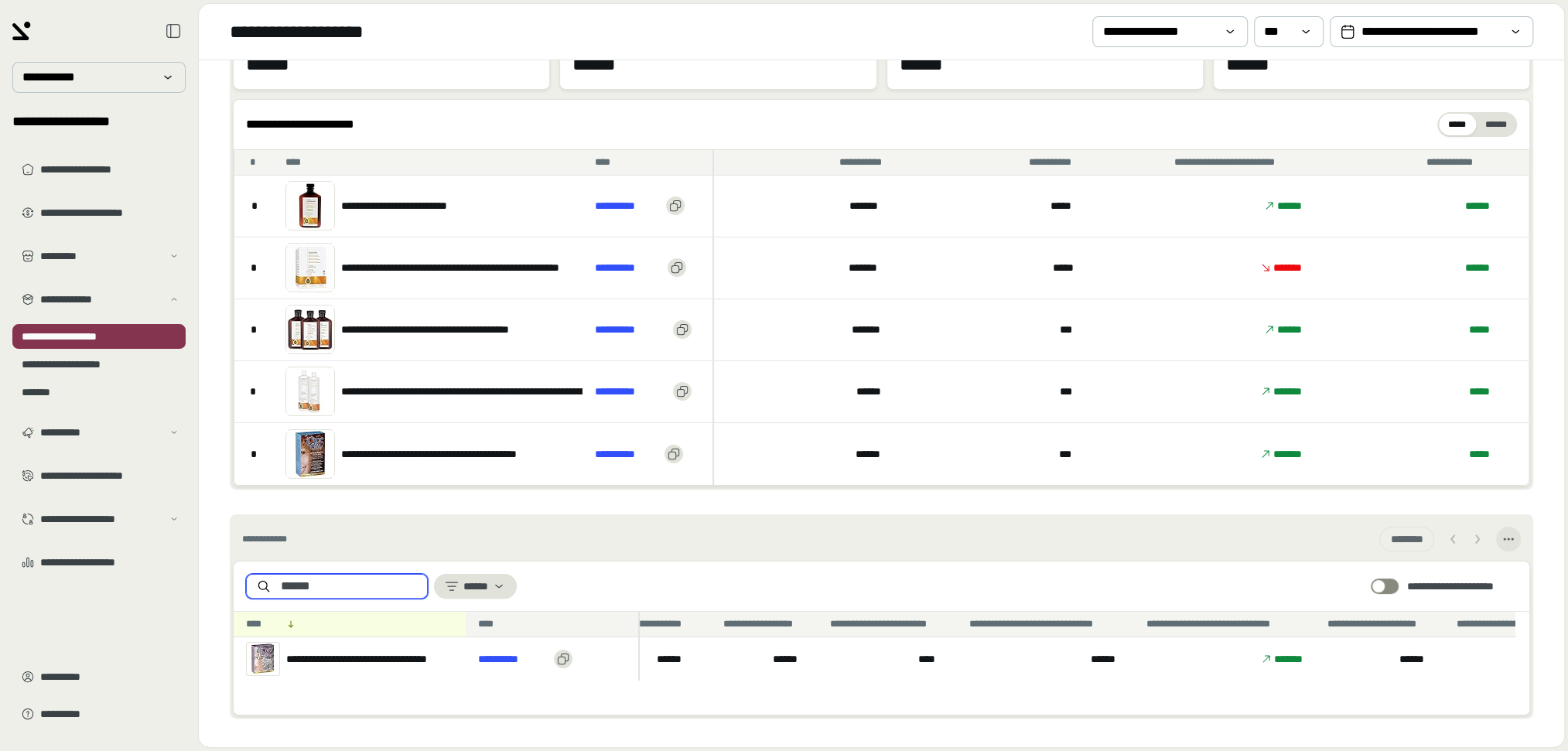 scroll, scrollTop: 0, scrollLeft: 0, axis: both 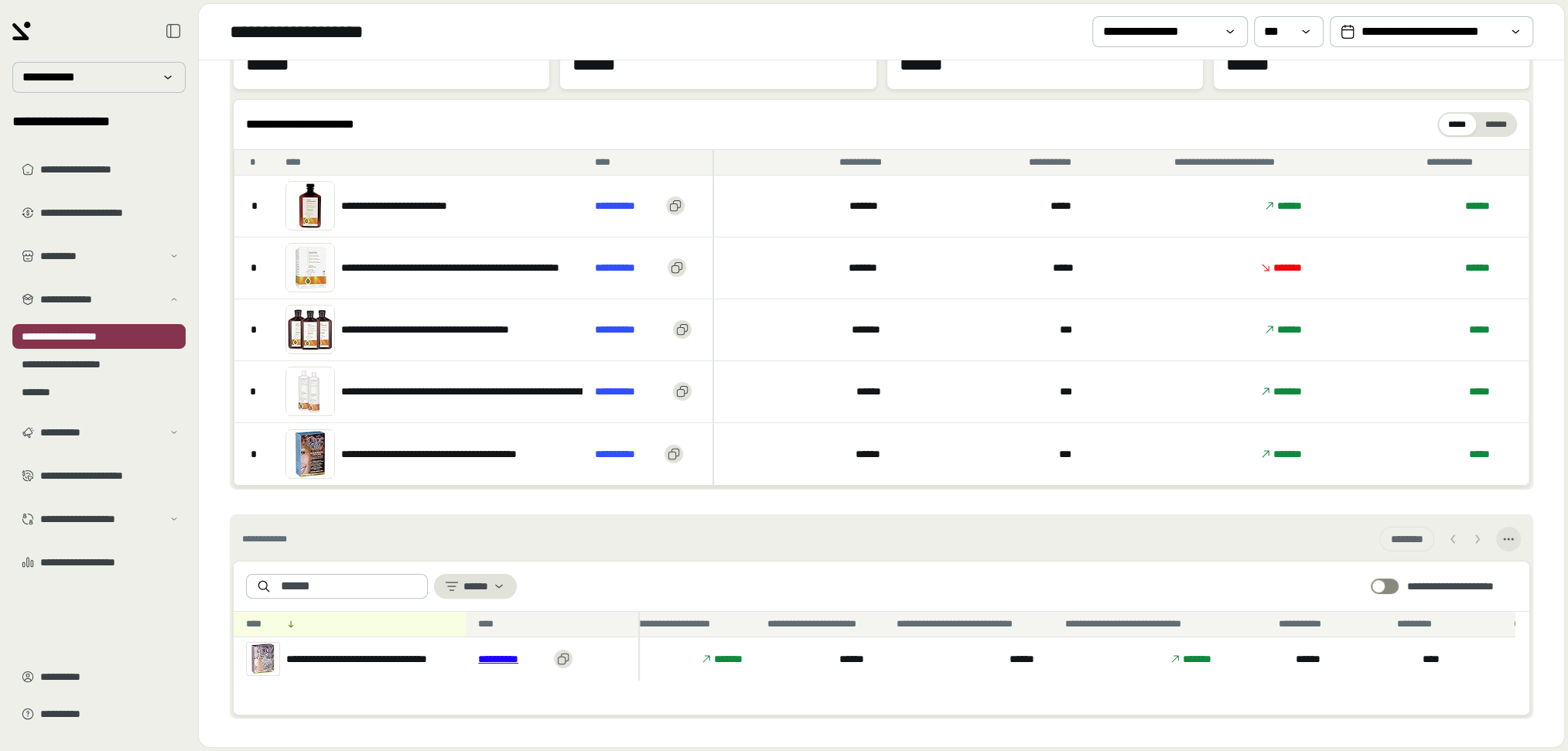 click on "**********" at bounding box center [513, 659] 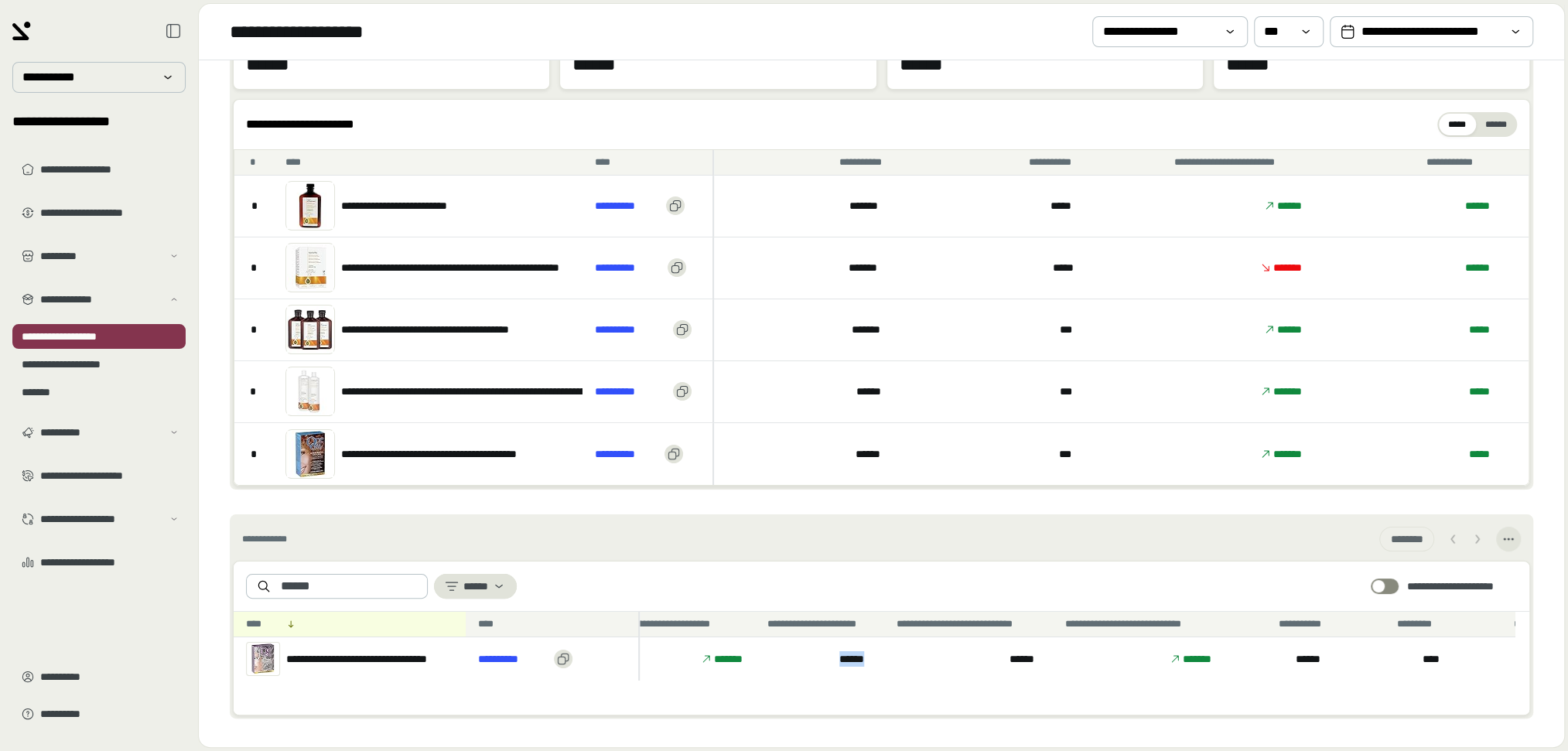 drag, startPoint x: 644, startPoint y: 677, endPoint x: 879, endPoint y: 652, distance: 236.32605 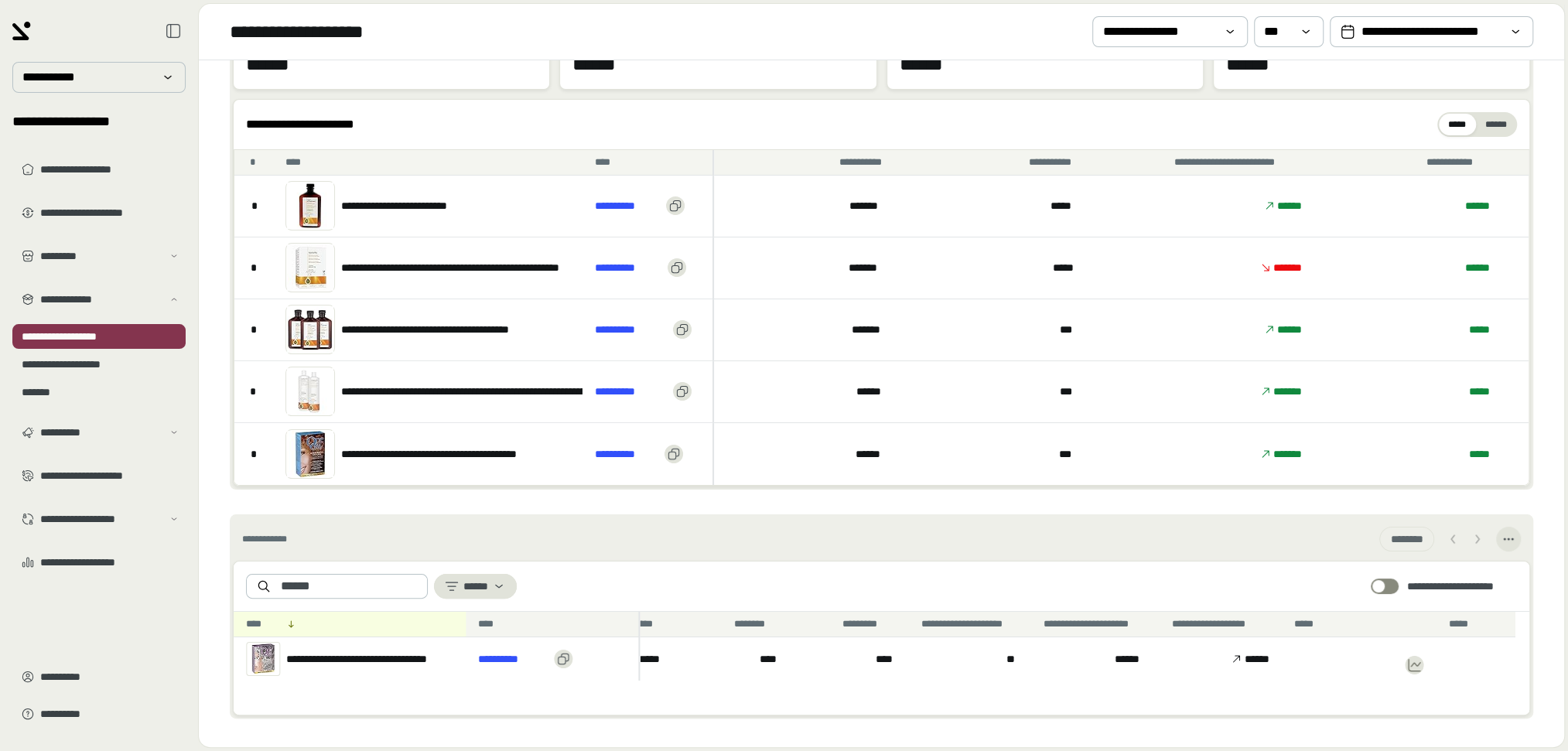 scroll, scrollTop: 0, scrollLeft: 1701, axis: horizontal 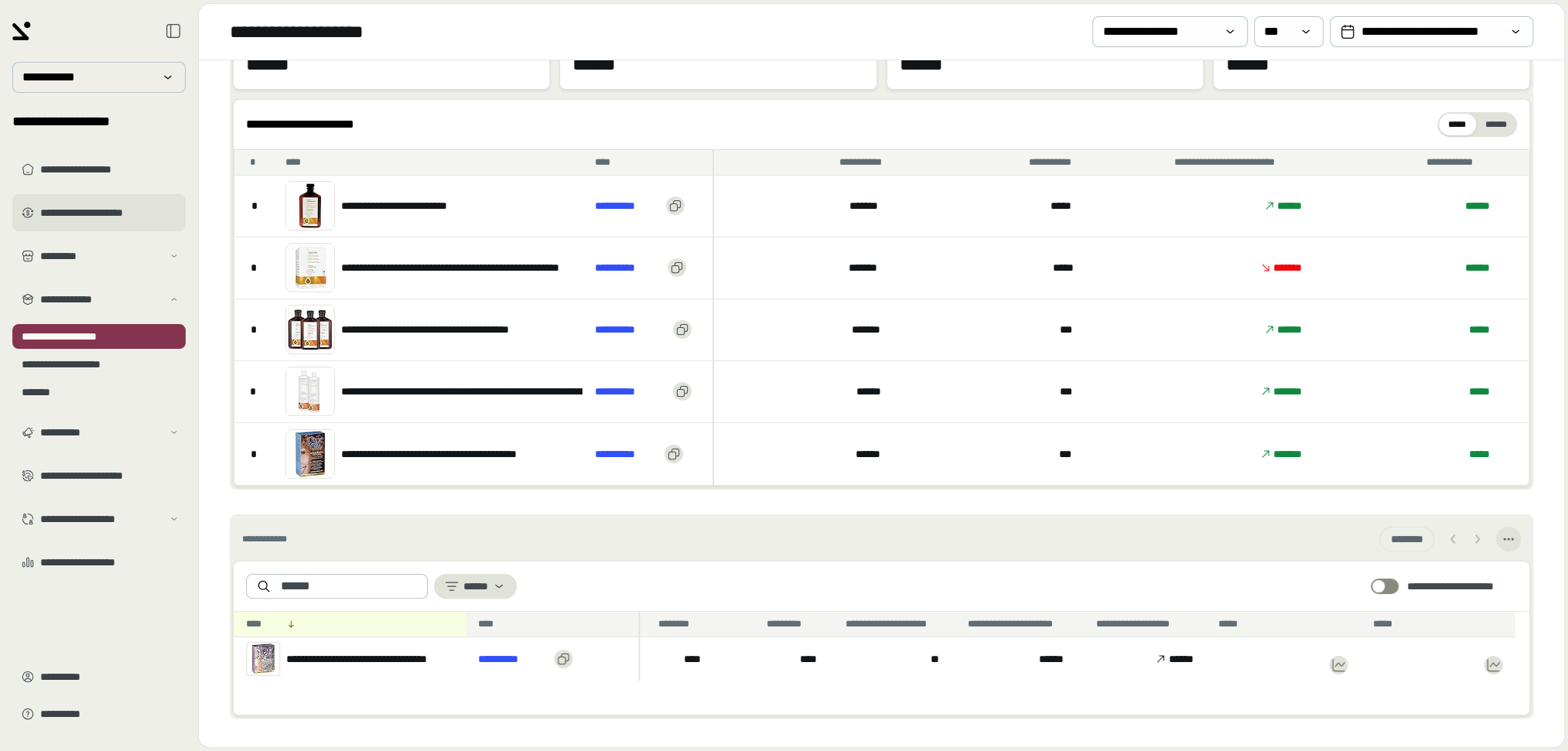 click on "**********" at bounding box center [110, 213] 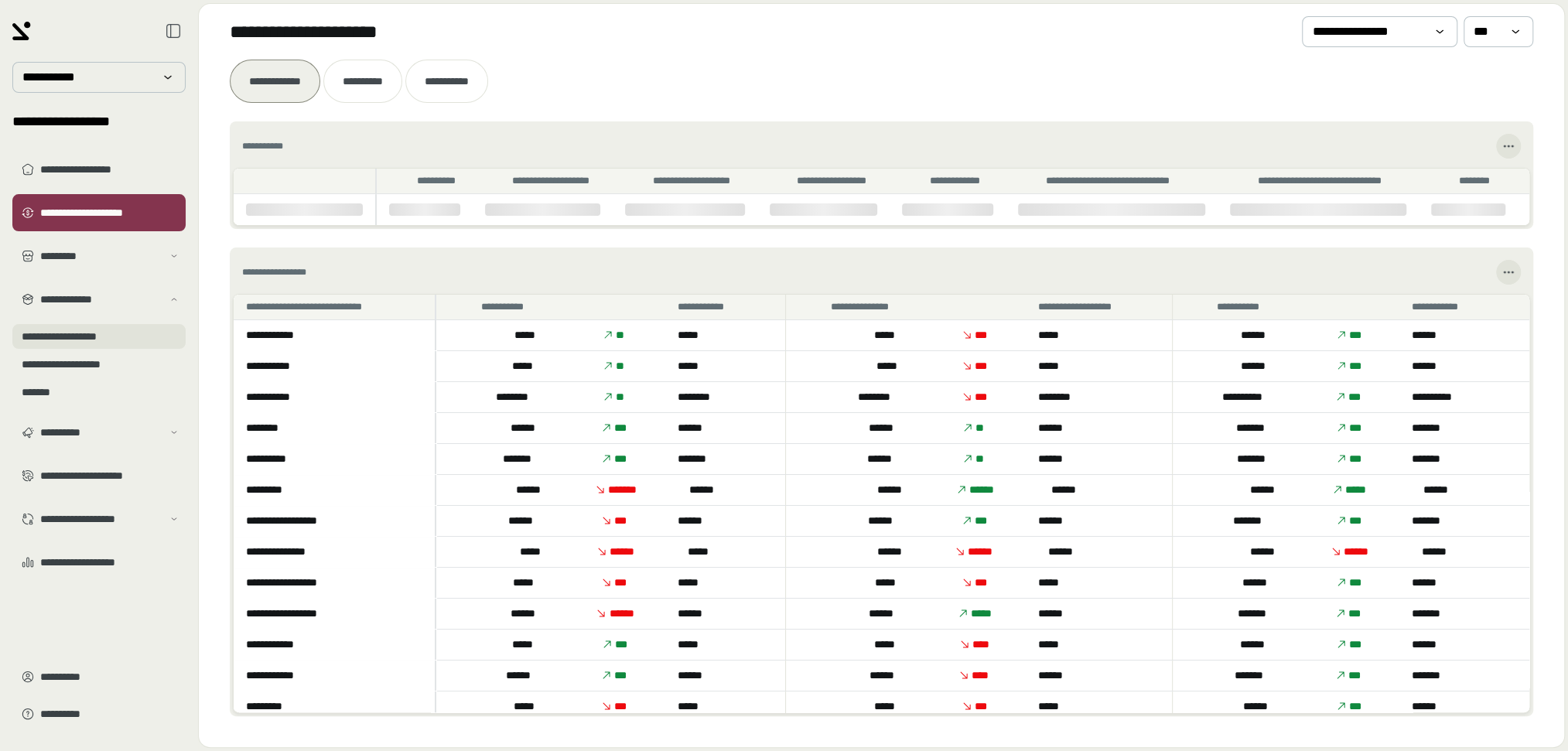 click on "**********" at bounding box center (99, 336) 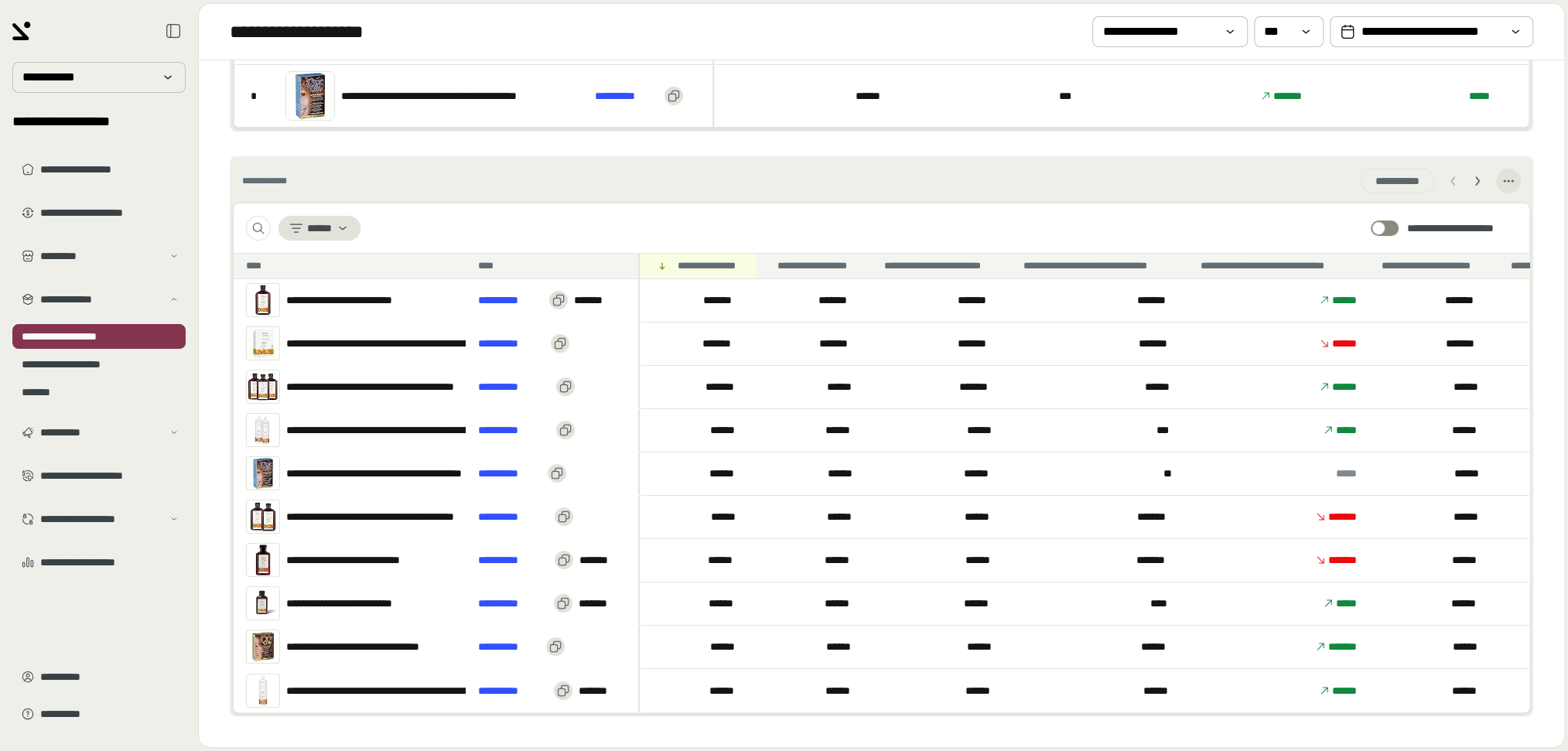 scroll, scrollTop: 453, scrollLeft: 0, axis: vertical 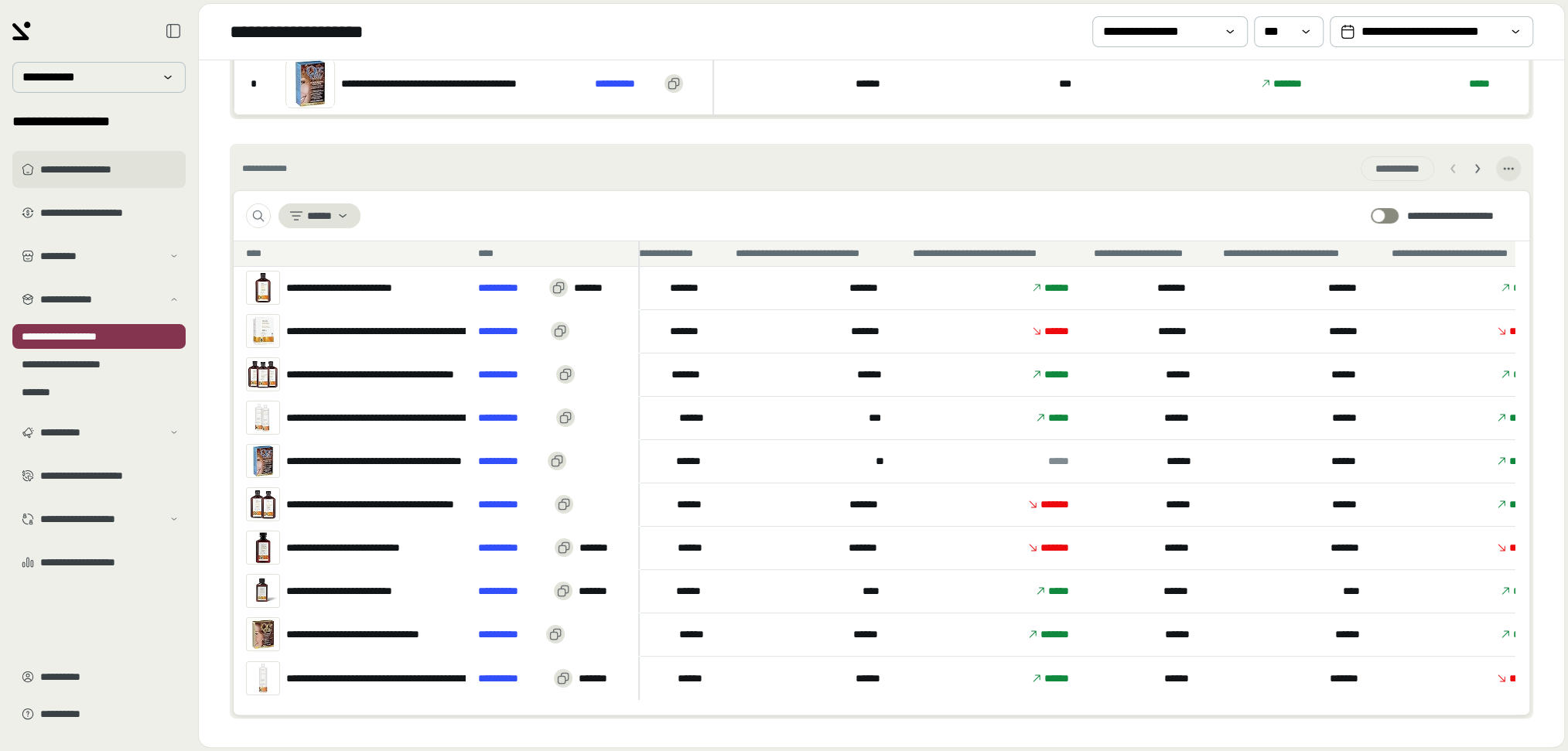 click on "**********" at bounding box center [110, 169] 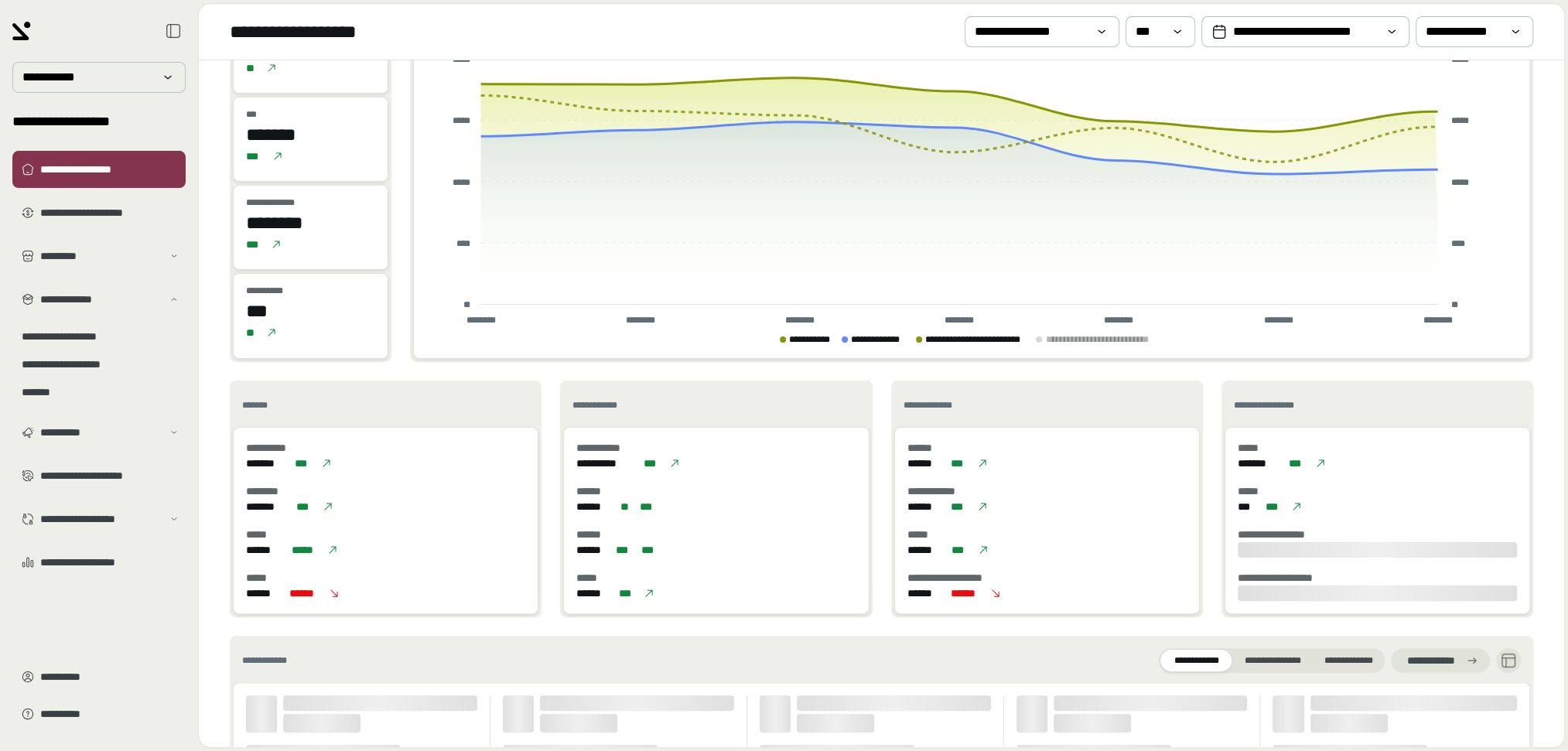 scroll, scrollTop: 147, scrollLeft: 0, axis: vertical 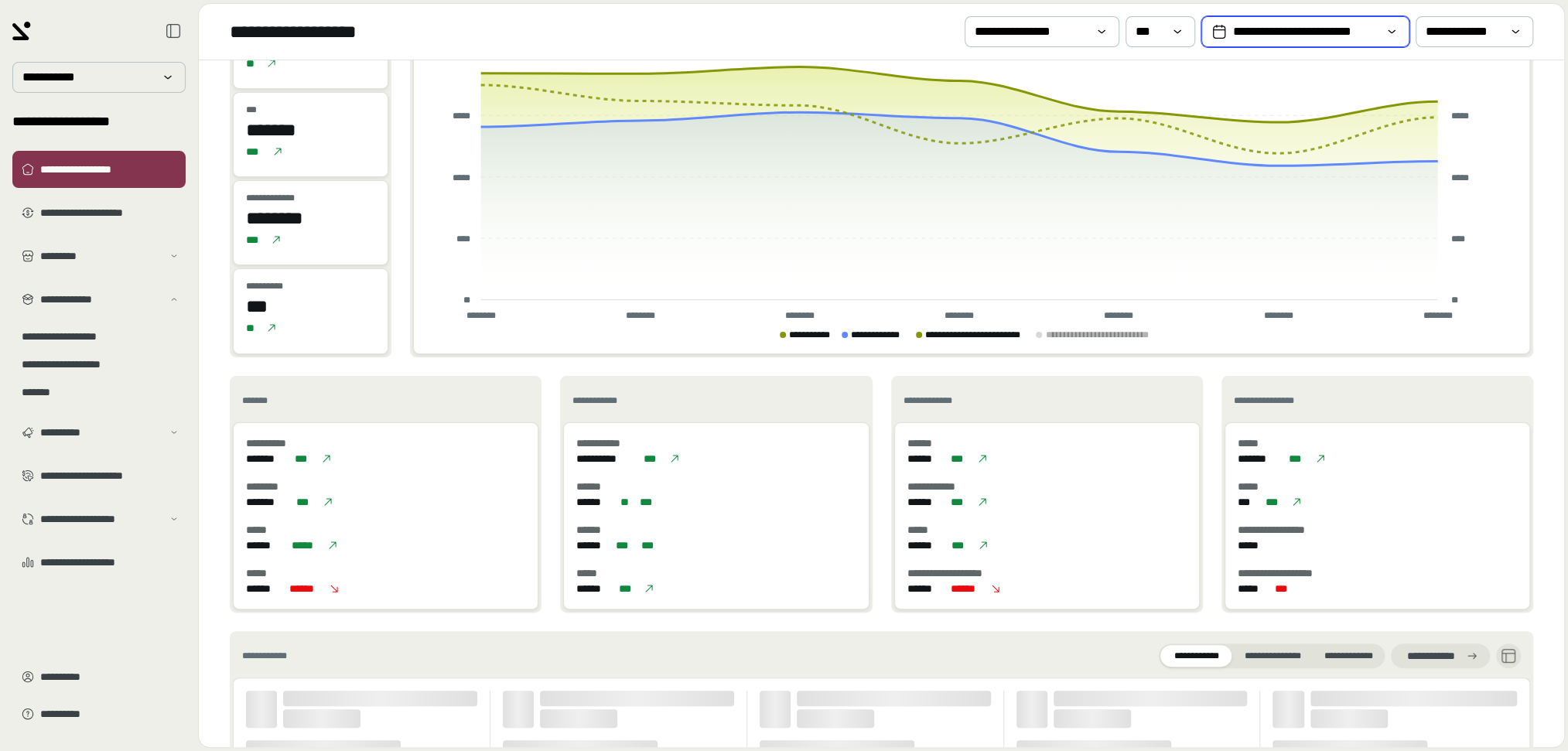 click on "**********" at bounding box center (1305, 32) 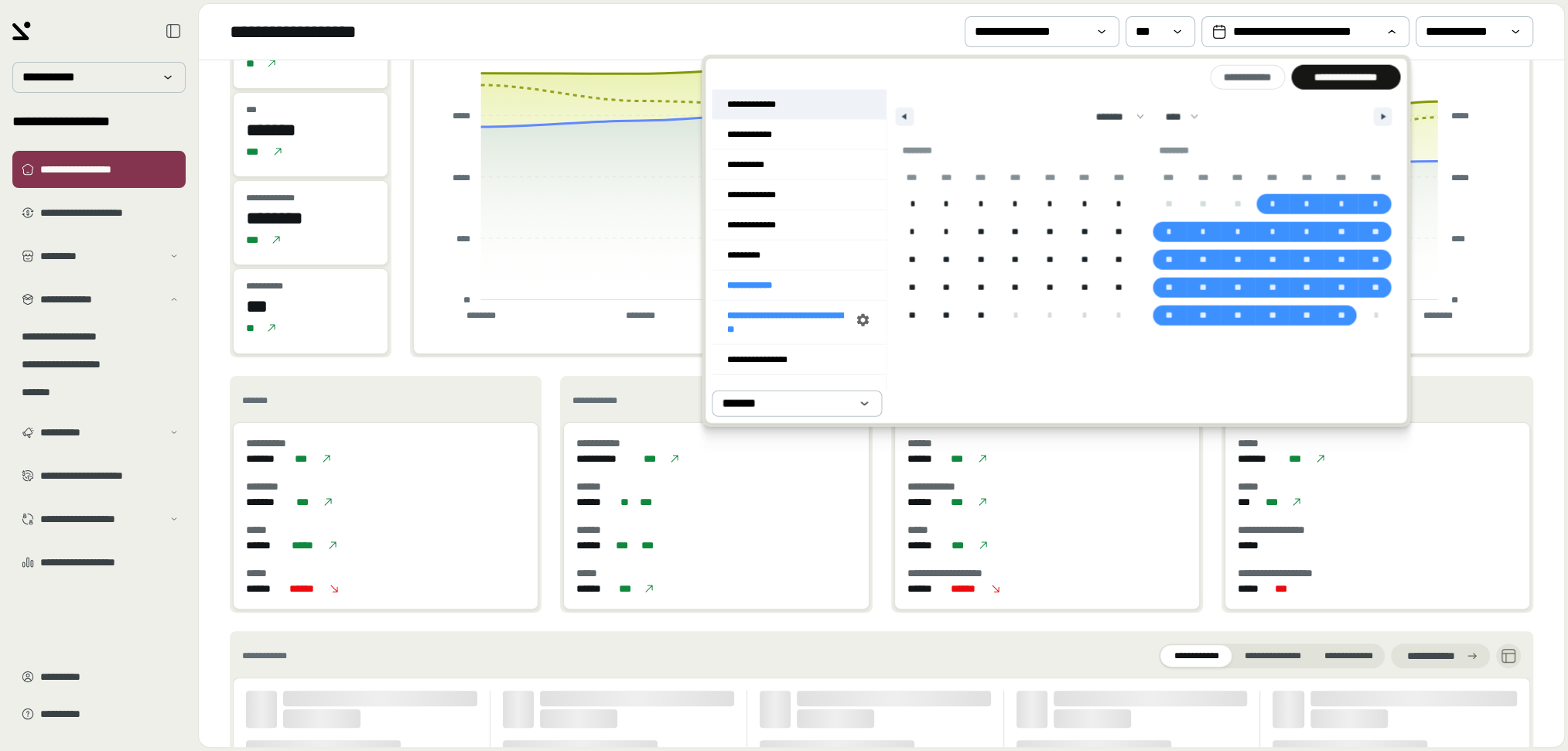 click on "**********" at bounding box center (798, 104) 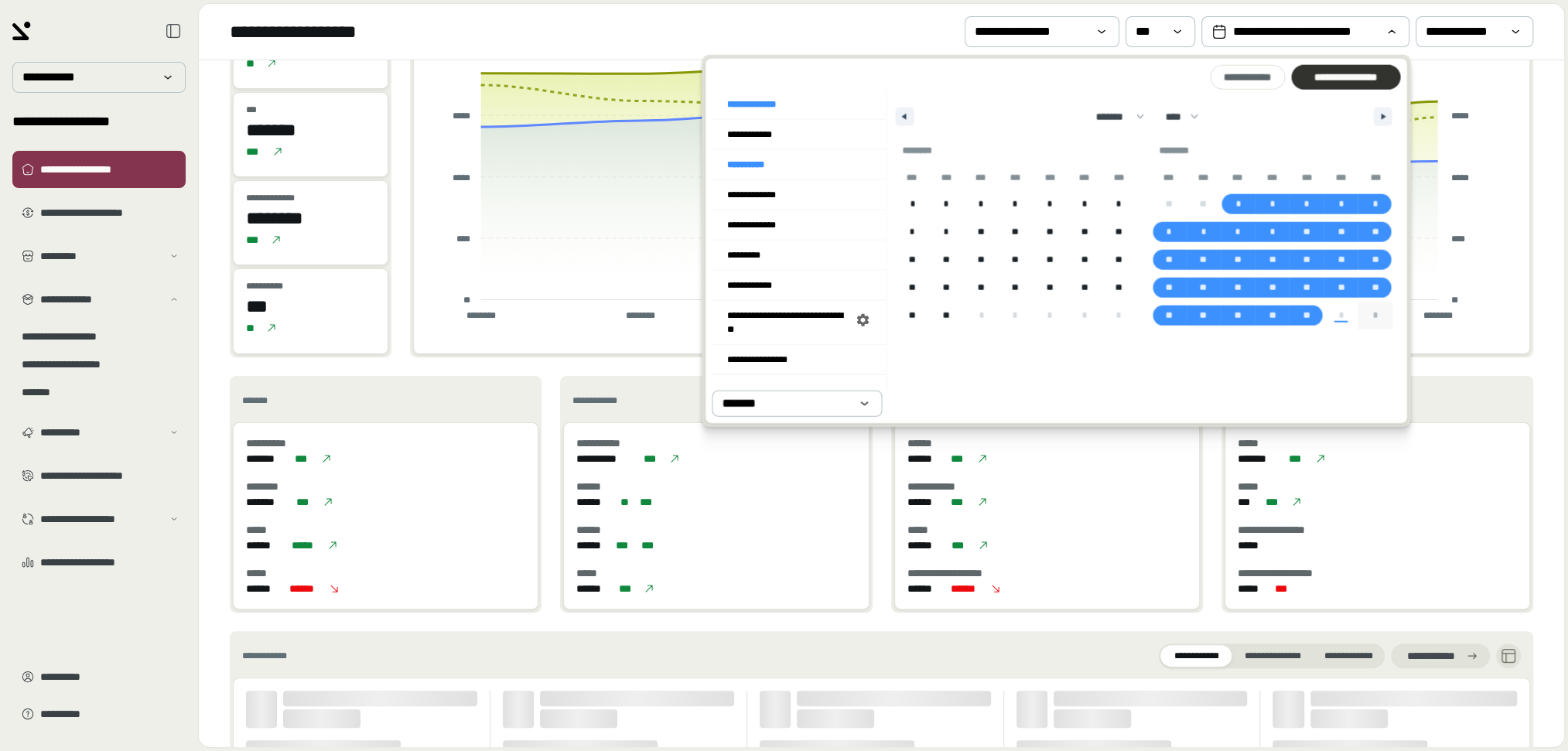 click on "**********" at bounding box center (1345, 77) 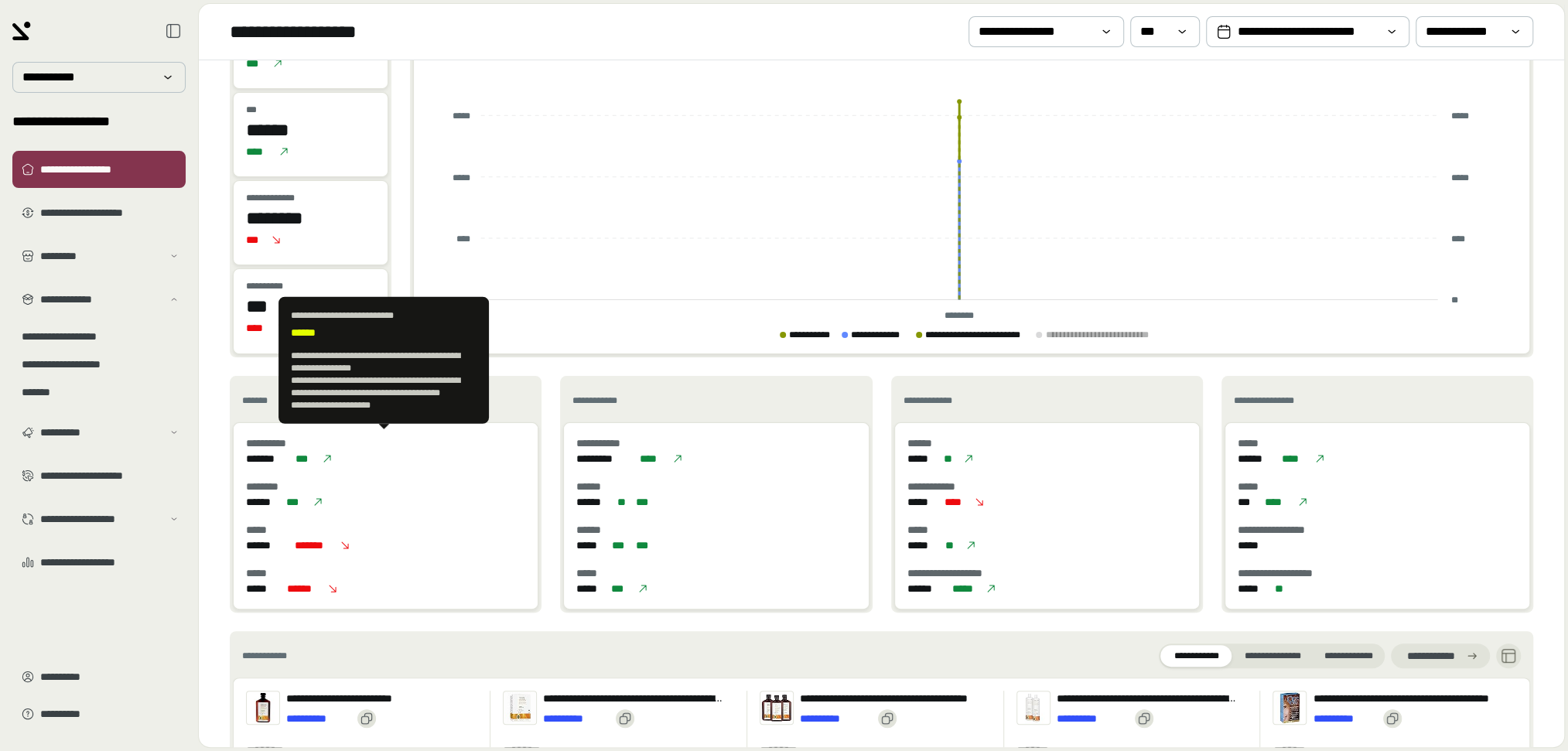 drag, startPoint x: 244, startPoint y: 454, endPoint x: 284, endPoint y: 449, distance: 40.31129 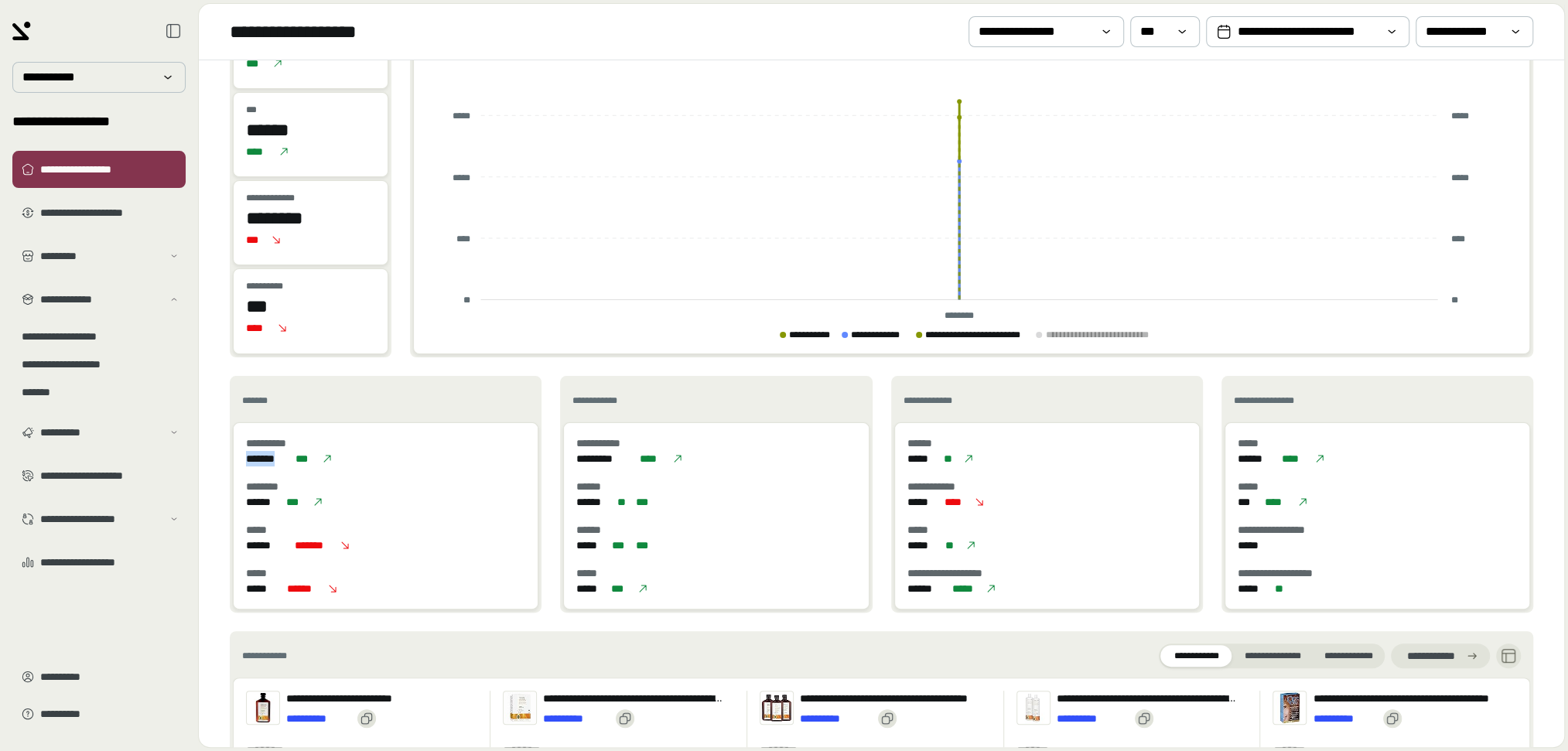 drag, startPoint x: 289, startPoint y: 454, endPoint x: 243, endPoint y: 457, distance: 46.097722 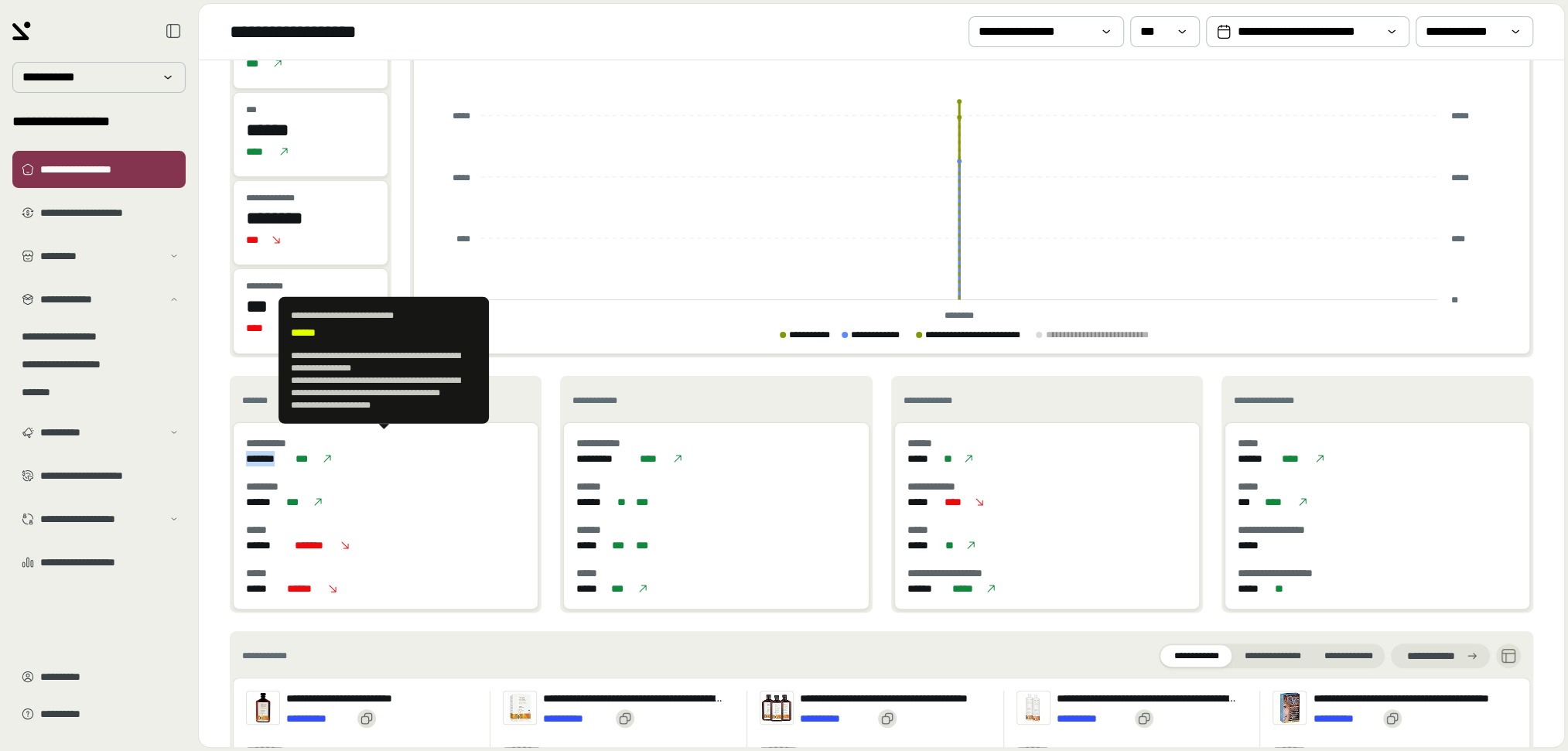 copy on "*******" 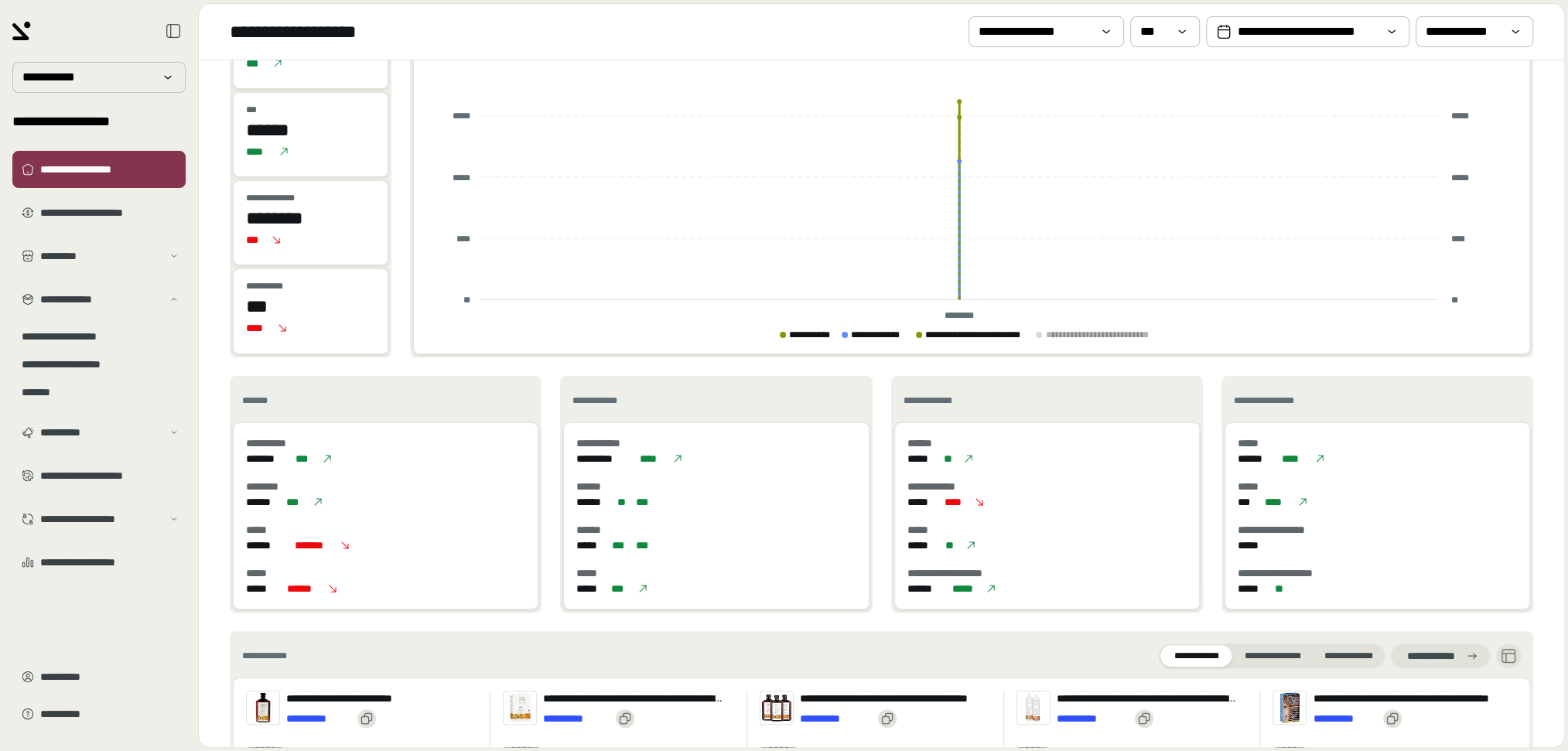 click on "*******" at bounding box center [385, 401] 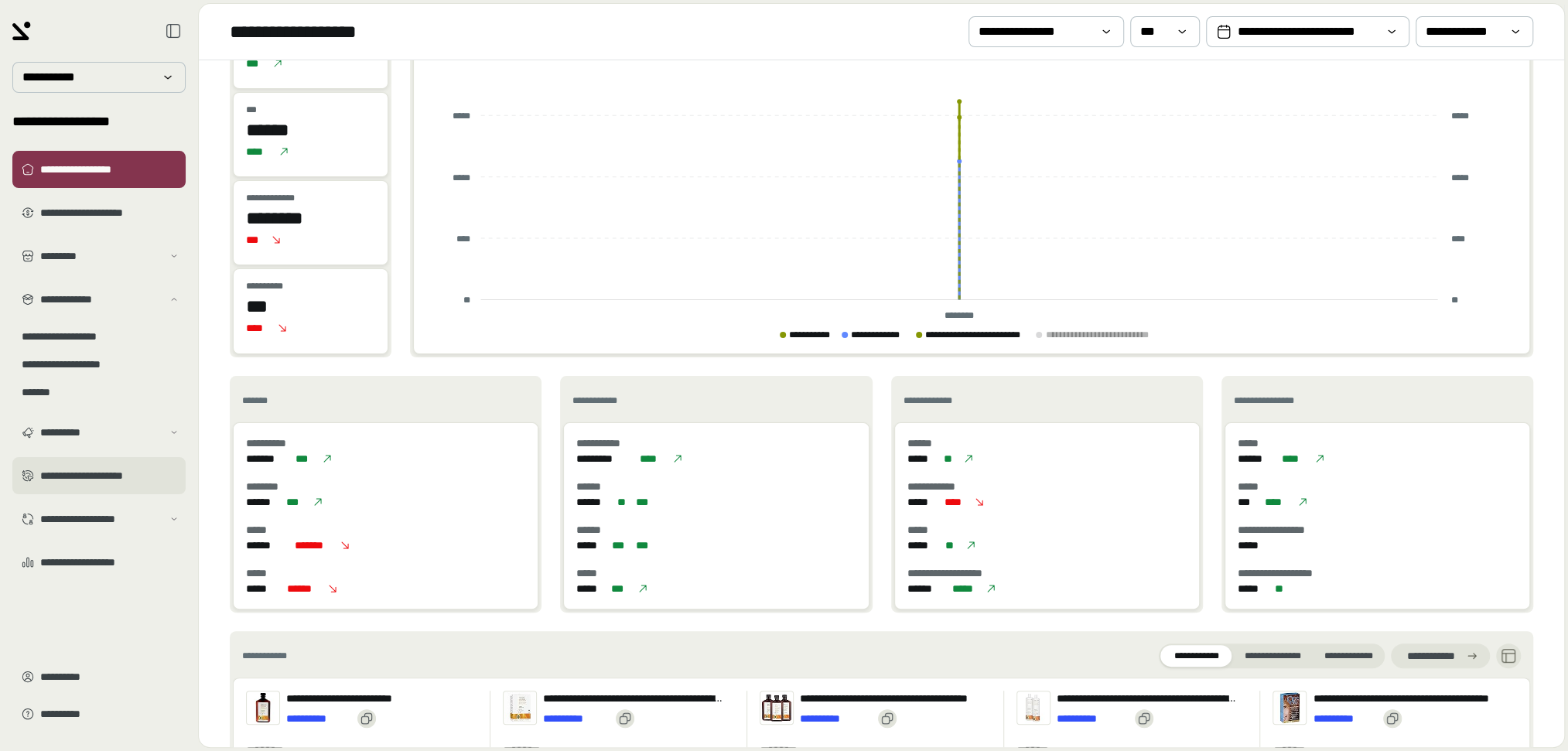click on "**********" at bounding box center (110, 476) 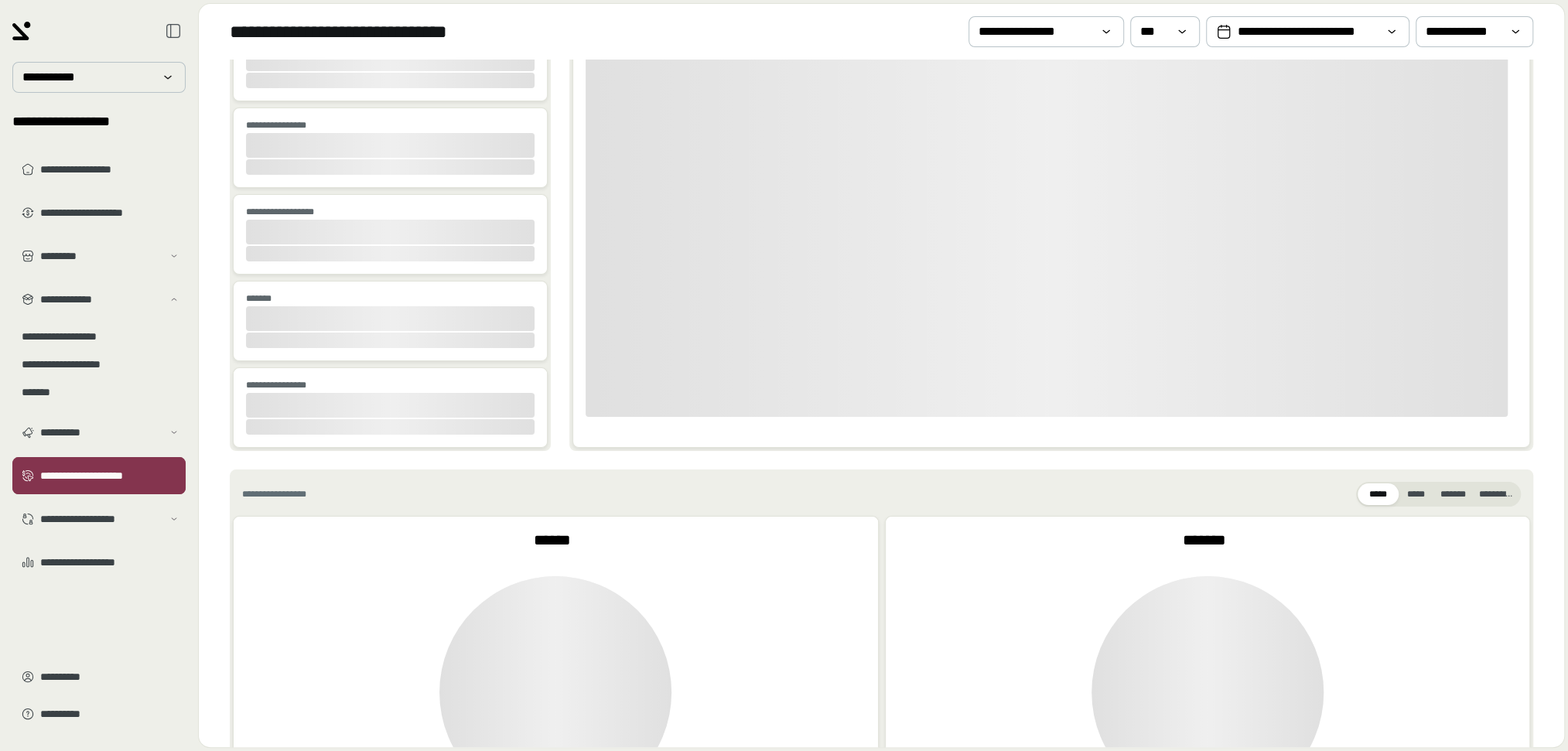 scroll, scrollTop: 0, scrollLeft: 0, axis: both 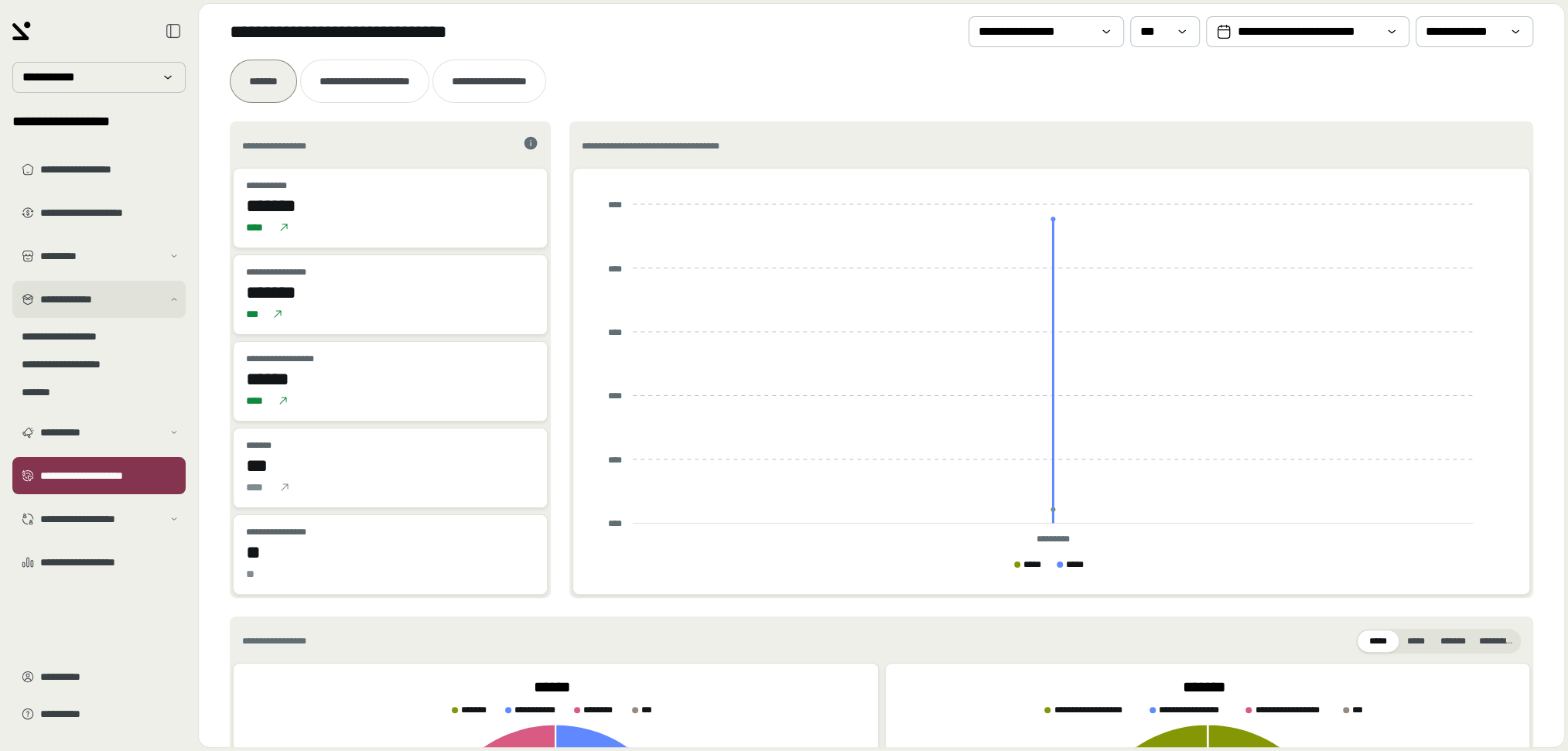 click on "**********" at bounding box center (101, 299) 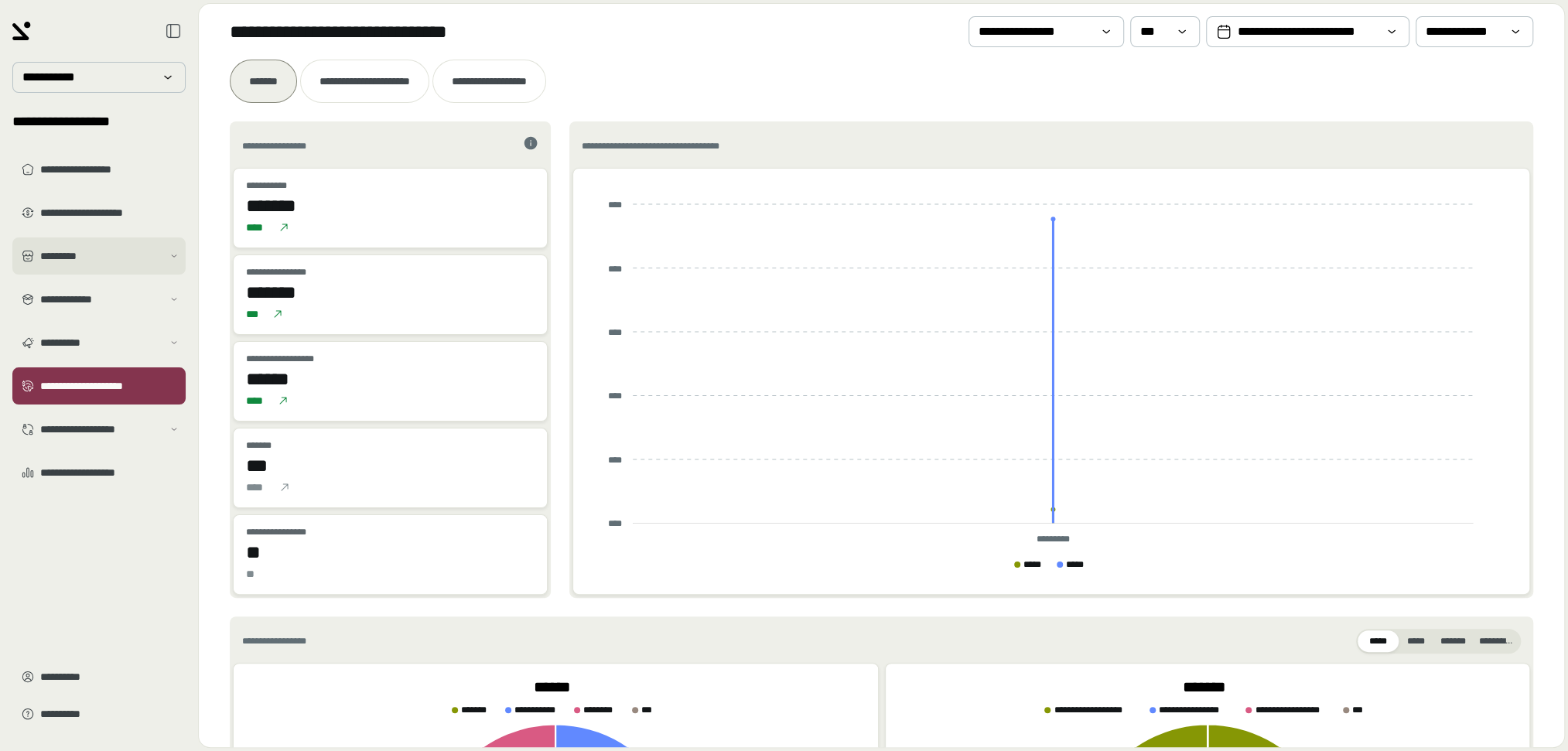 click on "*********" at bounding box center [101, 256] 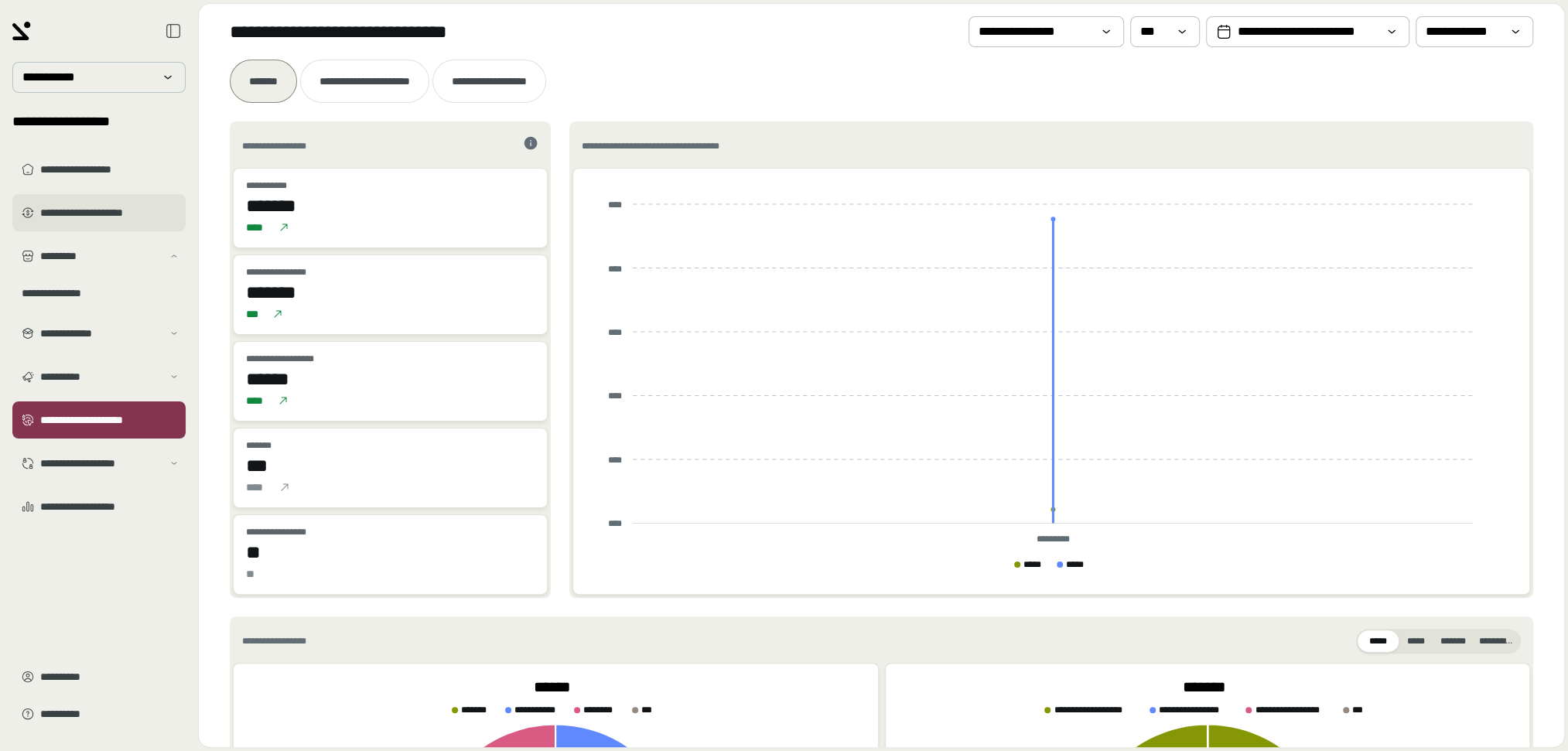 click on "**********" at bounding box center [110, 213] 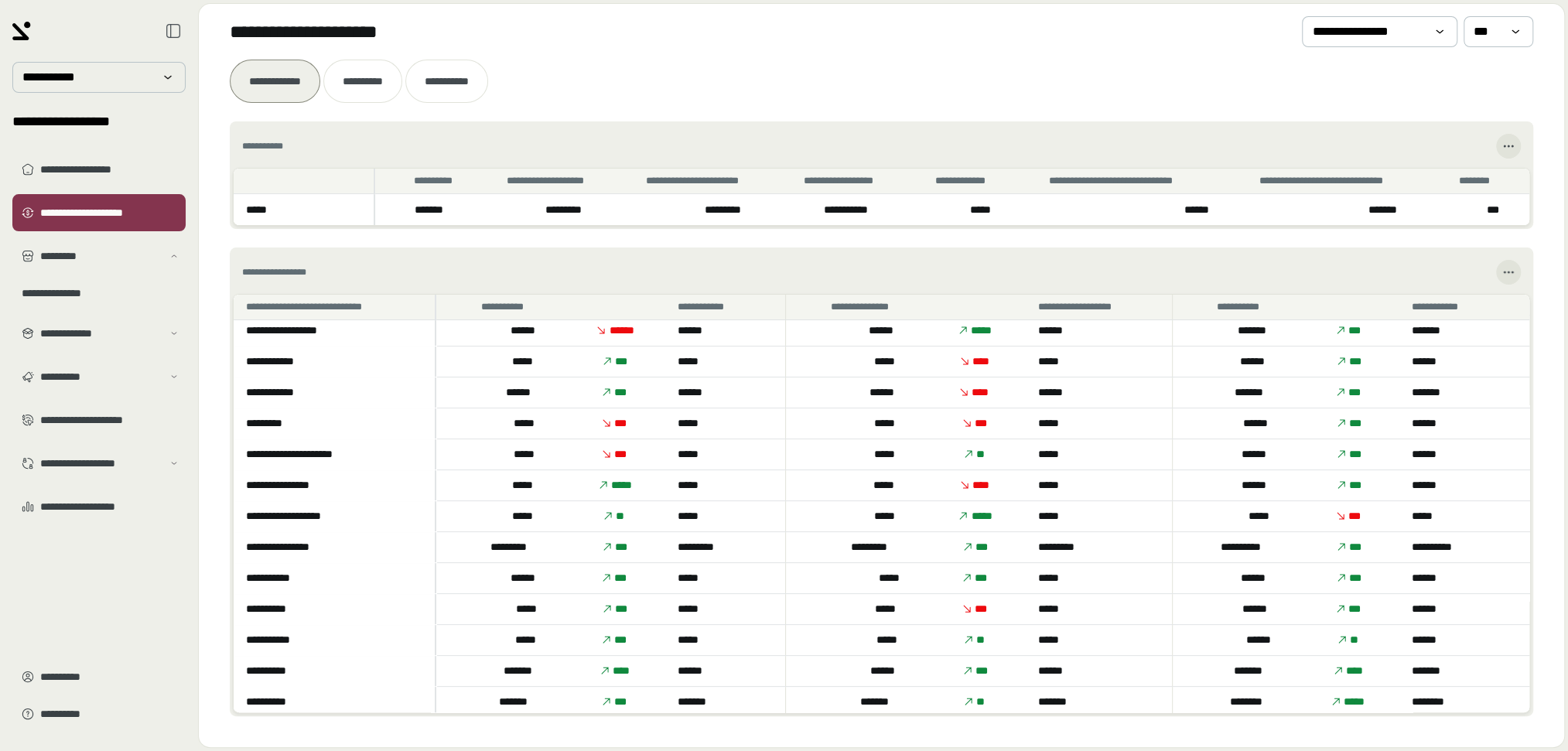 scroll, scrollTop: 0, scrollLeft: 0, axis: both 